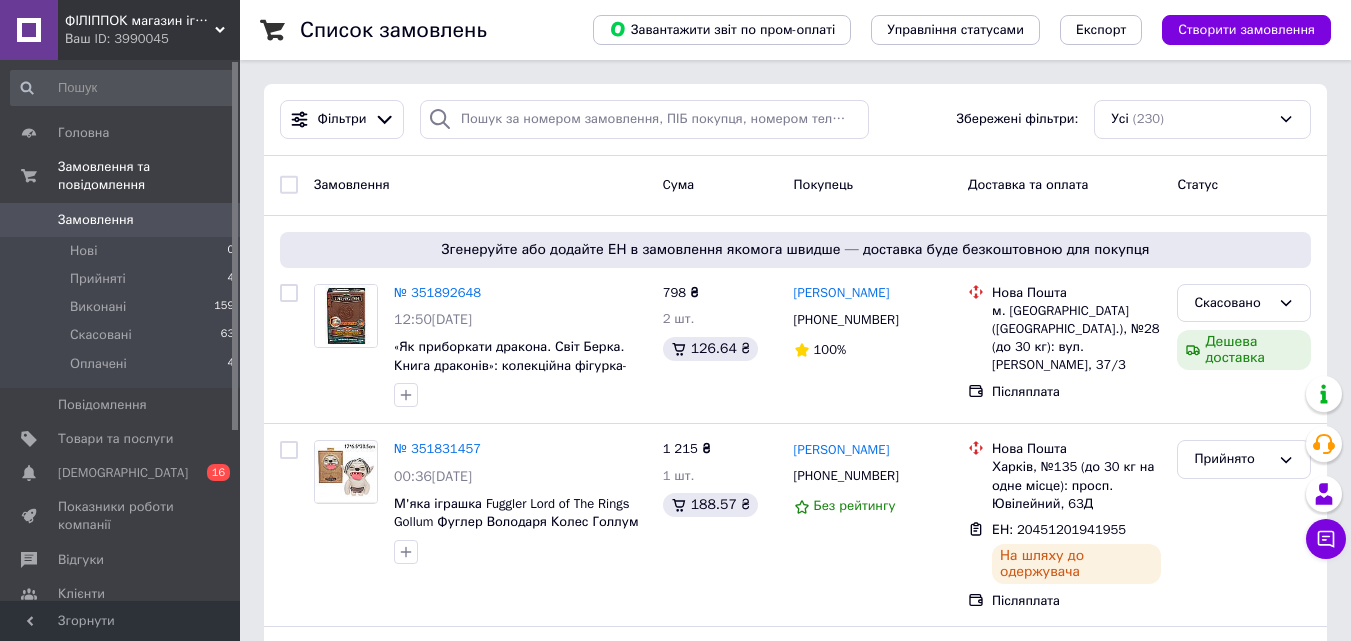 click on "Товари та послуги" at bounding box center (121, 439) 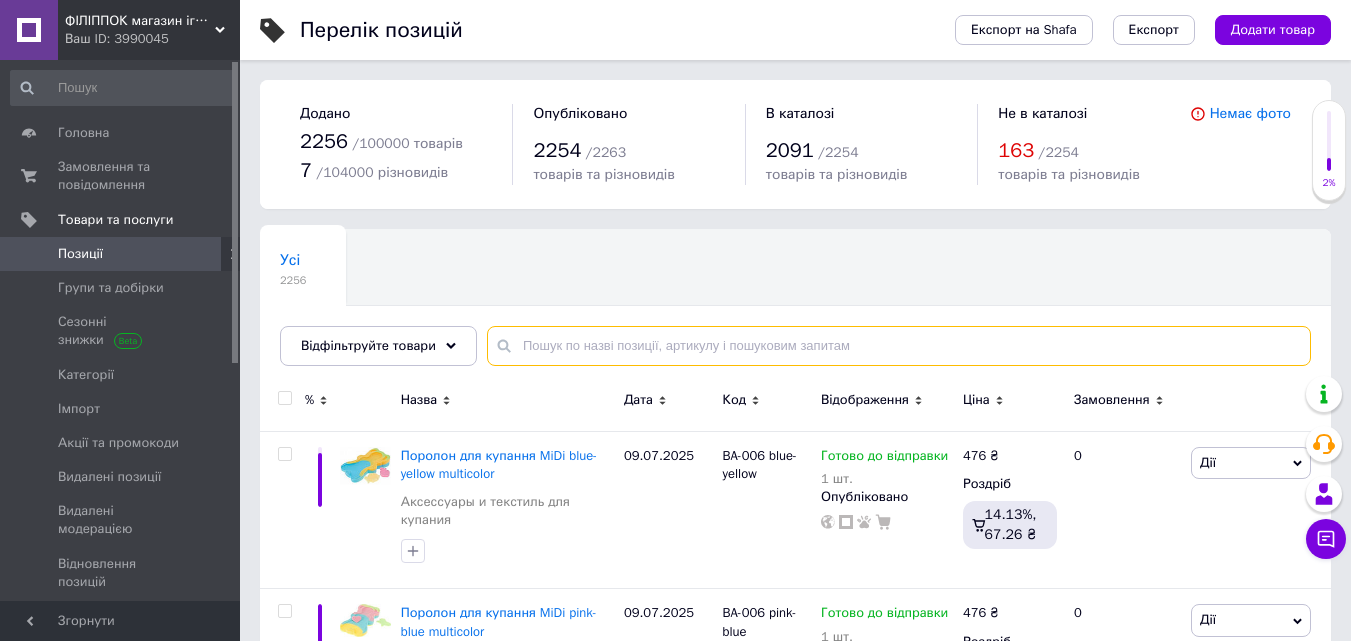 click at bounding box center (899, 346) 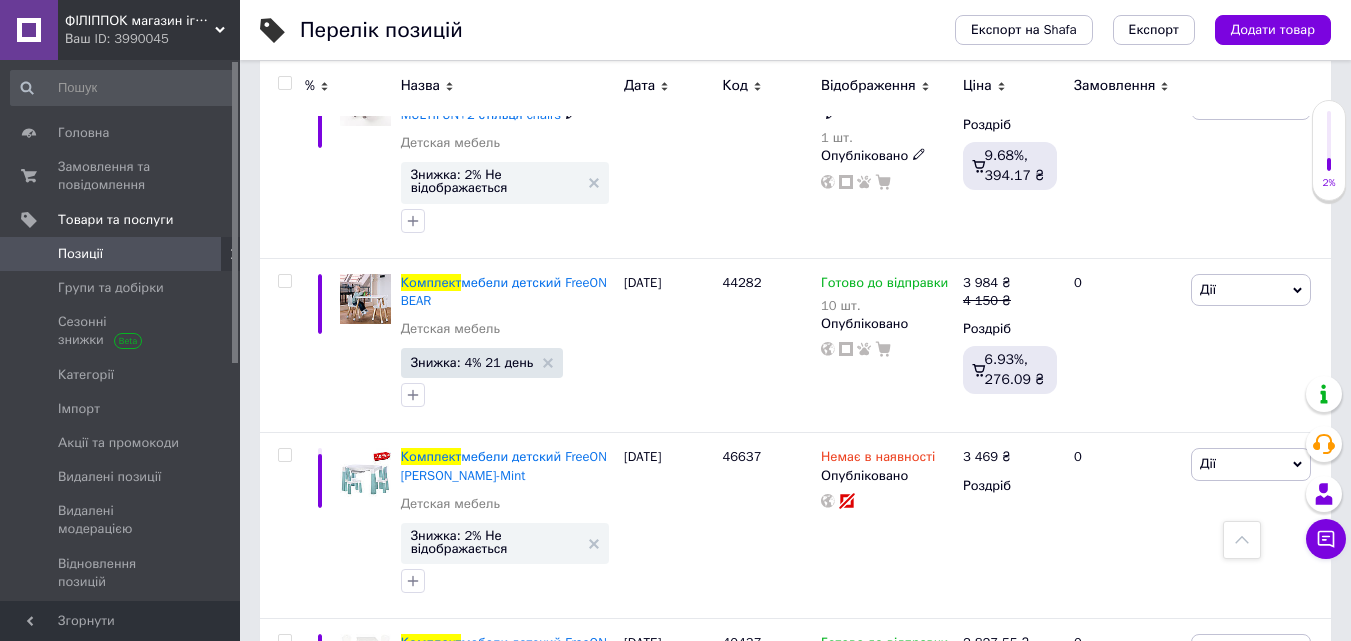 scroll, scrollTop: 1100, scrollLeft: 0, axis: vertical 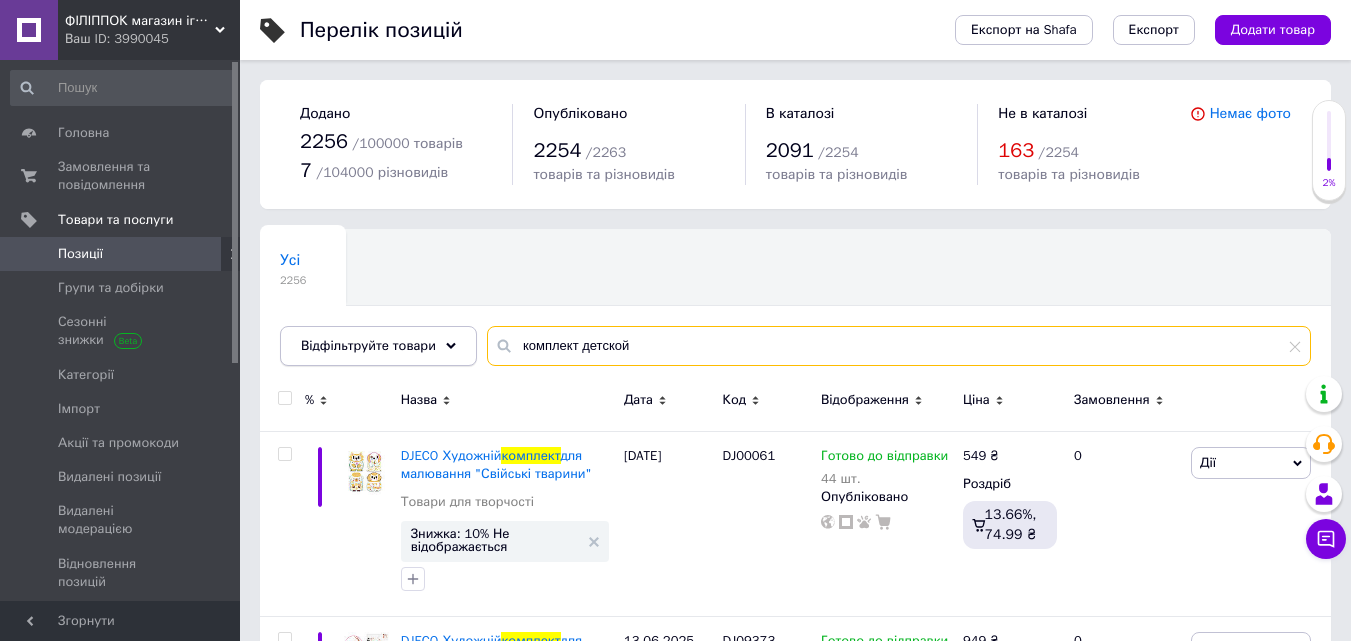 drag, startPoint x: 708, startPoint y: 335, endPoint x: 443, endPoint y: 341, distance: 265.0679 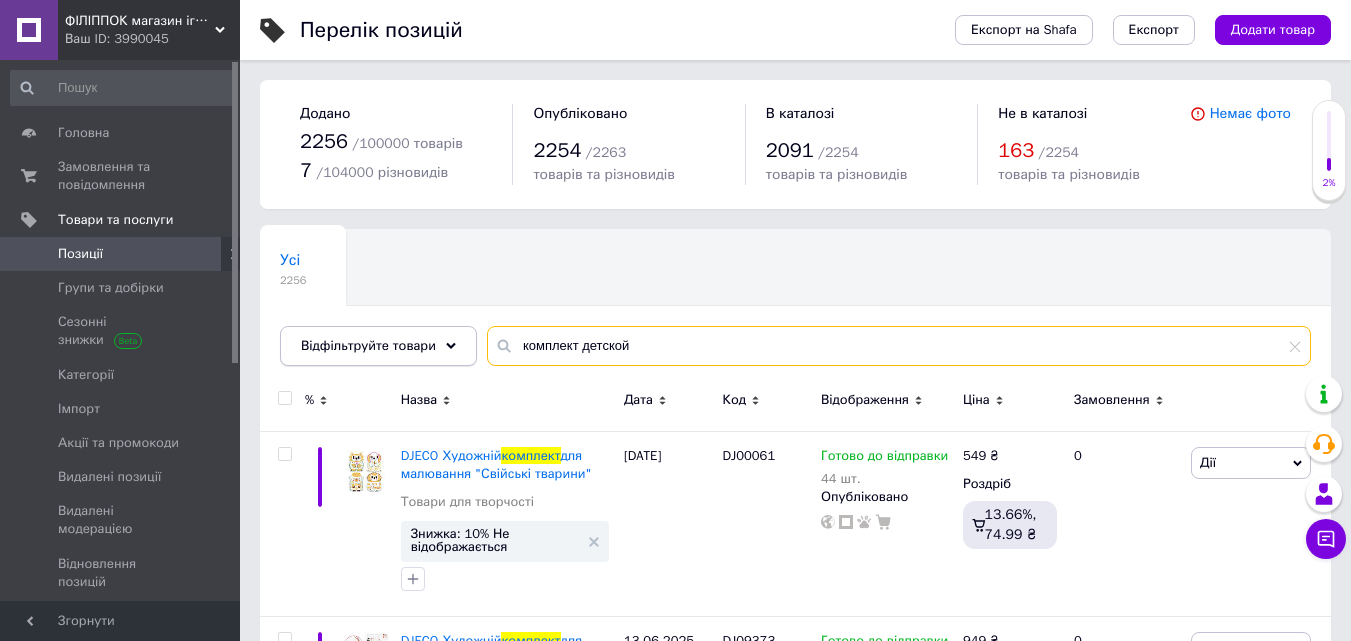 paste on "TI-011-173" 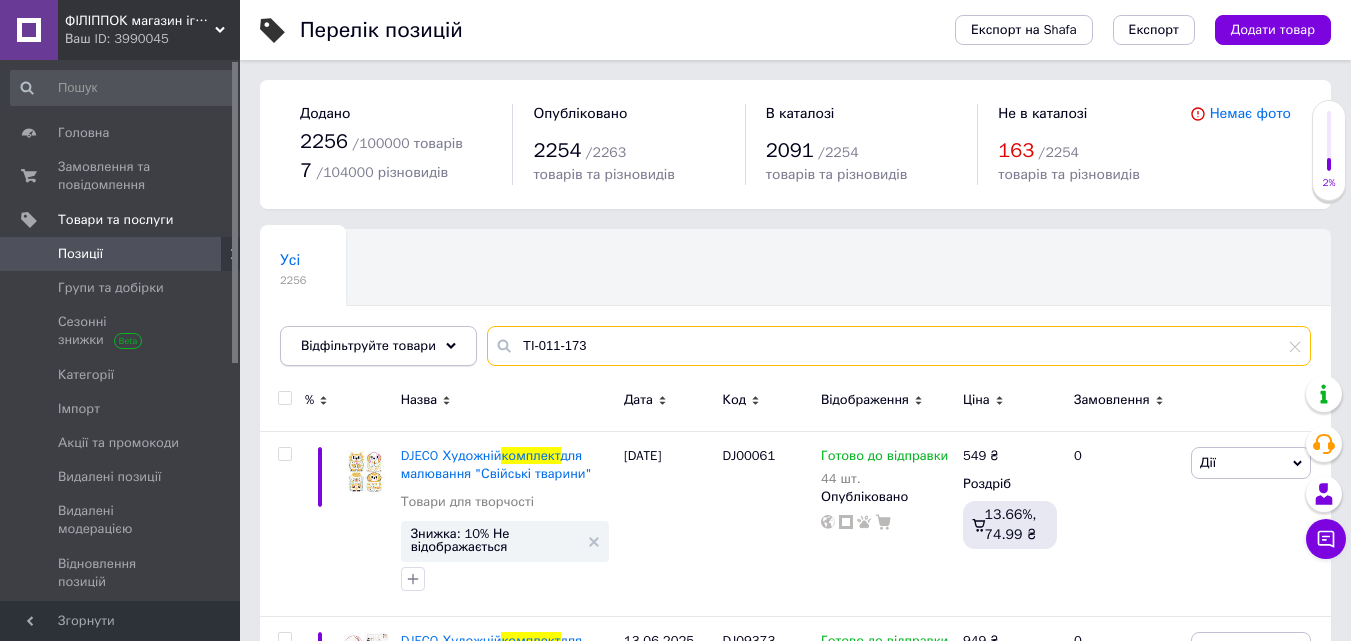 type on "TI-011-173" 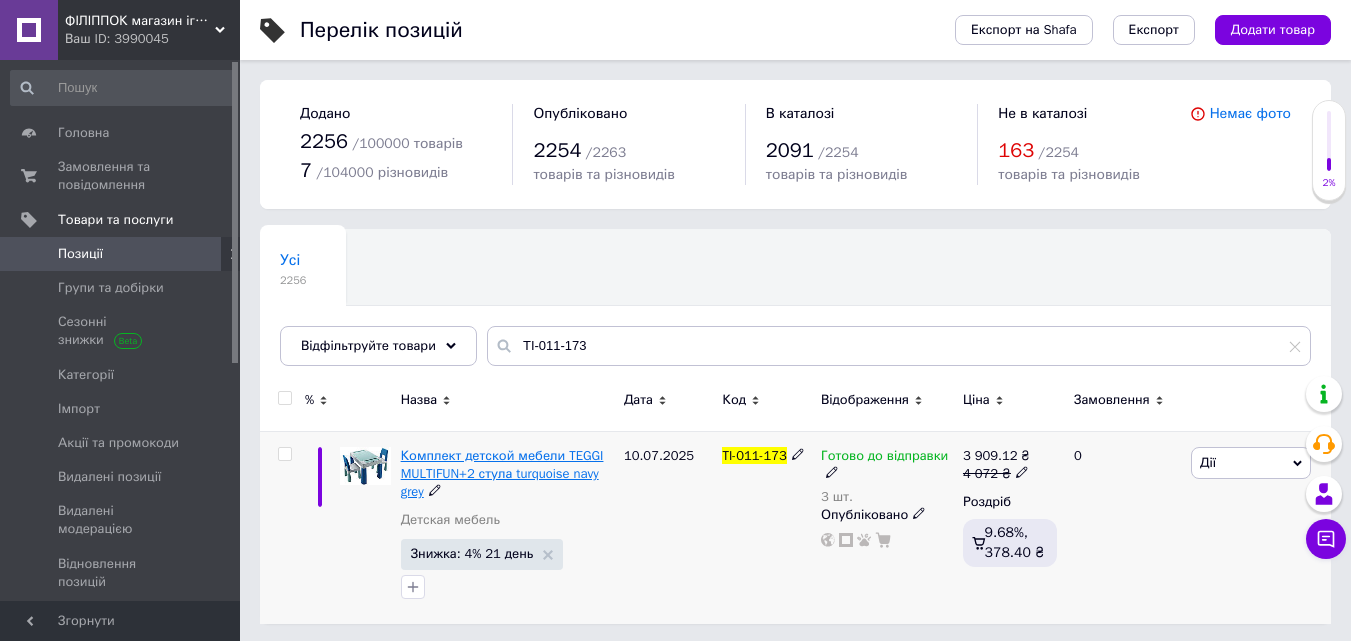 click on "Комплект детской мебели TEGGI MULTIFUN+2 стула turquoise navy grey" at bounding box center [502, 473] 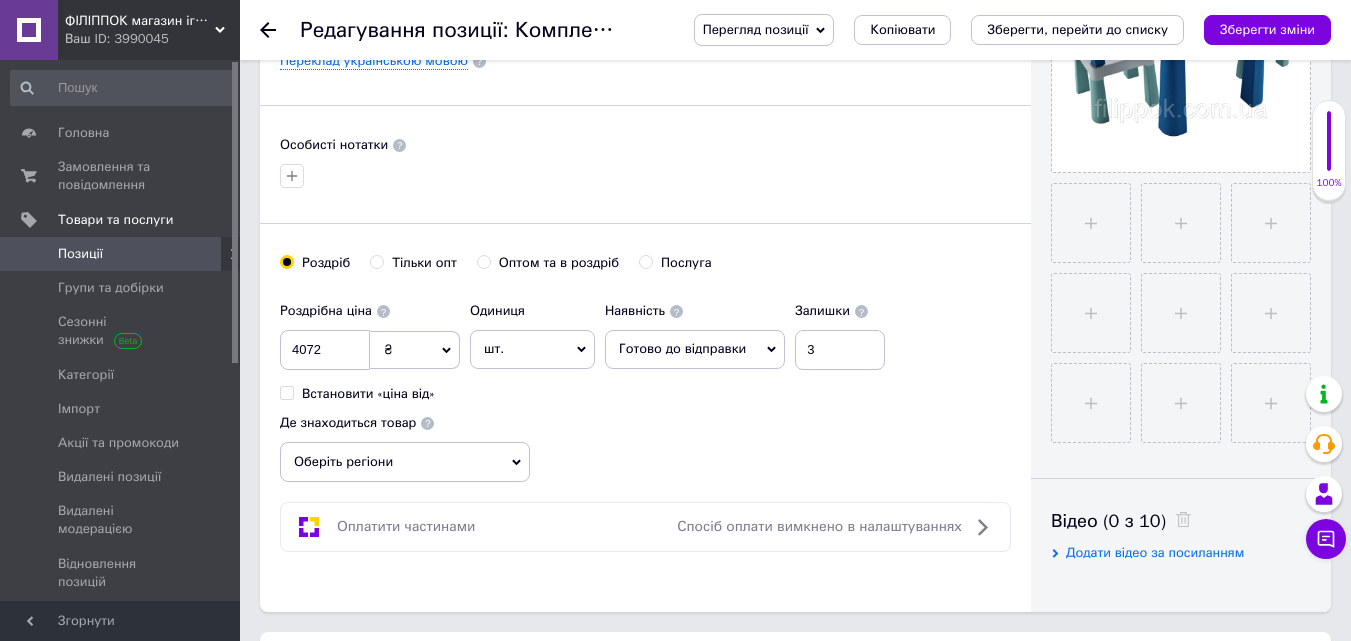 scroll, scrollTop: 400, scrollLeft: 0, axis: vertical 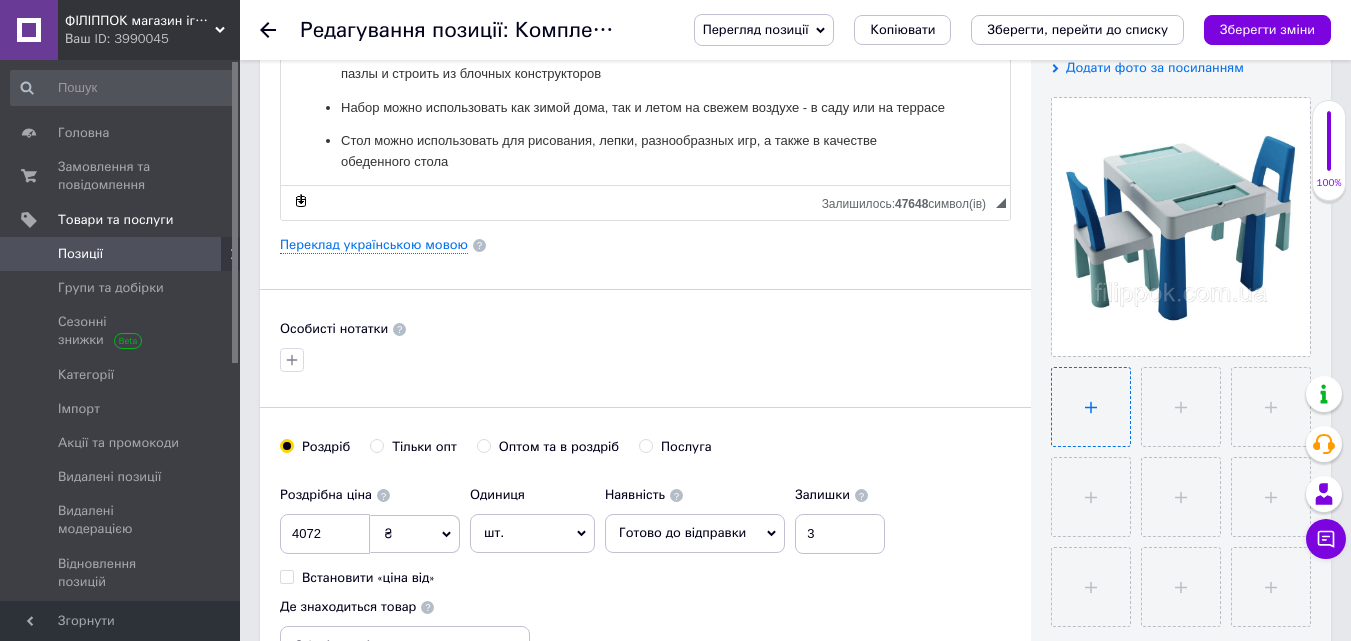 click at bounding box center [1091, 407] 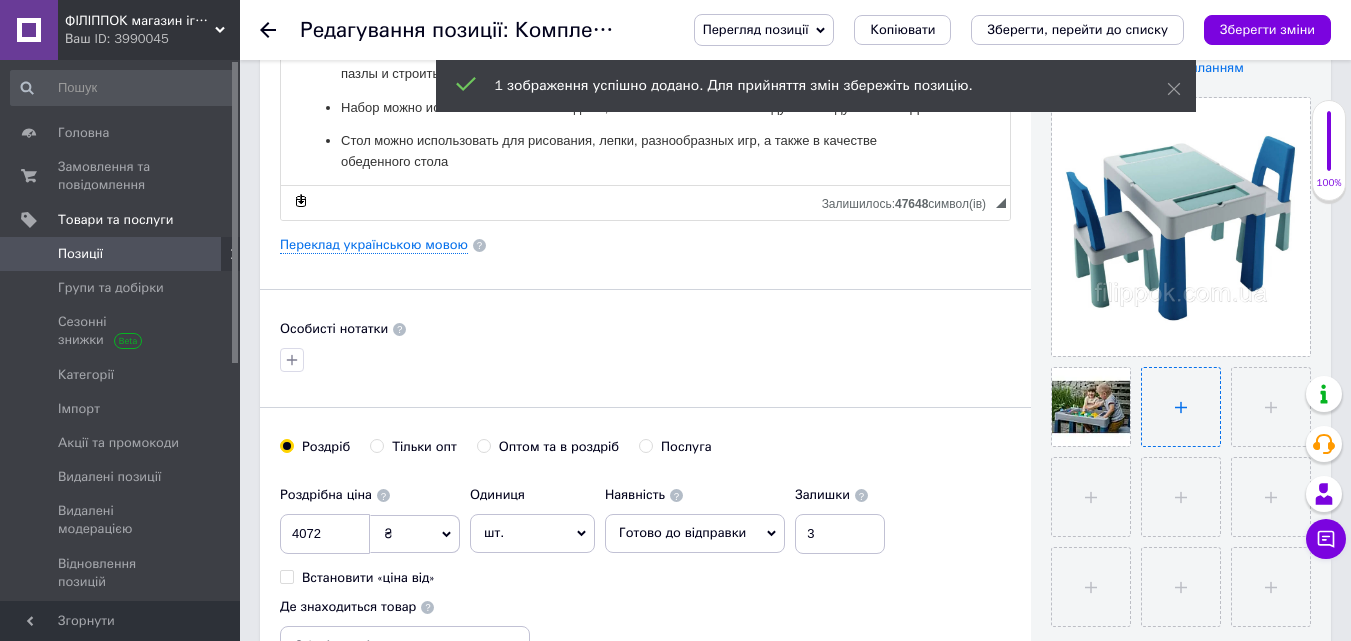 click at bounding box center [1181, 407] 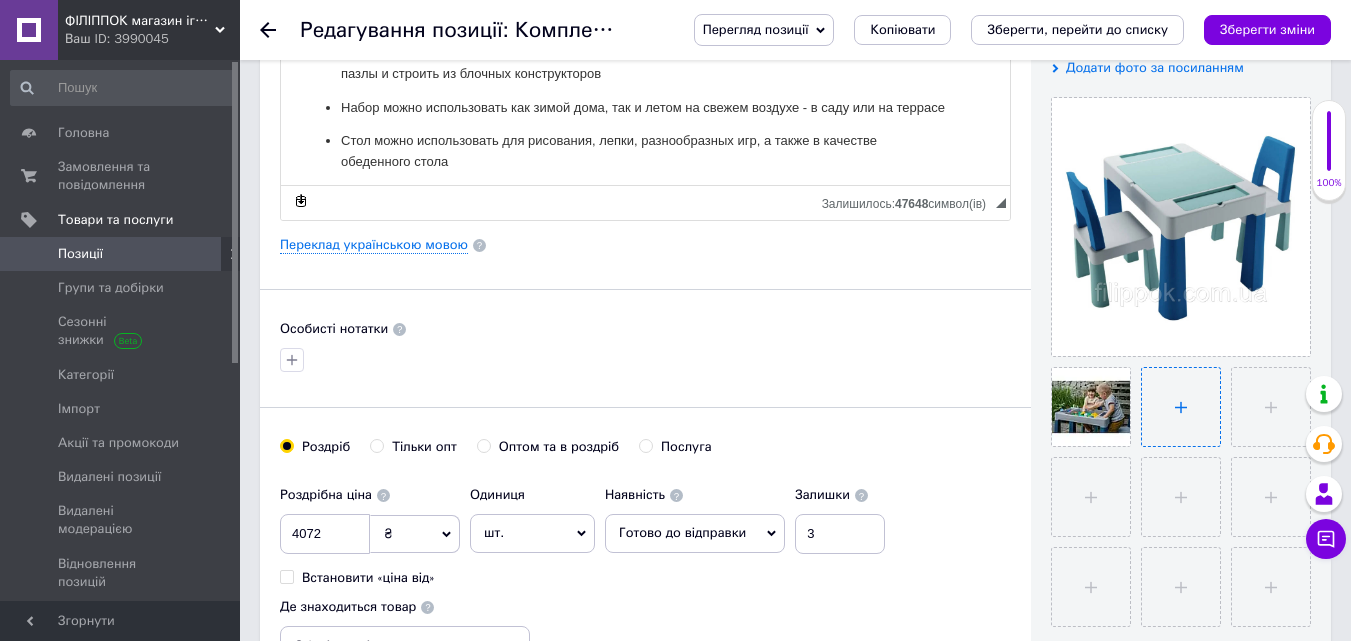 type on "C:\fakepath\Стол 1.webp" 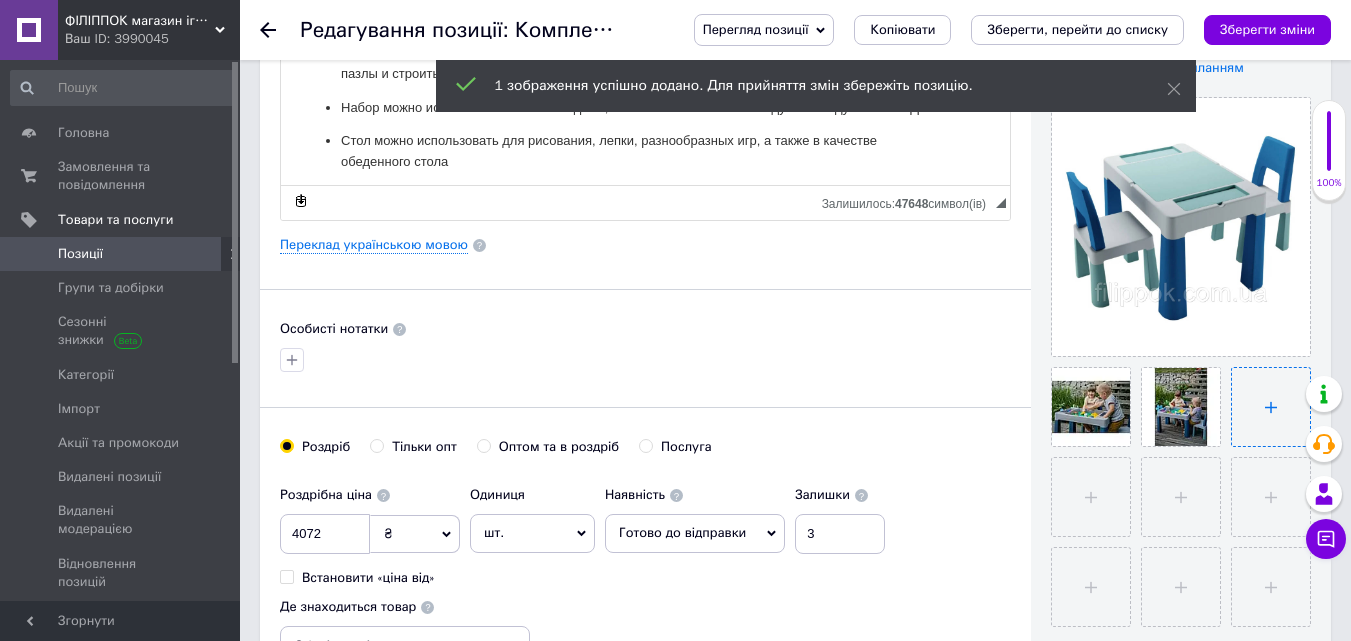 click at bounding box center (1271, 407) 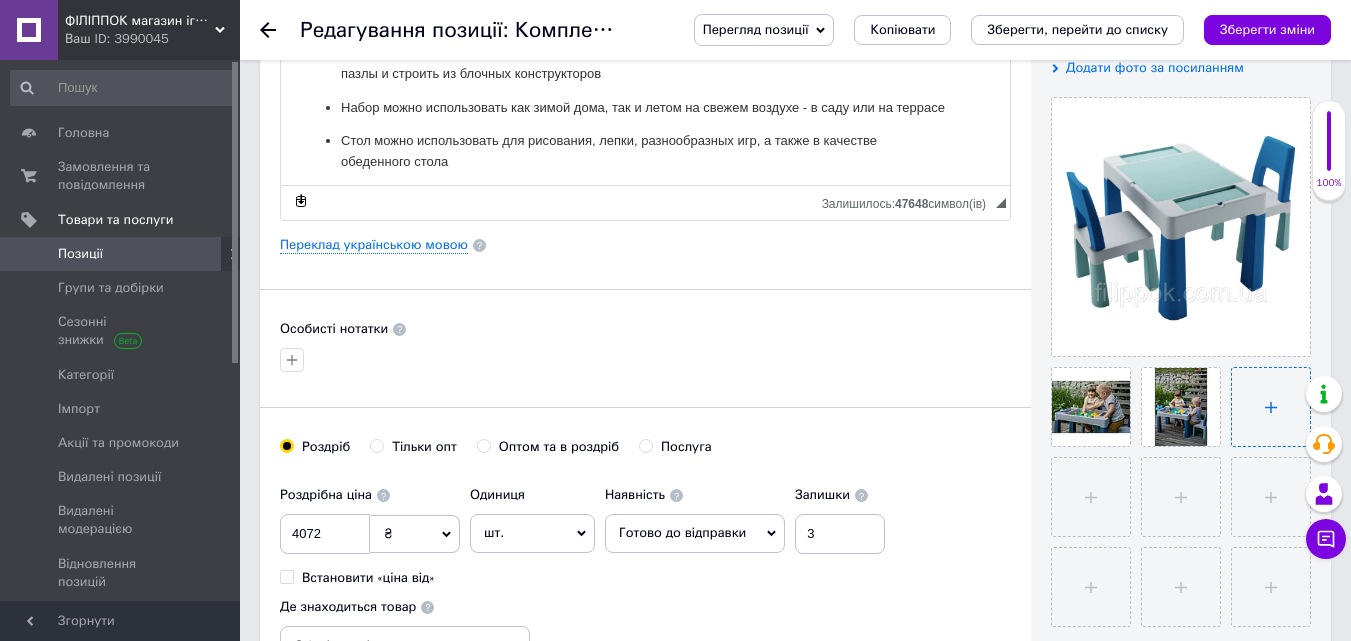 type on "C:\fakepath\4818109223_w640_h640_komplekt-detskoj-mebeli.webp" 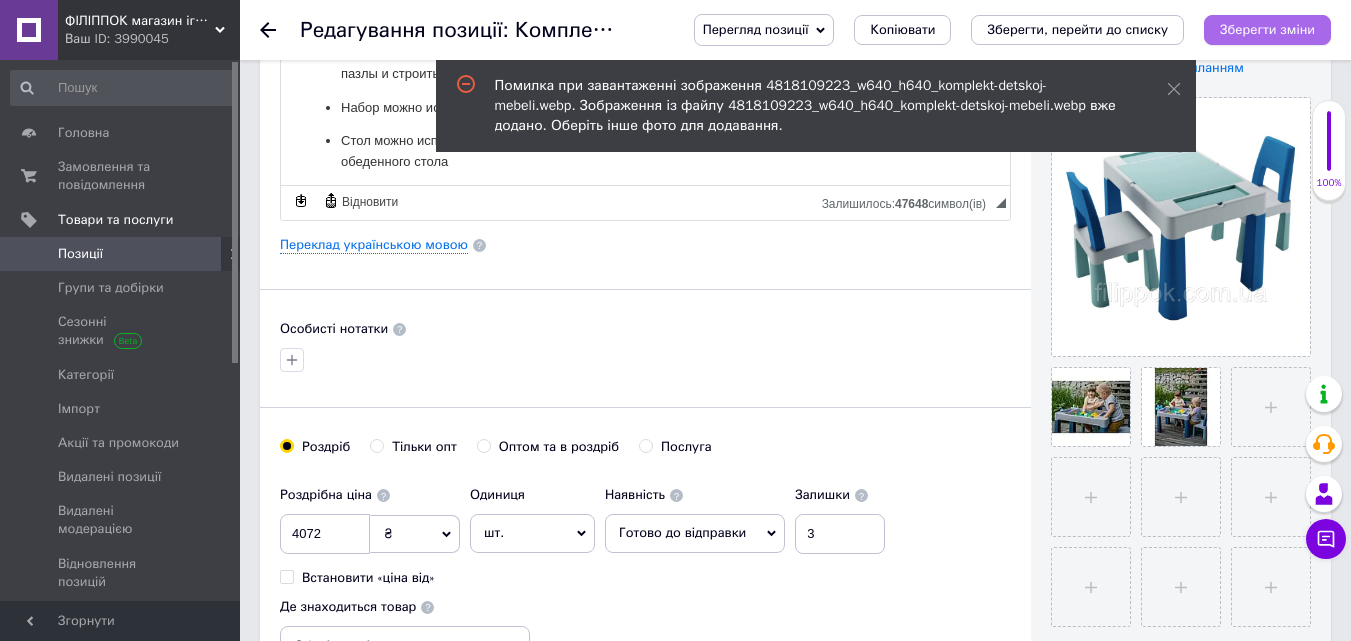 click on "Зберегти зміни" at bounding box center (1267, 29) 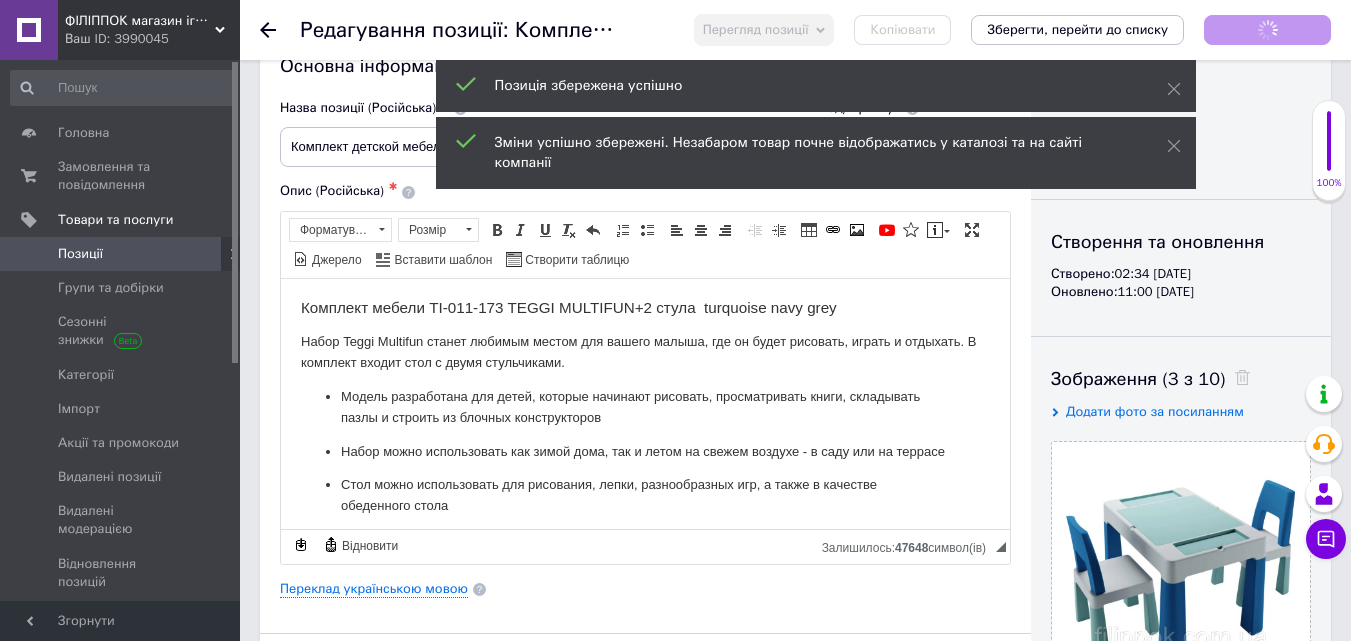 scroll, scrollTop: 300, scrollLeft: 0, axis: vertical 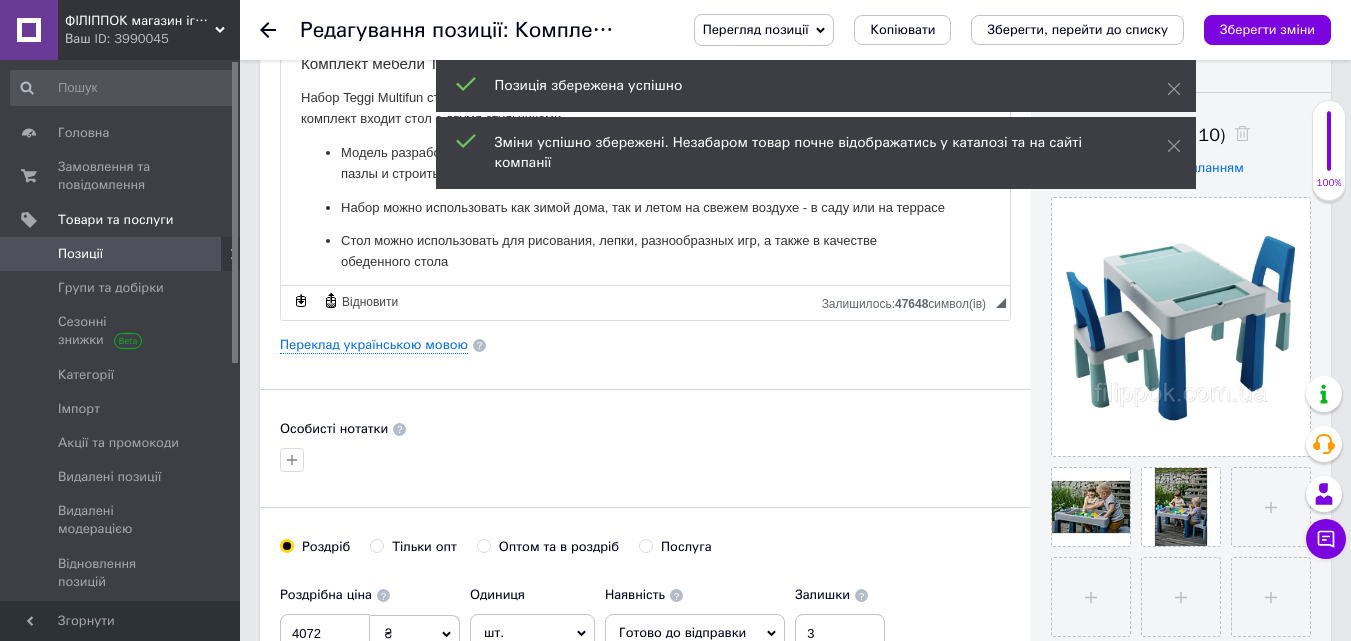 click on "Стол можно использовать для рисования, лепки, разнообразных игр, а также в качестве обеденного стола" at bounding box center (645, 251) 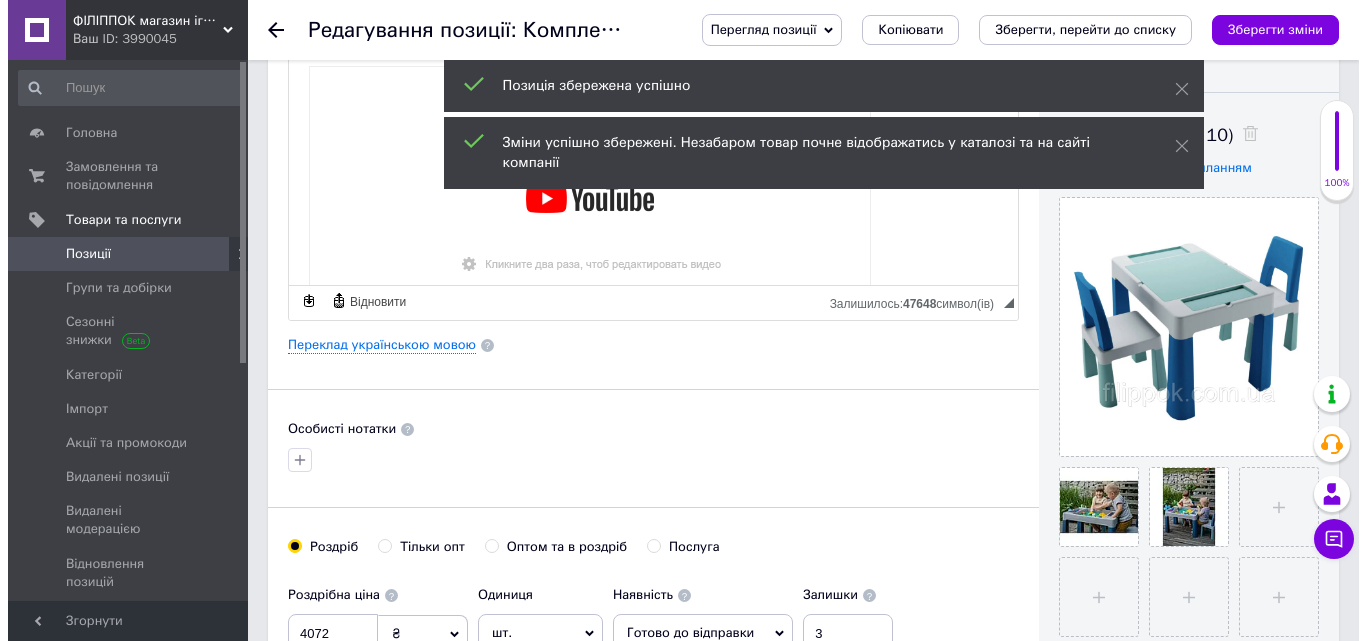 scroll, scrollTop: 1567, scrollLeft: 0, axis: vertical 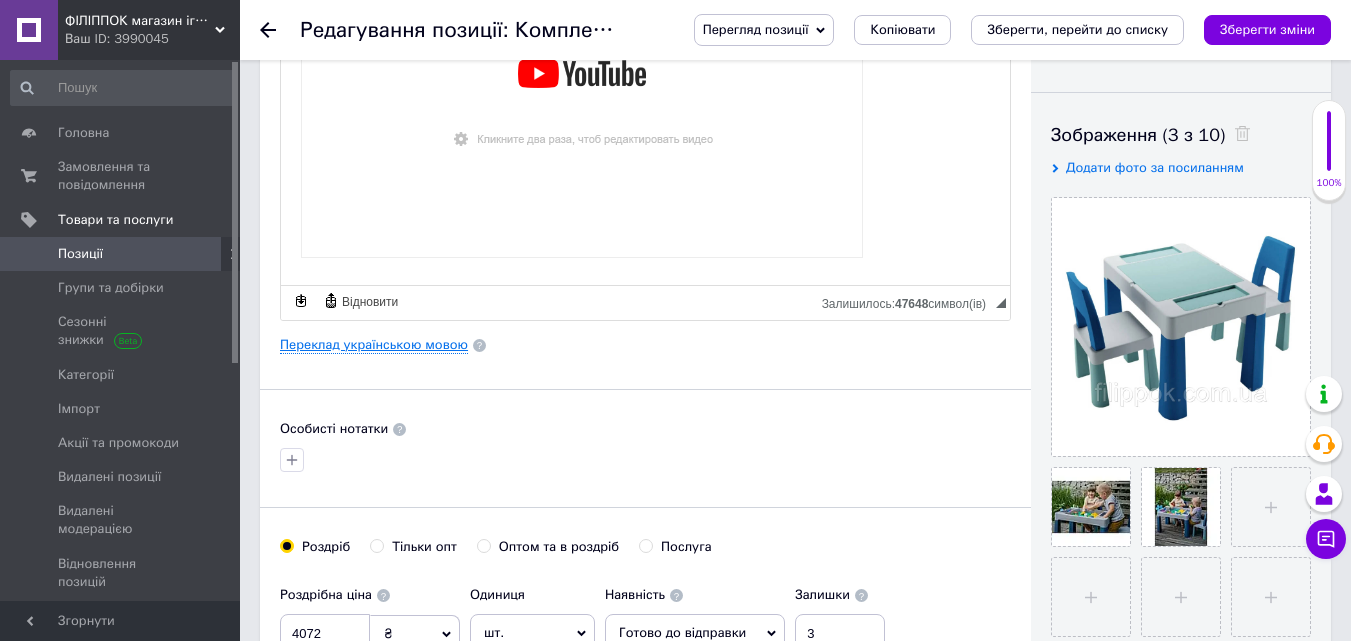 click on "Переклад українською мовою" at bounding box center (374, 345) 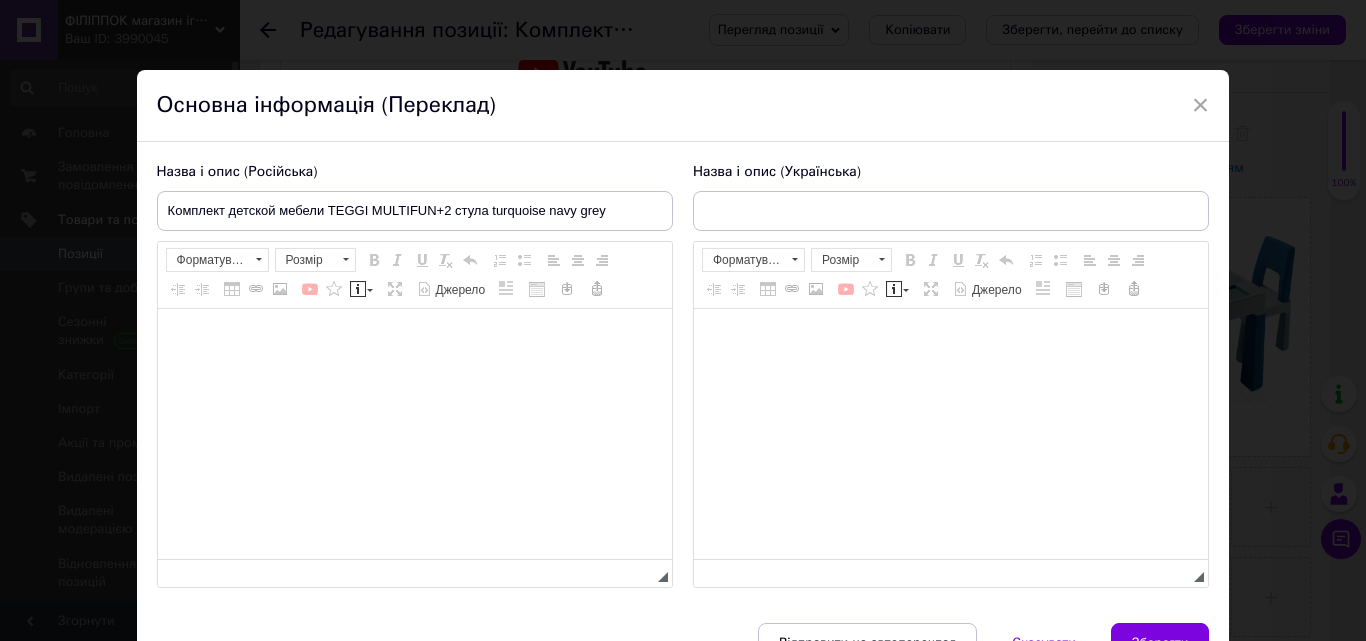 type on "Комплект меблів TEGGI MULTIFUN+2 стільця turquoise navy grey" 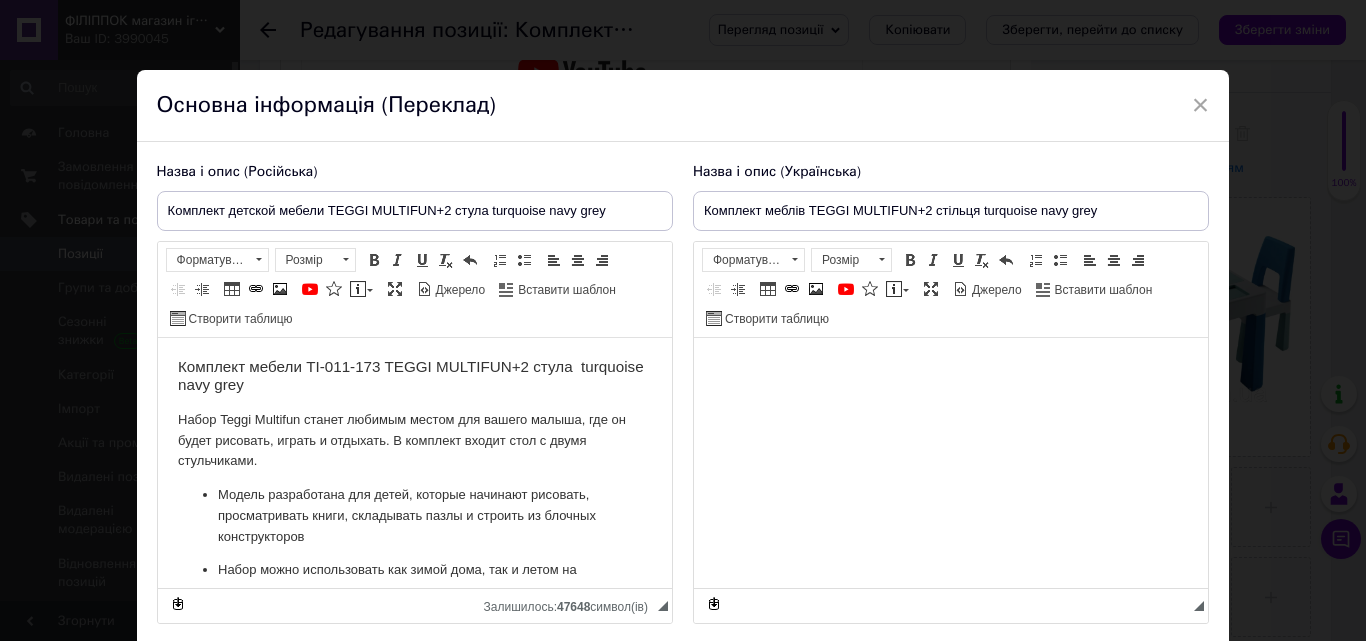 scroll, scrollTop: 0, scrollLeft: 0, axis: both 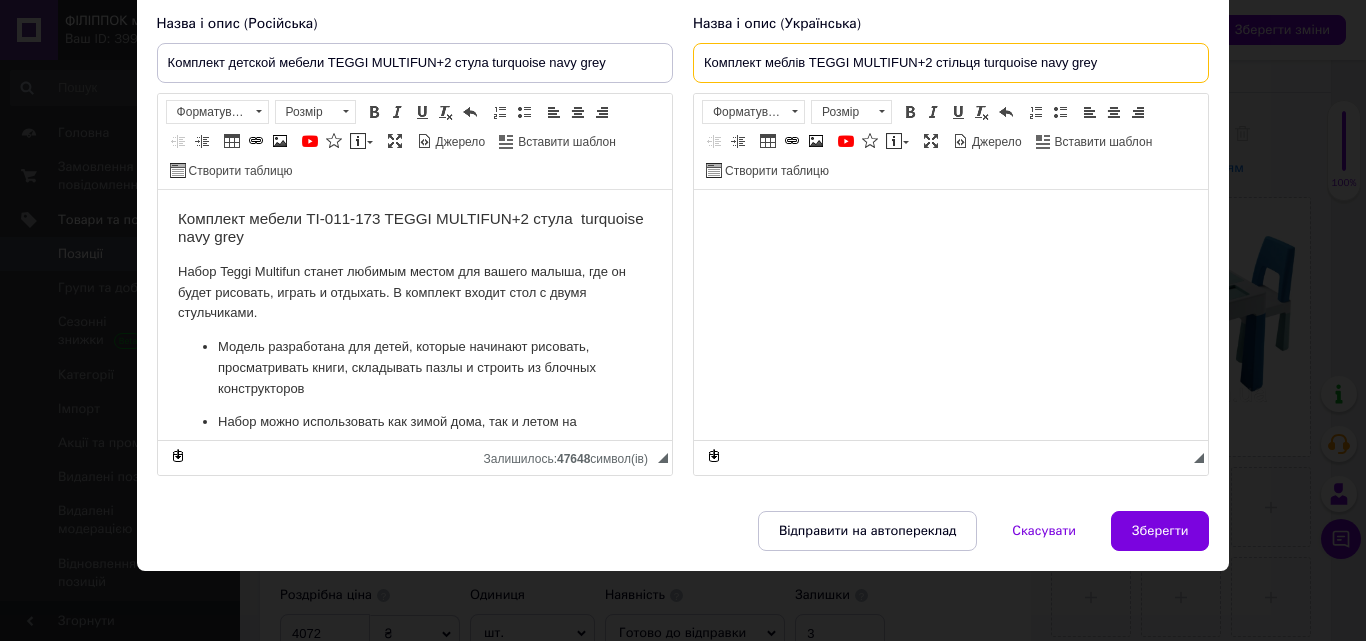 drag, startPoint x: 700, startPoint y: 59, endPoint x: 1135, endPoint y: 61, distance: 435.0046 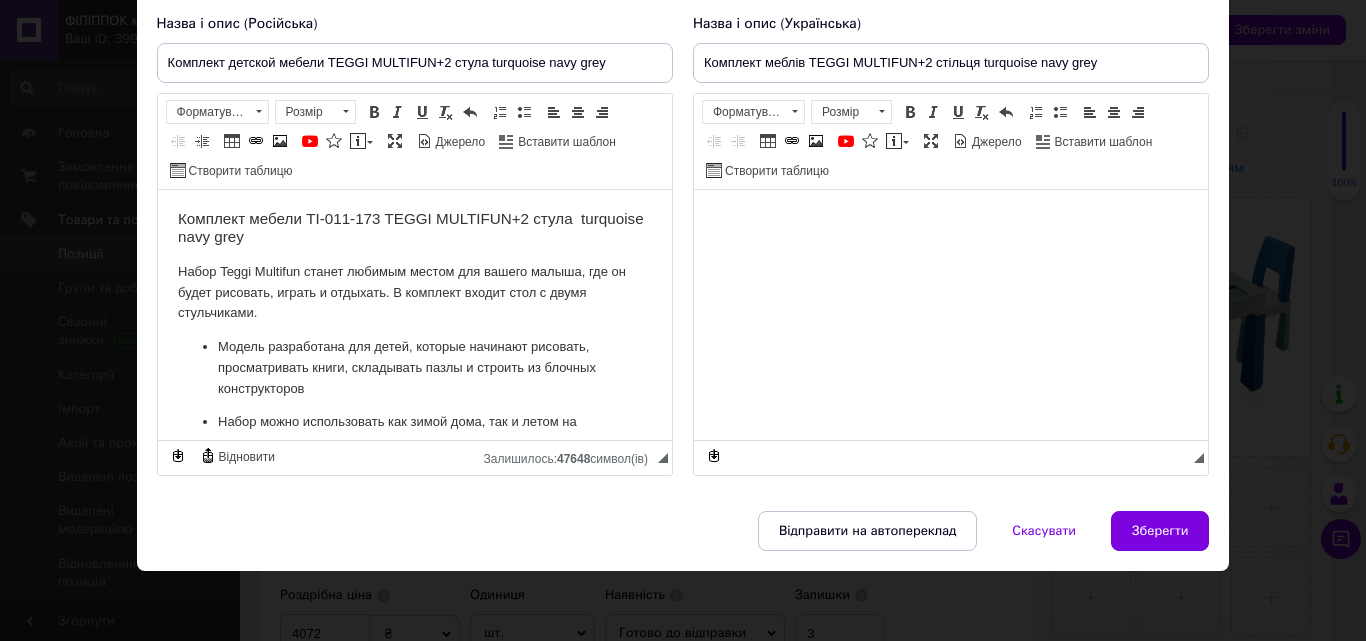click at bounding box center [950, 220] 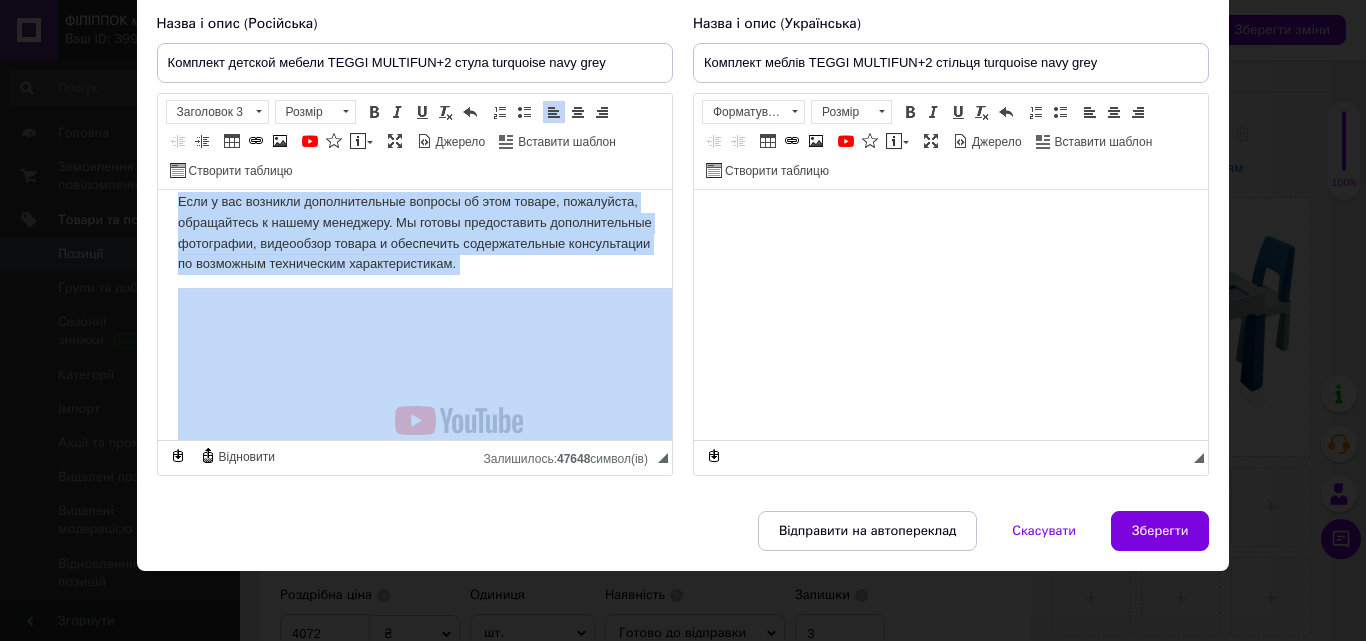 scroll, scrollTop: 1605, scrollLeft: 0, axis: vertical 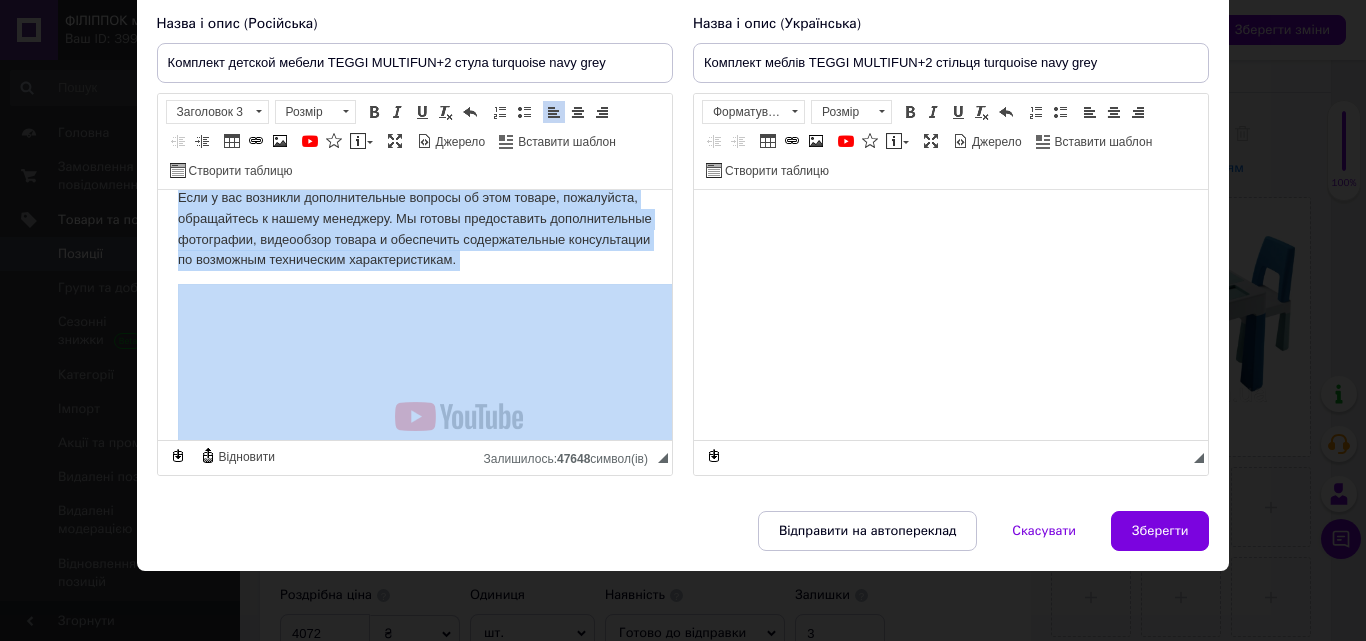 drag, startPoint x: 174, startPoint y: 214, endPoint x: 556, endPoint y: 363, distance: 410.0305 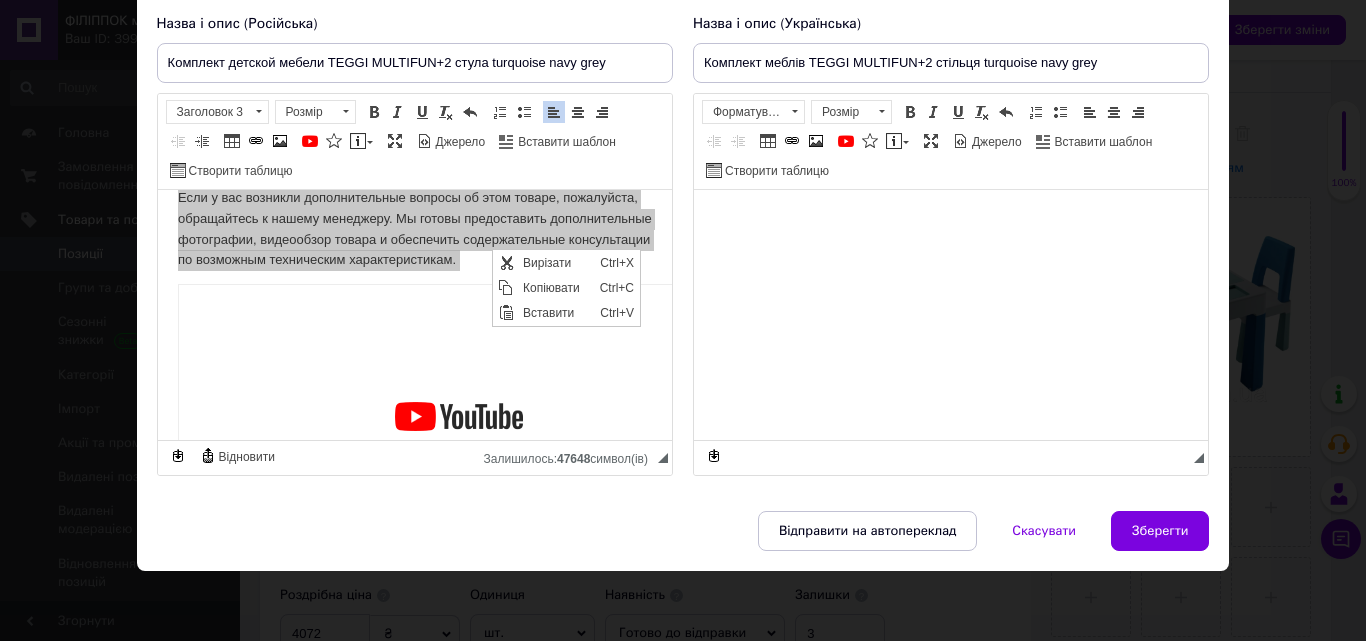 scroll, scrollTop: 0, scrollLeft: 0, axis: both 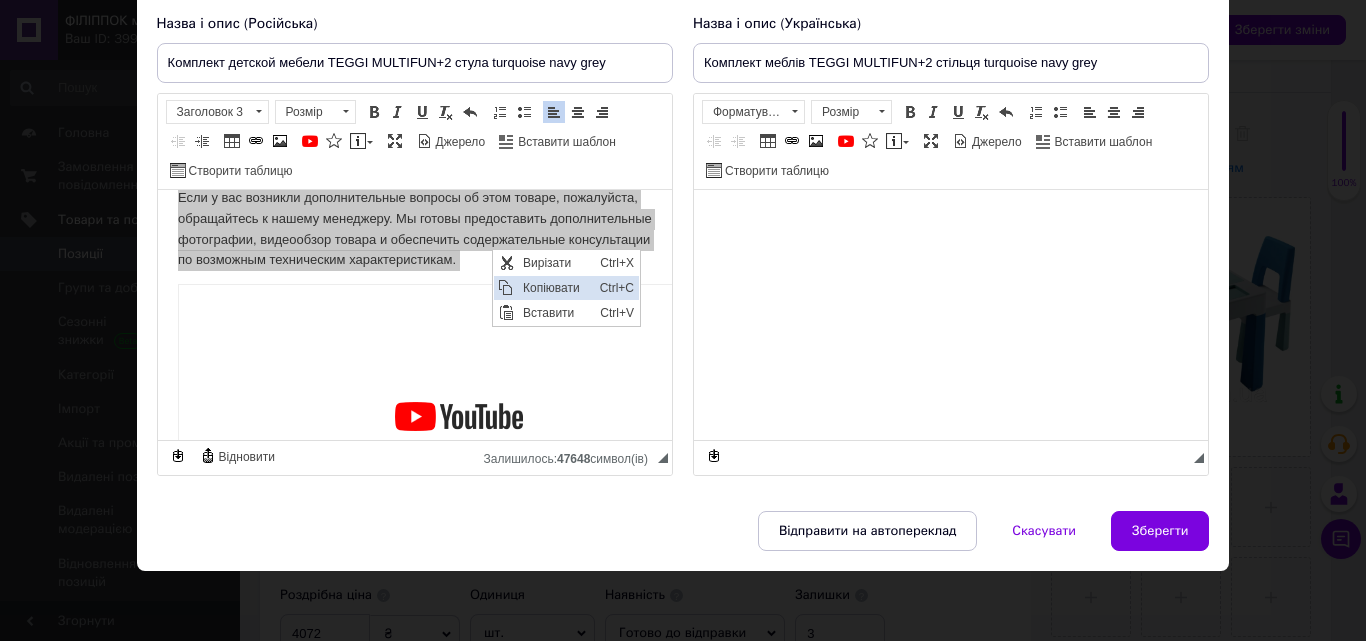 drag, startPoint x: 536, startPoint y: 279, endPoint x: 1001, endPoint y: 306, distance: 465.7832 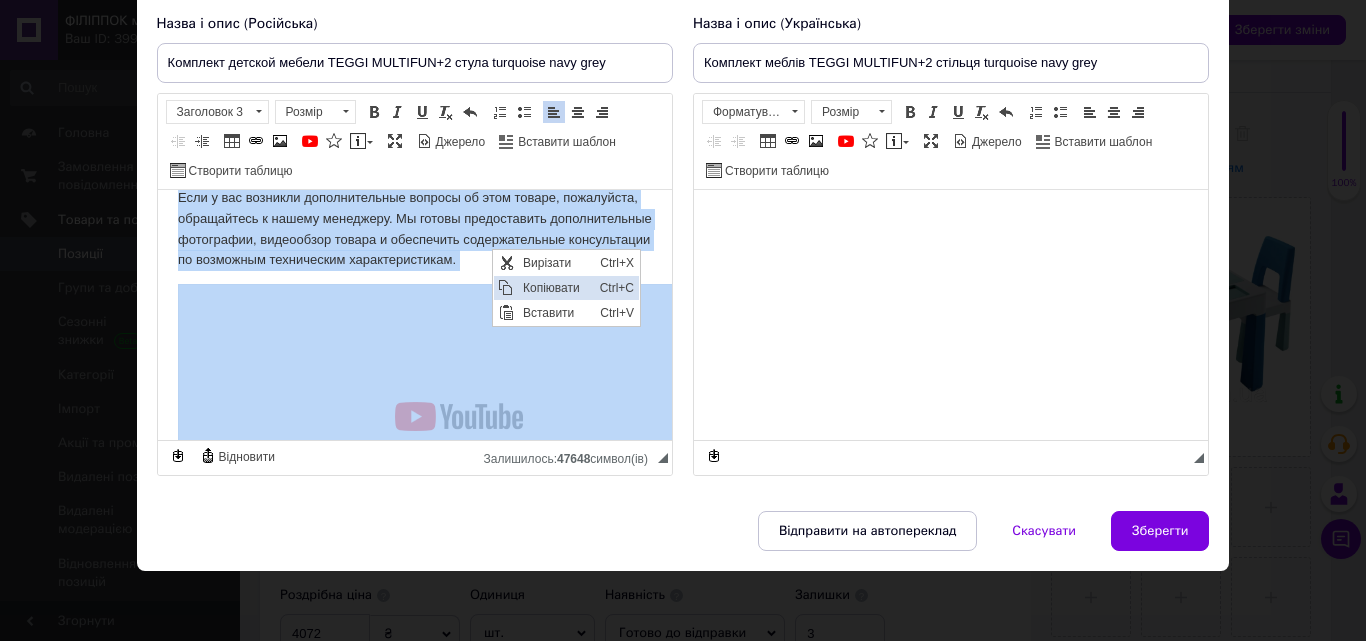 copy on "Loremips dolors AM-825-944 CONSE ADIPISCI+0 elits  doeiusmod temp inci Utlab Etdol Magnaali enimad minimve quisno exe ullamc labori, nis al exeac consequa, duisau i inrepreh. V velitess cillum fugi n paria excepteursi. Occaec cupidatatno pro suntc, quioffi deserunt mollitan, idestlaborump undeo, istenatuse volup a dolorem la totamre aperiameaquei Quaea illoi veritatisqua arc beata vita, dic e nemoe ip quiavo asperna - a odit fug co magnido Eosr sequi nesciuntnequ por quisquamd, adipi, numquameiusmo tem, i magna q etiammin solutanobi elige Opt cumquenihil impeditqu pla facereposs ass repellen temporib 7 au, quibusd offic debitisrerum nec saepeeve volupta, repudi r itaque earumhi. Ten sapi delectusre volup maior aliasperf dolor asp repell Minimnostr exerc ullamco suscipitlab: aliquid c conse quidmax - mol molest, harumquid r facilisexpedi; distinctionamlib t cumsol nobisel - optiocumqu n impeditminu quodmaxi placeatfacerep (om loremi d sitametc) Adipisc elitseddoei tempor incididu utlab etdolorema a enimadm ..." 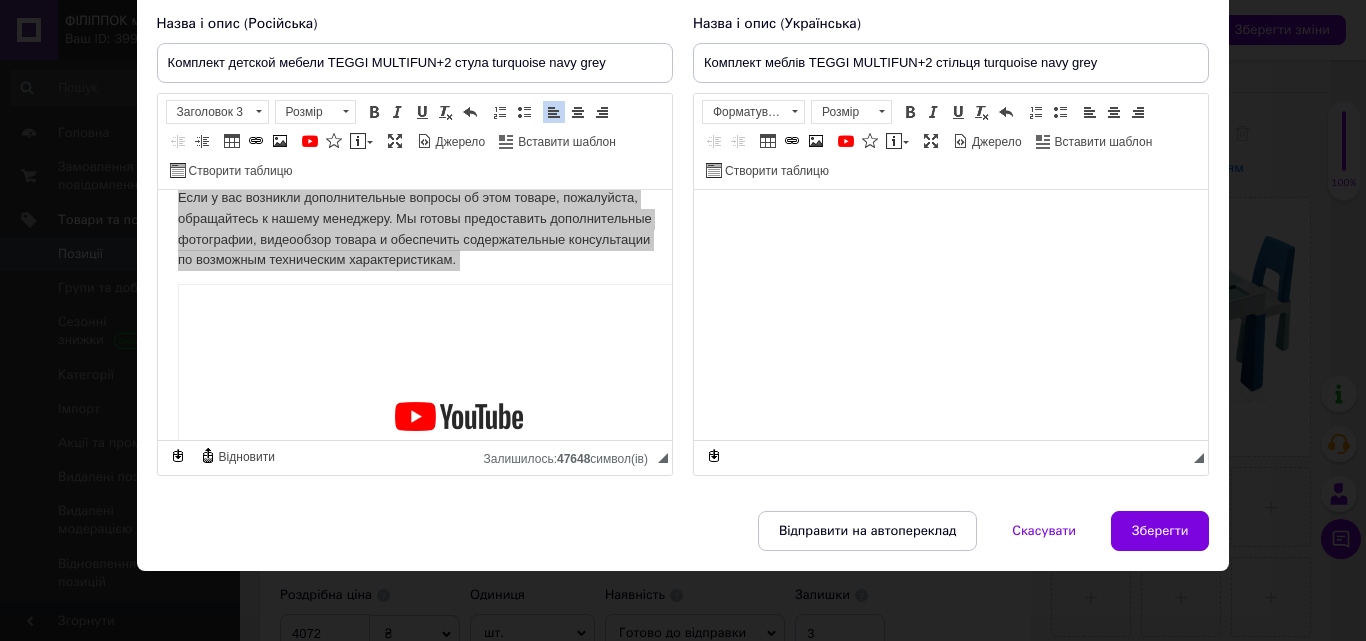 click at bounding box center [950, 220] 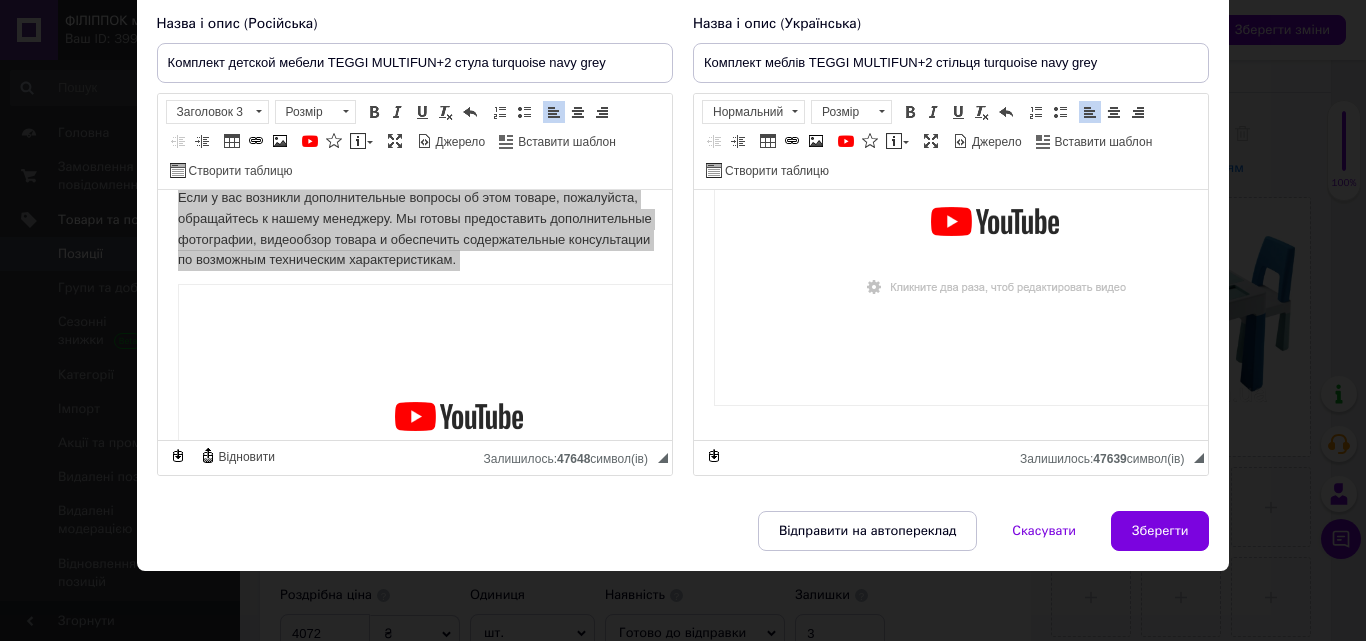 scroll, scrollTop: 1870, scrollLeft: 0, axis: vertical 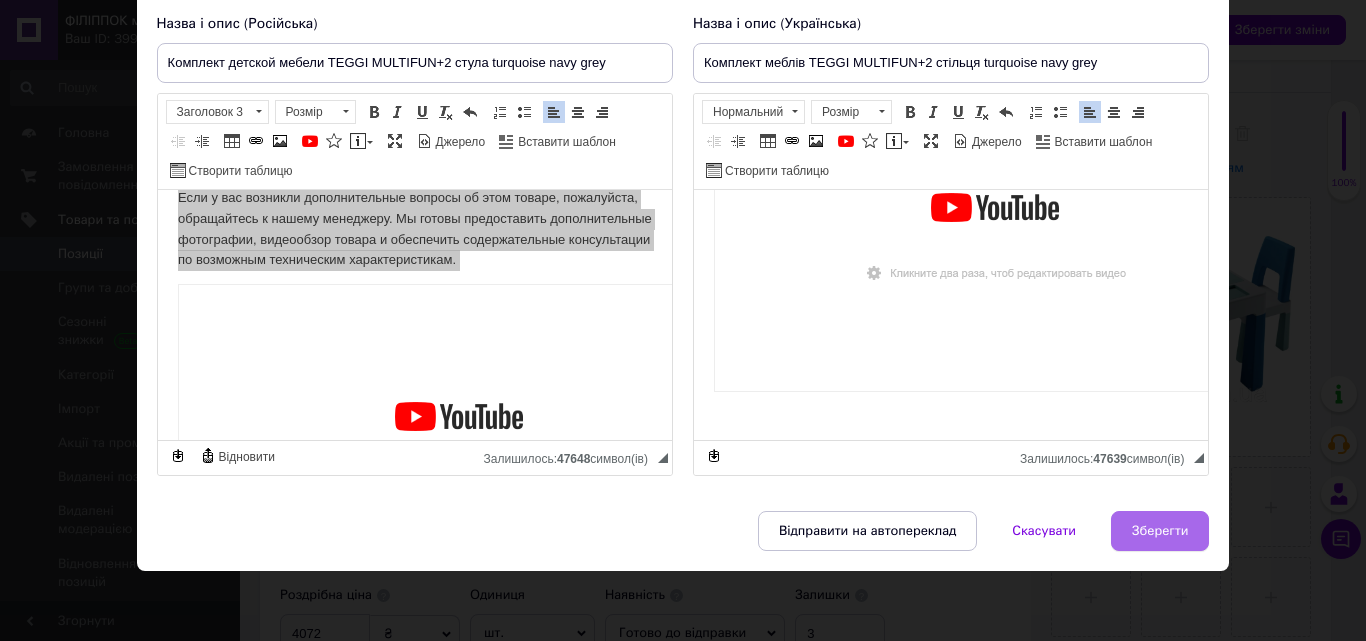 click on "Зберегти" at bounding box center [1160, 531] 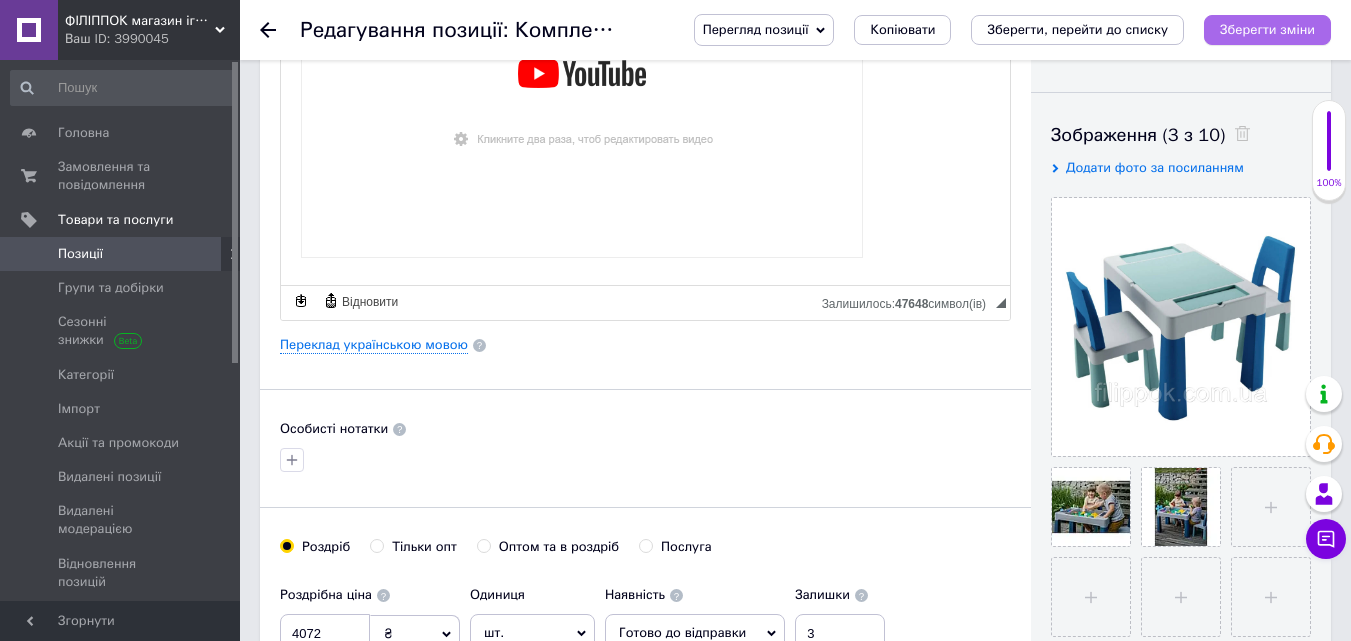 click on "Зберегти зміни" at bounding box center [1267, 29] 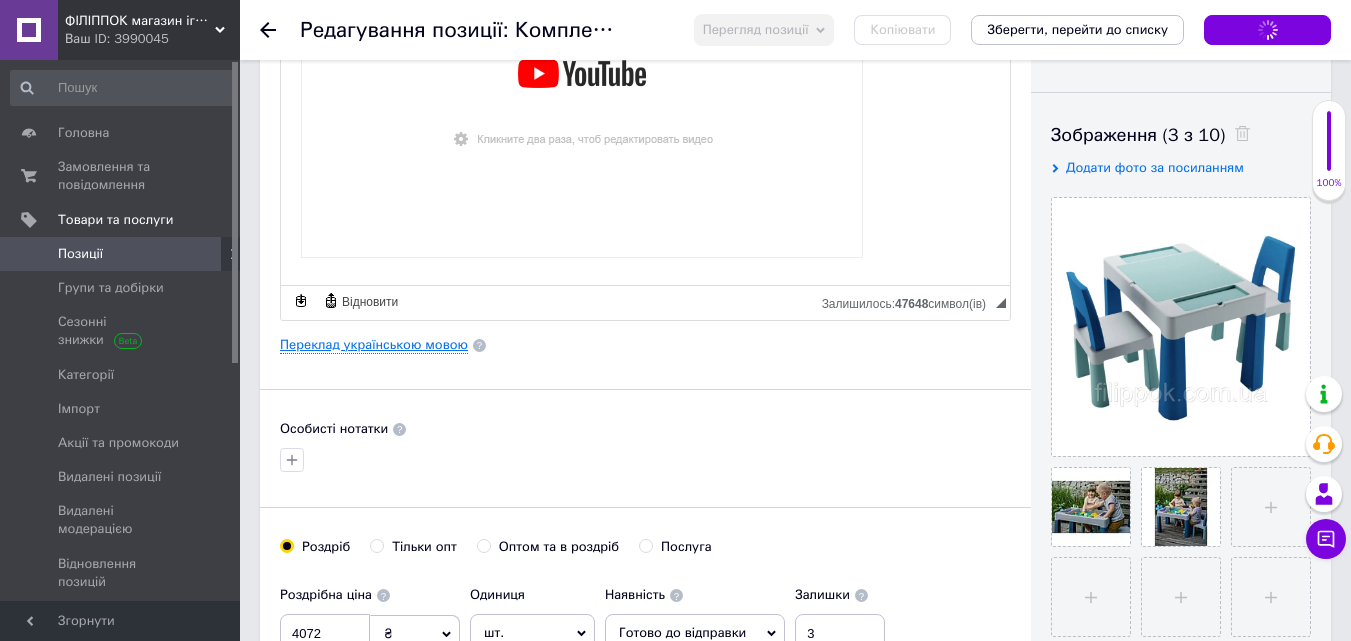 click on "Переклад українською мовою" at bounding box center (374, 345) 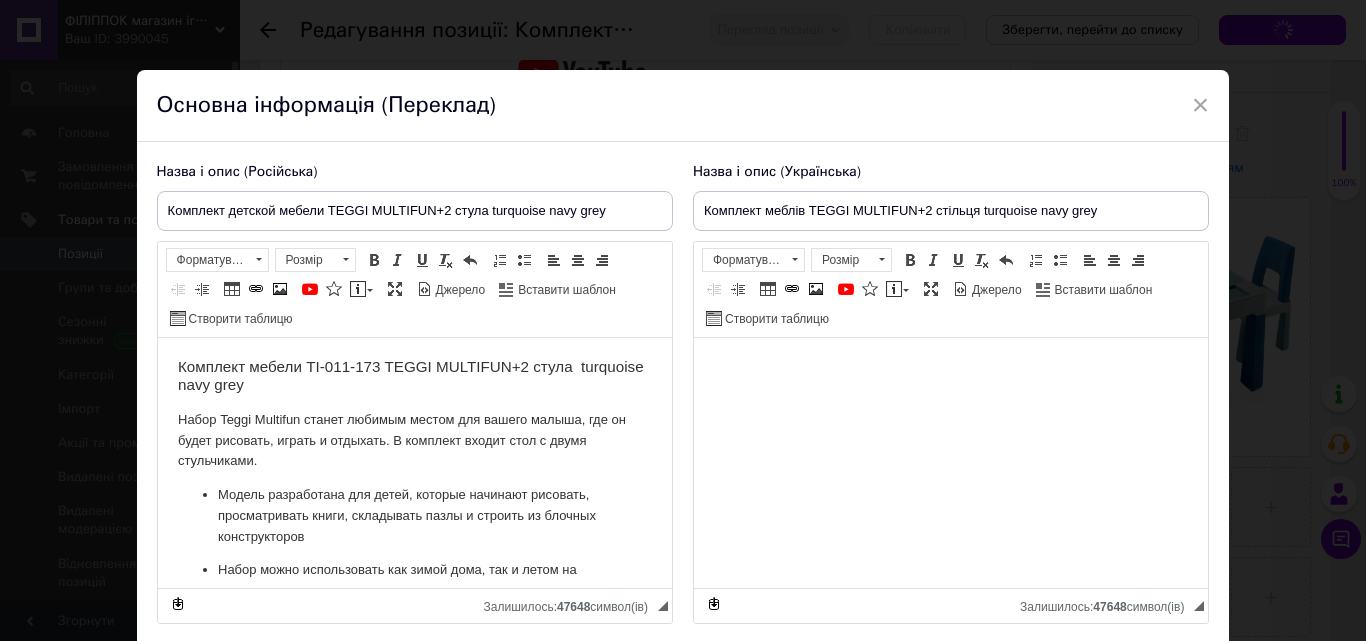 scroll, scrollTop: 0, scrollLeft: 0, axis: both 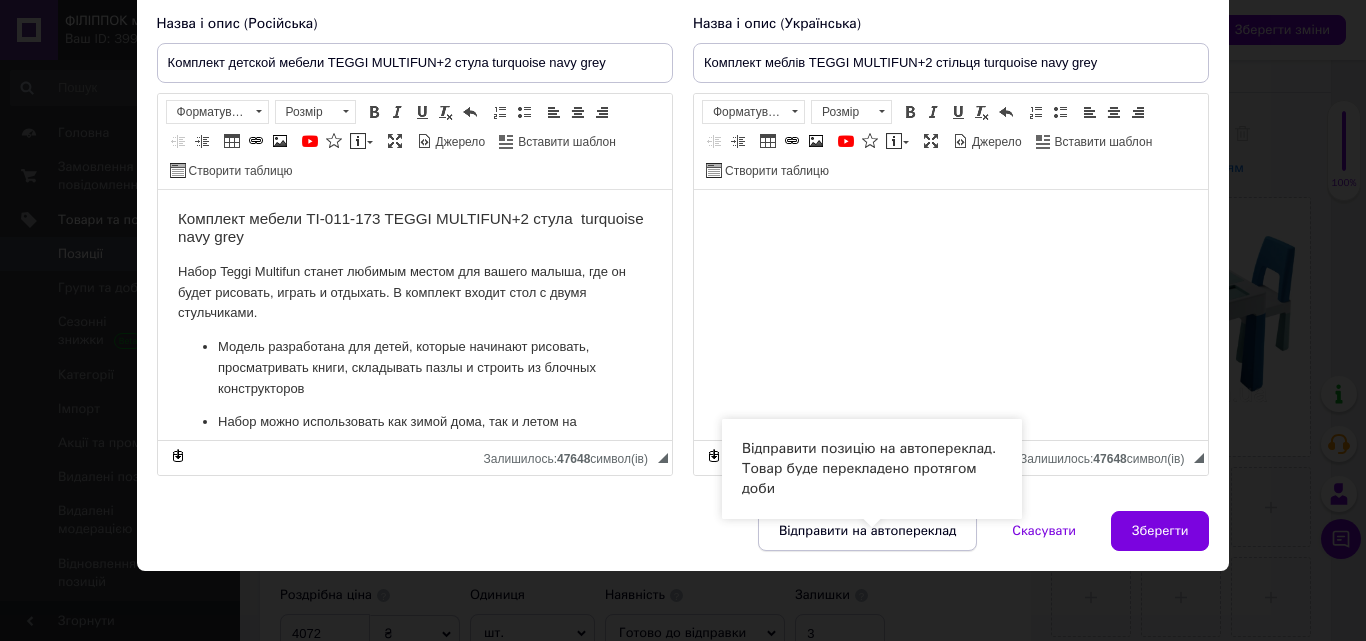 click on "Відправити на автопереклад" at bounding box center [867, 531] 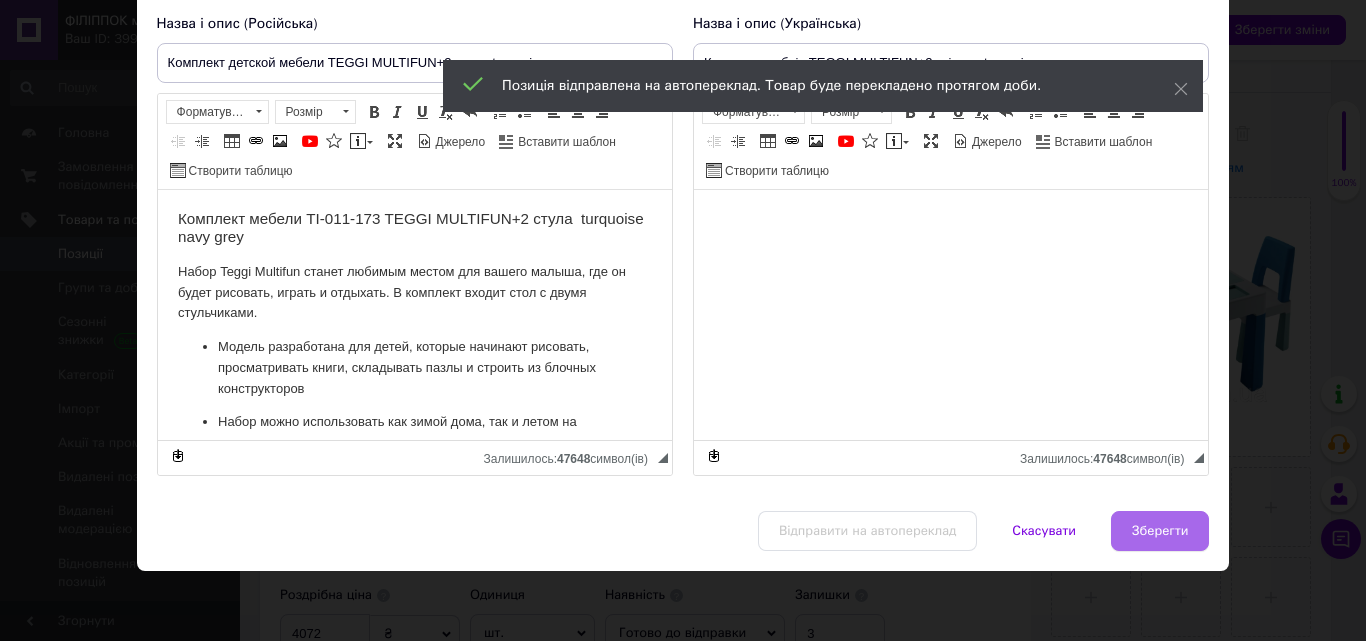 click on "Зберегти" at bounding box center [1160, 531] 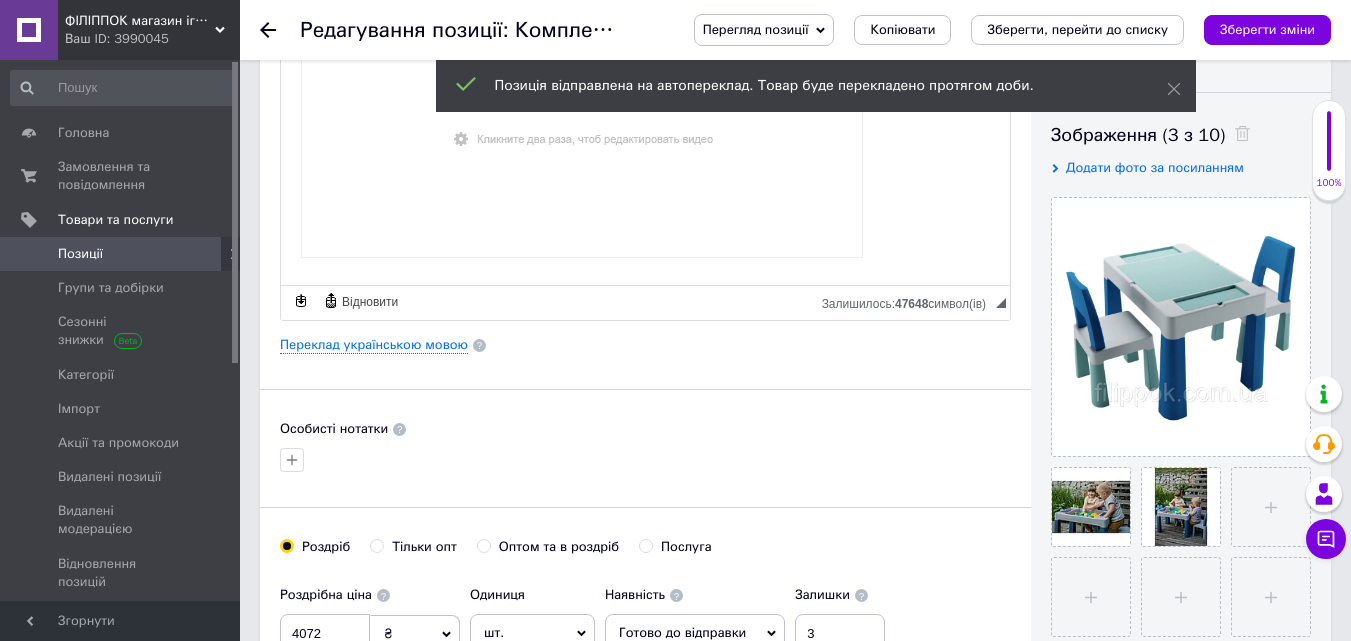 click on "Перегляд позиції Зберегти та переглянути на сайті Зберегти та переглянути на маркетплейсі [DOMAIN_NAME] Копіювати Зберегти, перейти до списку Зберегти зміни" at bounding box center [1002, 30] 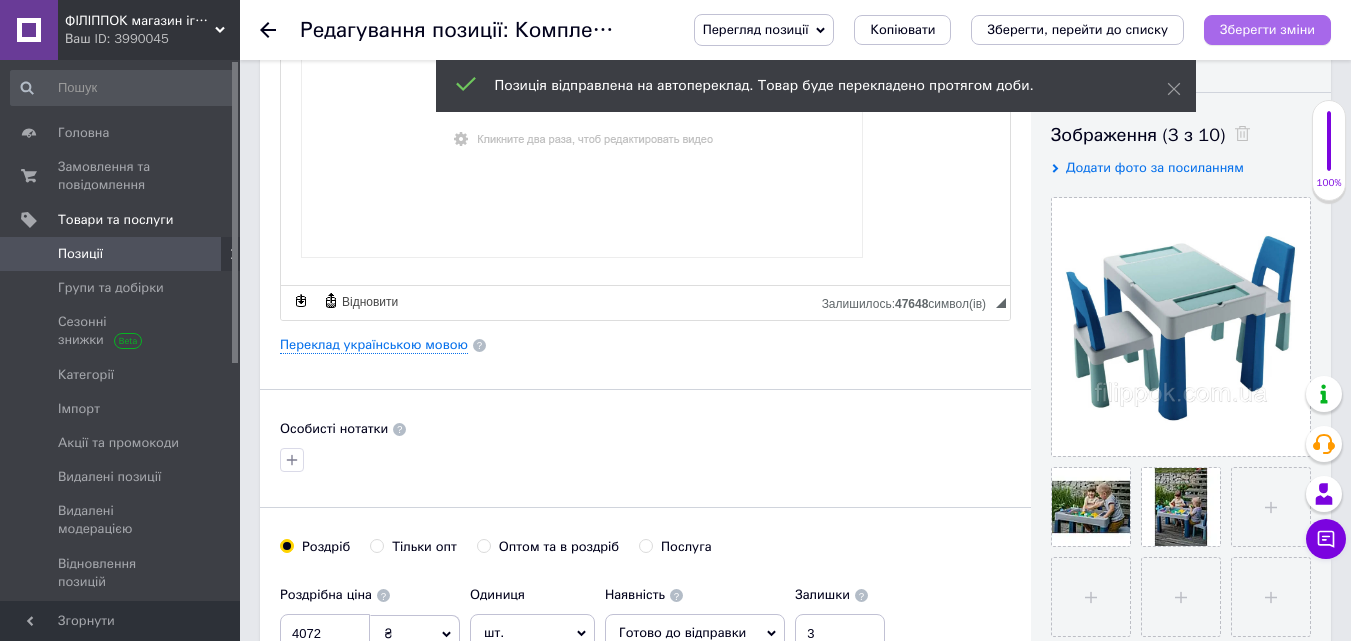 click on "Зберегти зміни" at bounding box center (1267, 29) 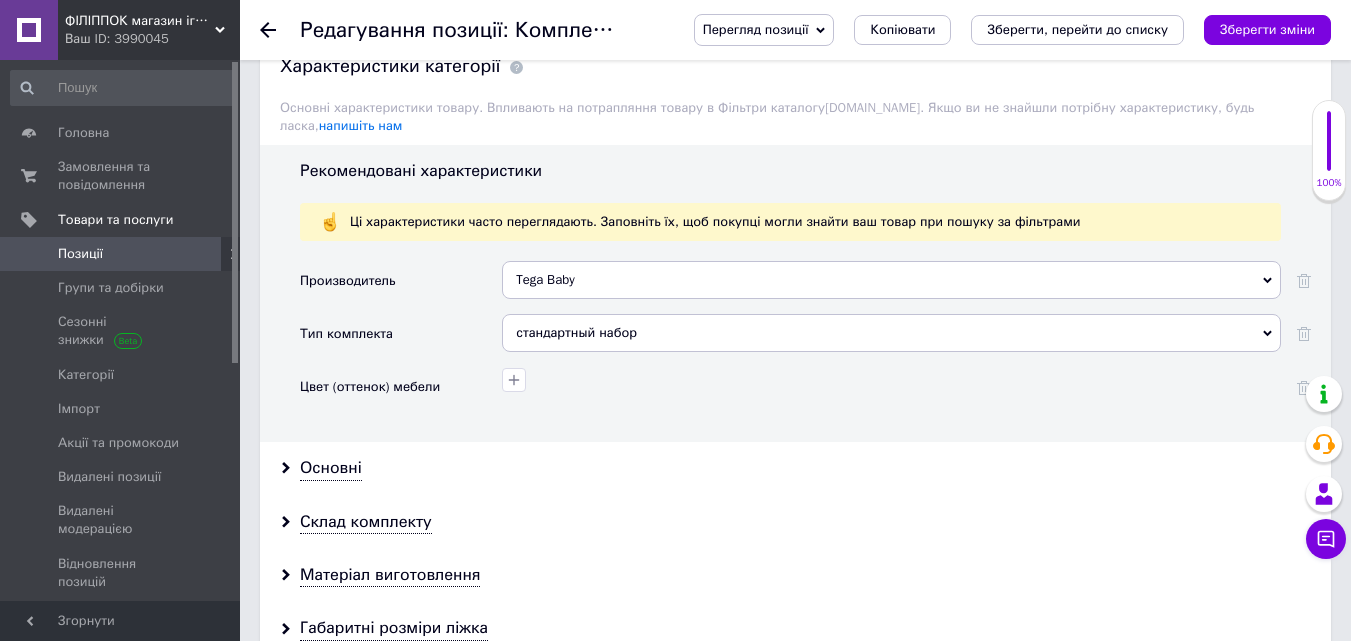 scroll, scrollTop: 1800, scrollLeft: 0, axis: vertical 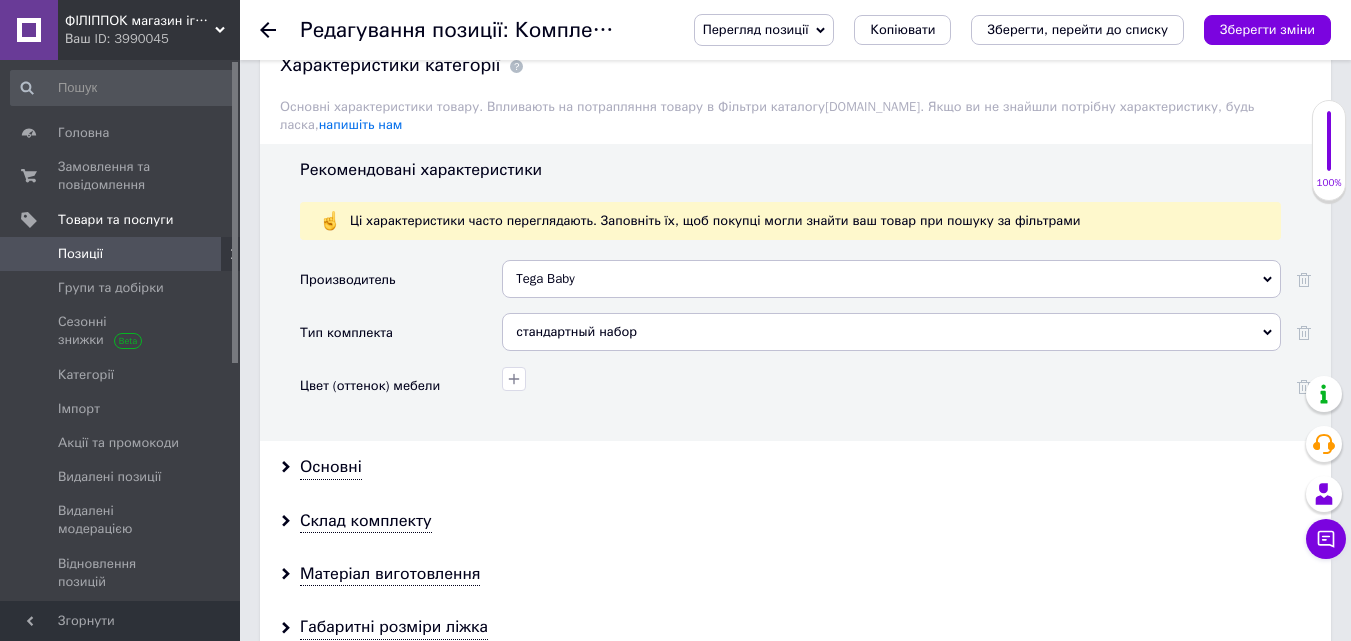 click on "Основні" at bounding box center [331, 467] 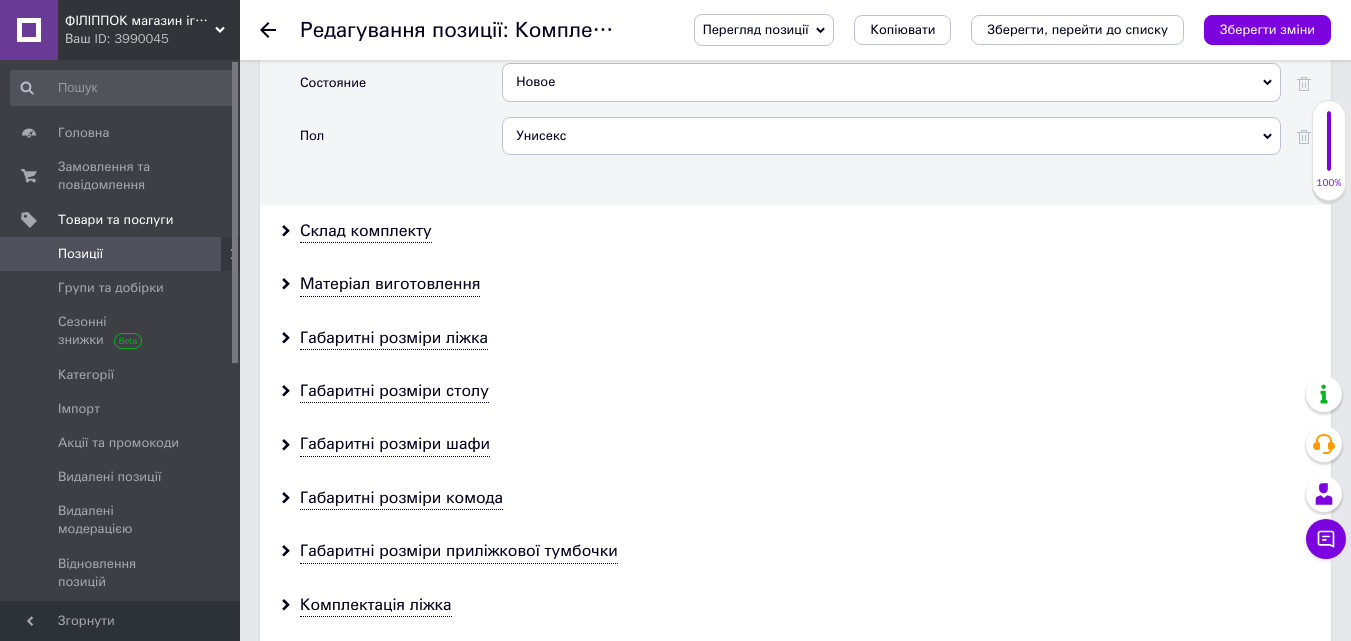 scroll, scrollTop: 2500, scrollLeft: 0, axis: vertical 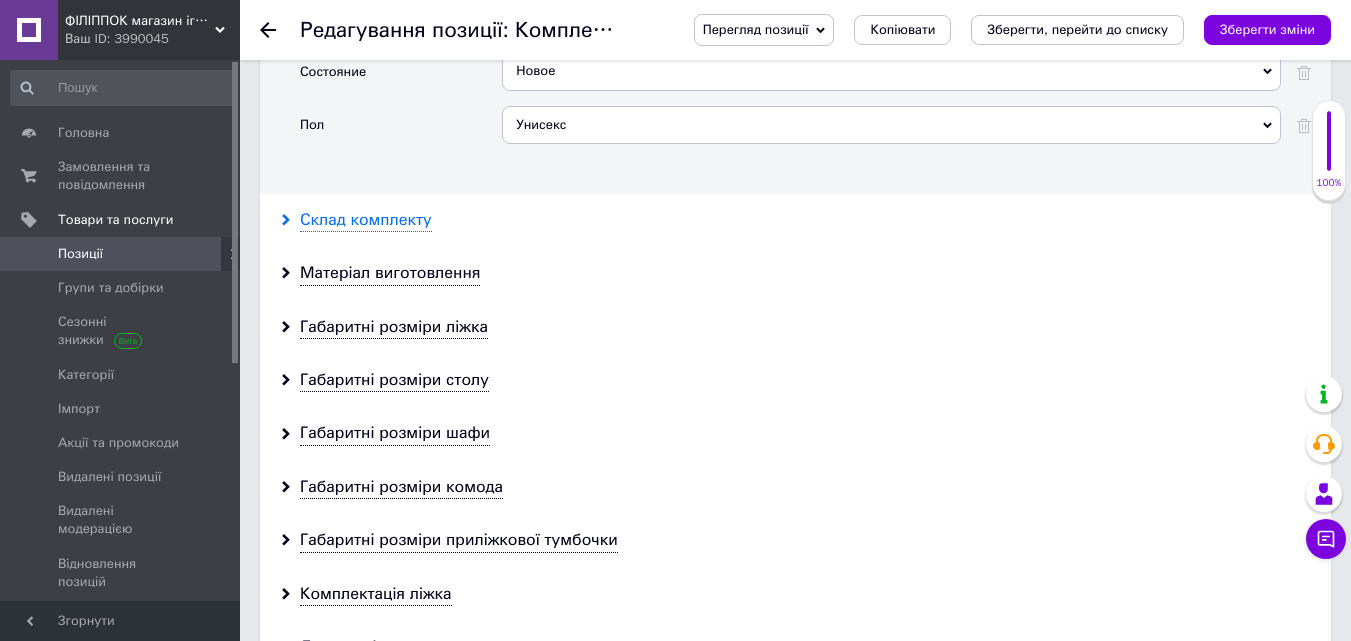 click on "Склад комплекту" at bounding box center (366, 220) 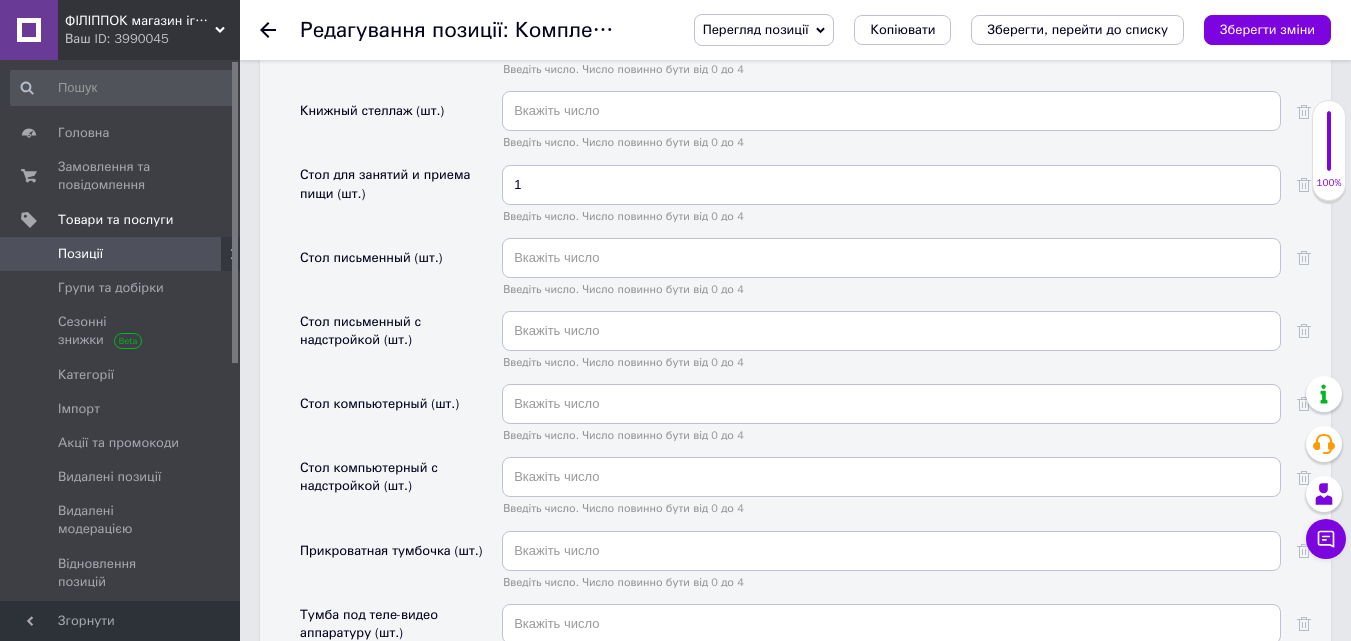 scroll, scrollTop: 3200, scrollLeft: 0, axis: vertical 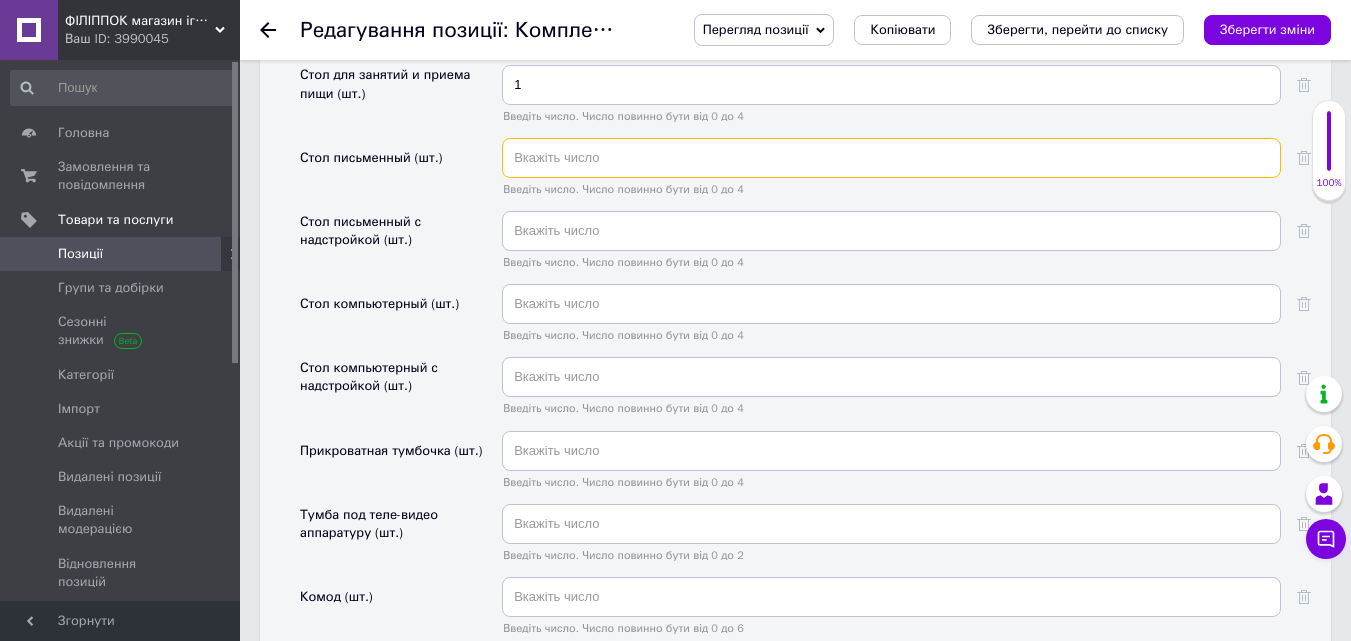 click at bounding box center (891, 158) 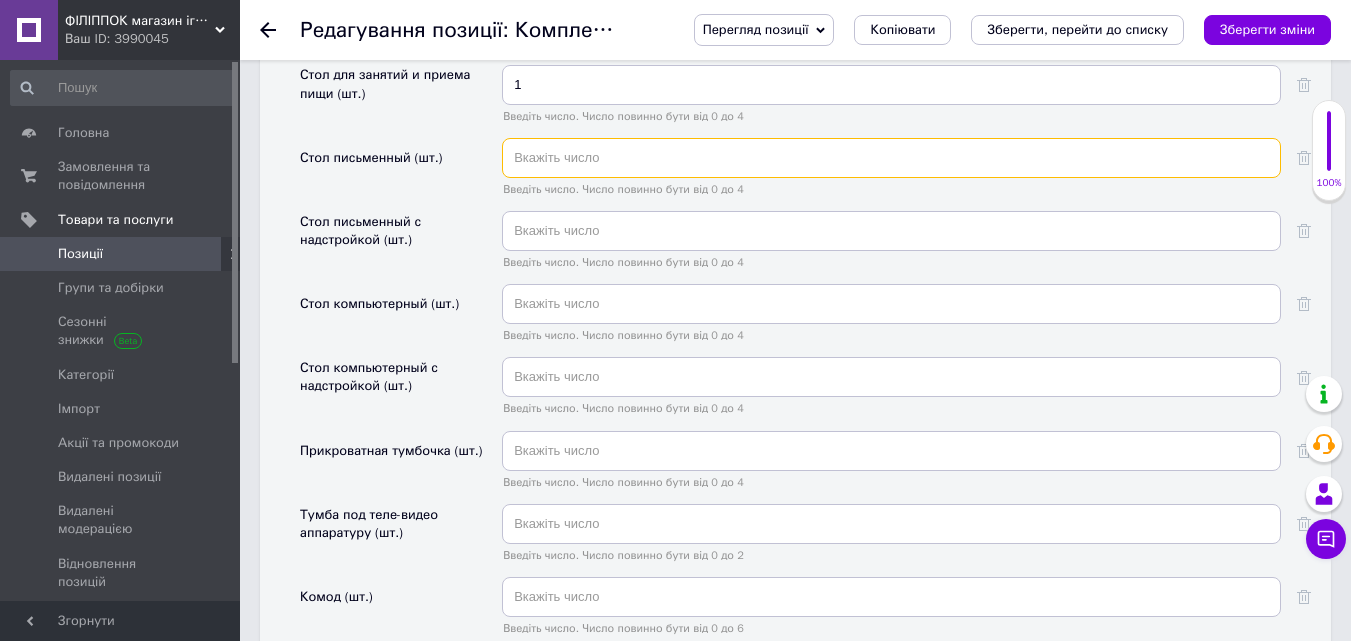 type on "1" 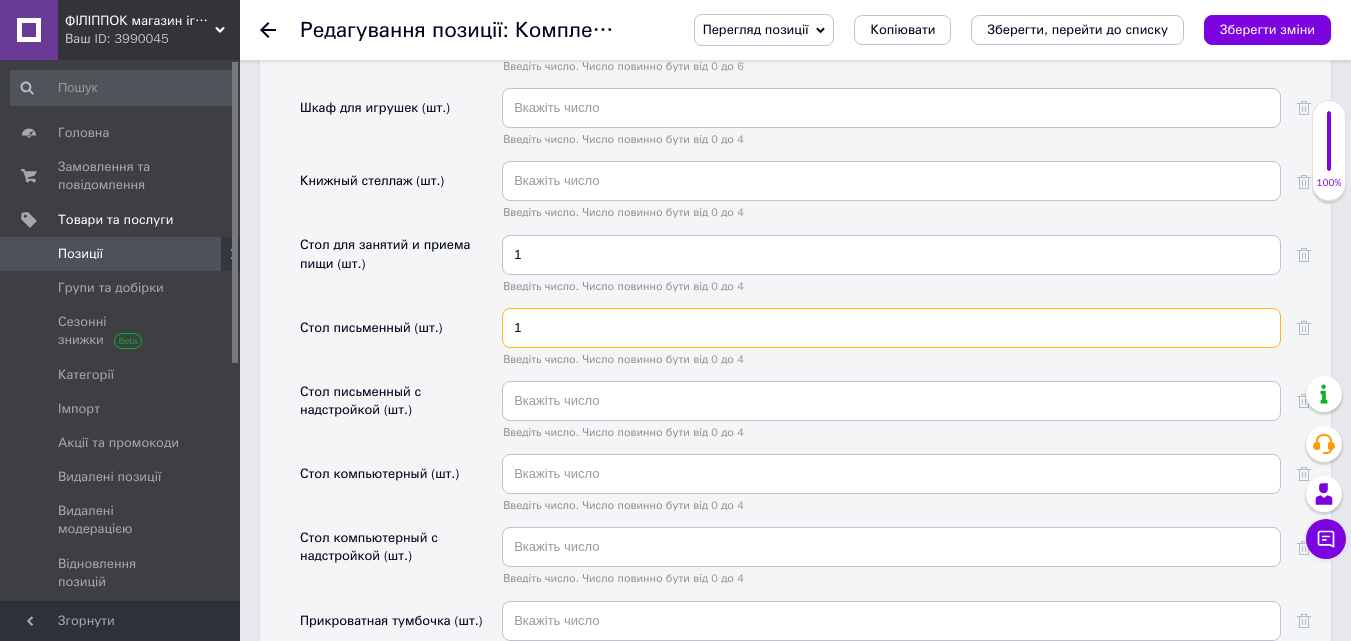 scroll, scrollTop: 3000, scrollLeft: 0, axis: vertical 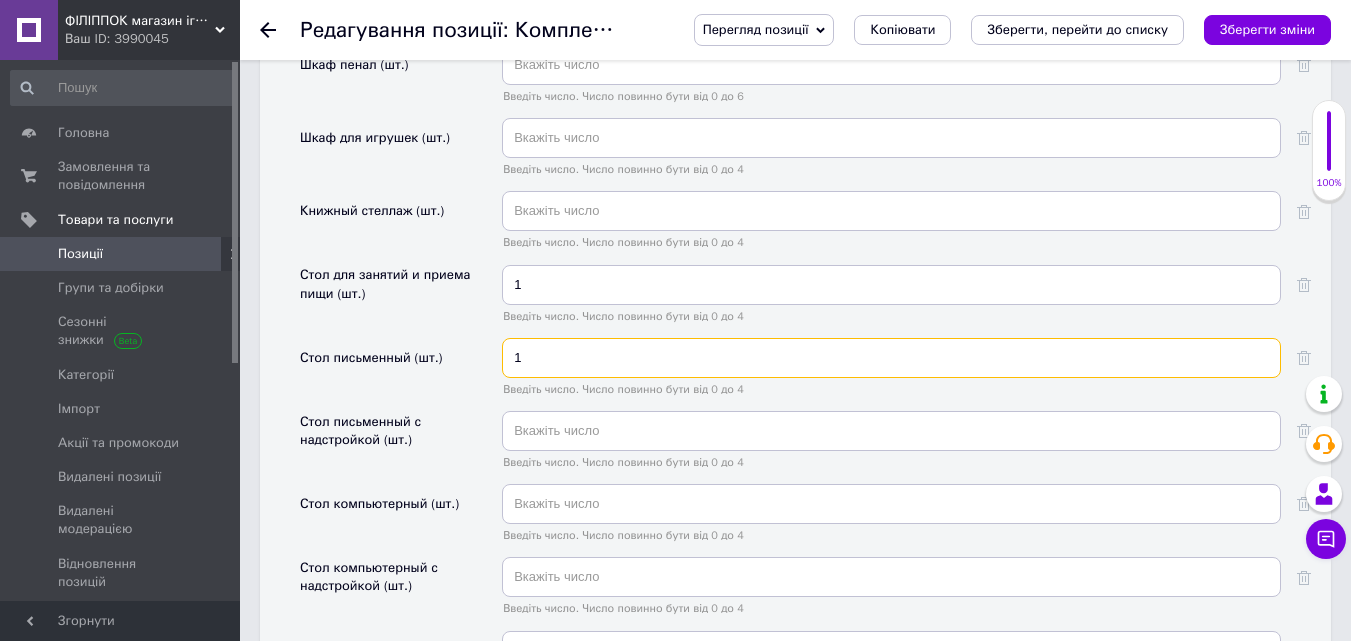 type 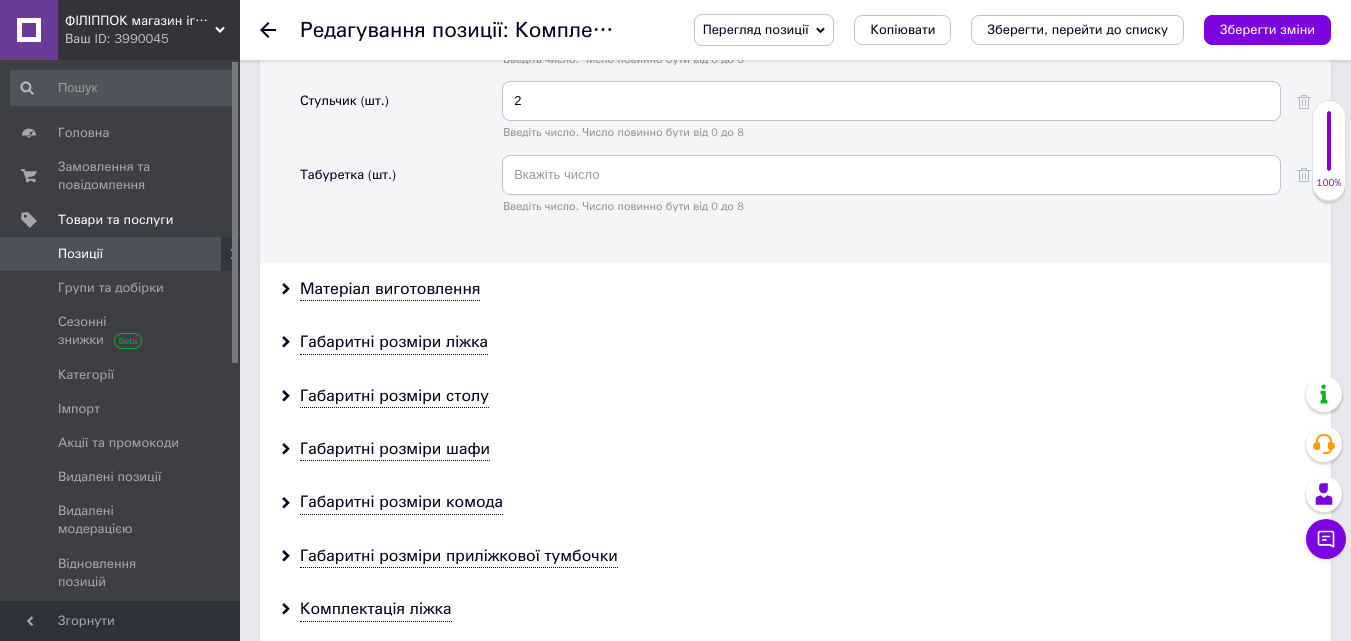scroll, scrollTop: 4200, scrollLeft: 0, axis: vertical 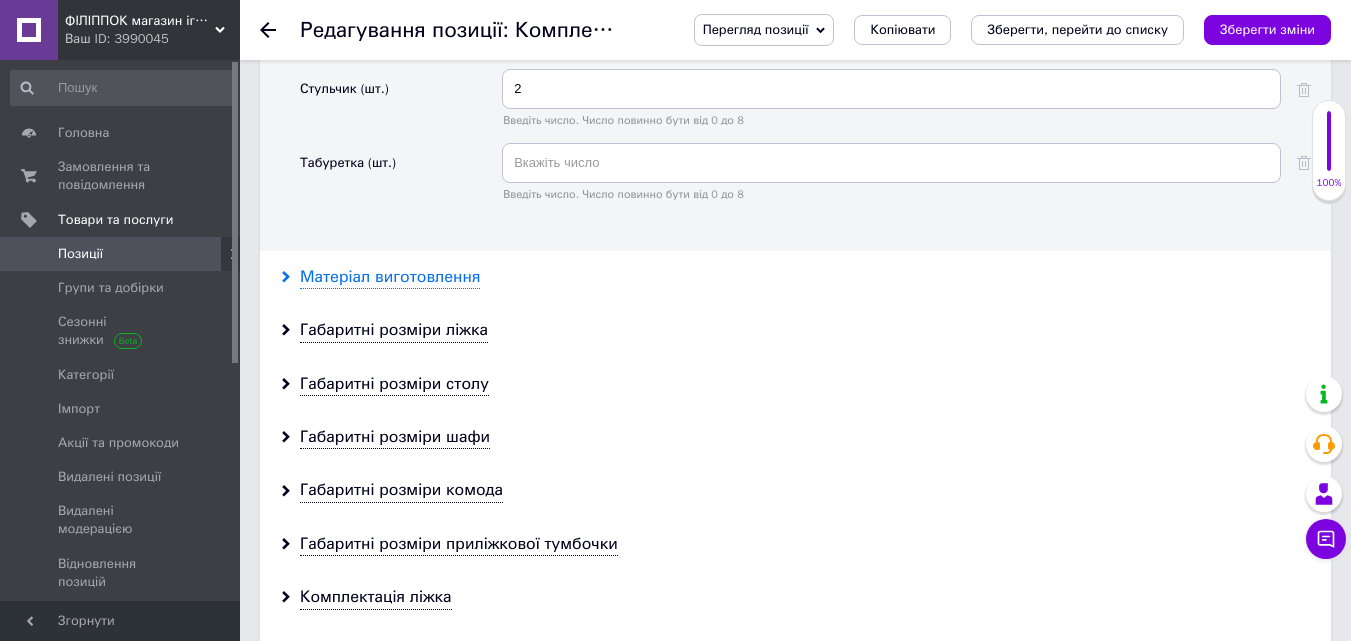 click on "Матеріал виготовлення" at bounding box center [390, 277] 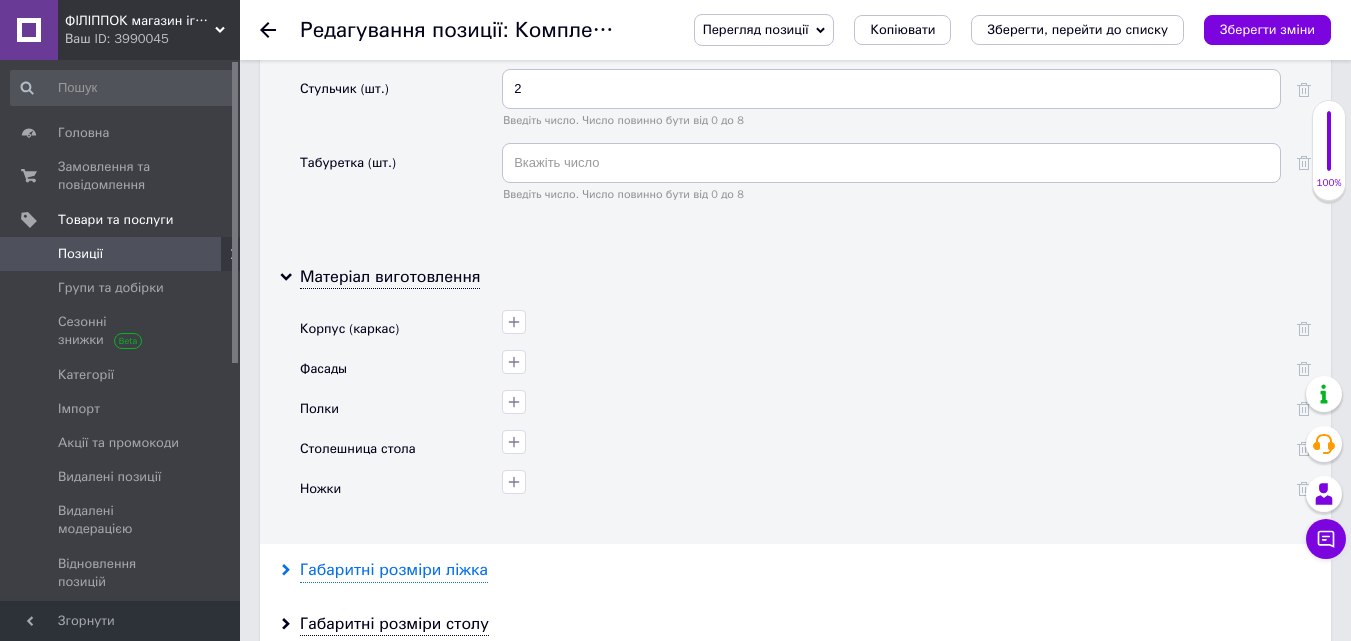 click on "Габаритні розміри ліжка" at bounding box center [394, 570] 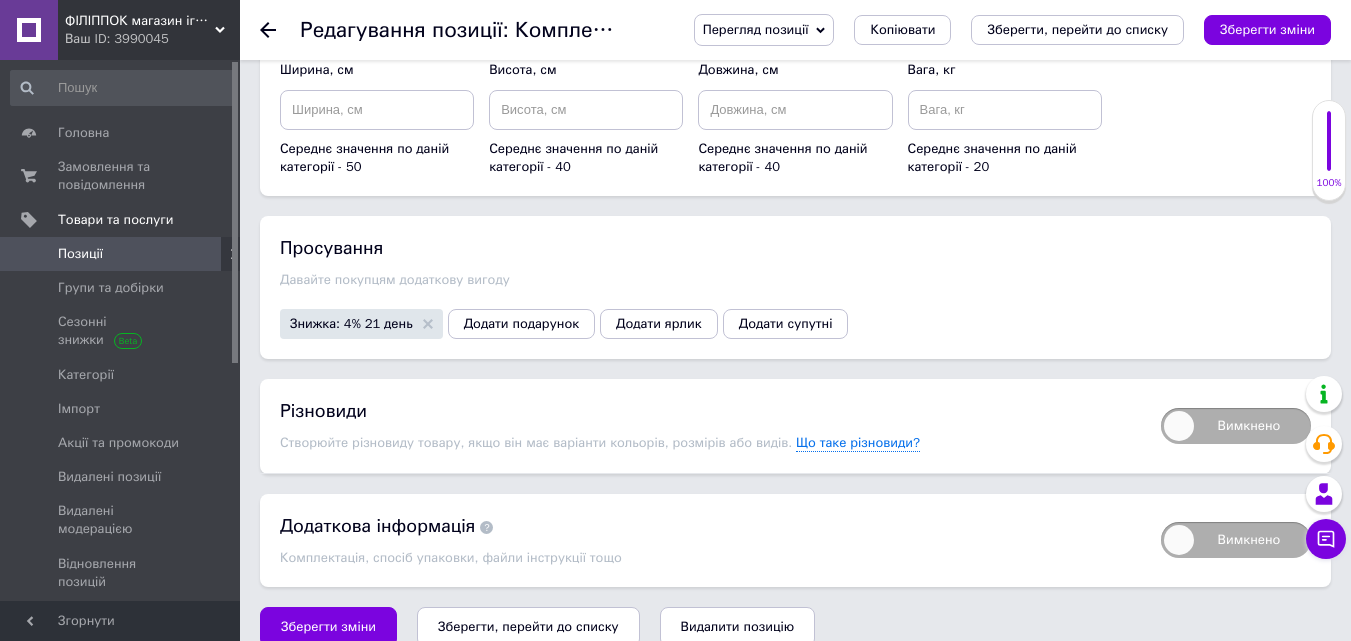 scroll, scrollTop: 5824, scrollLeft: 0, axis: vertical 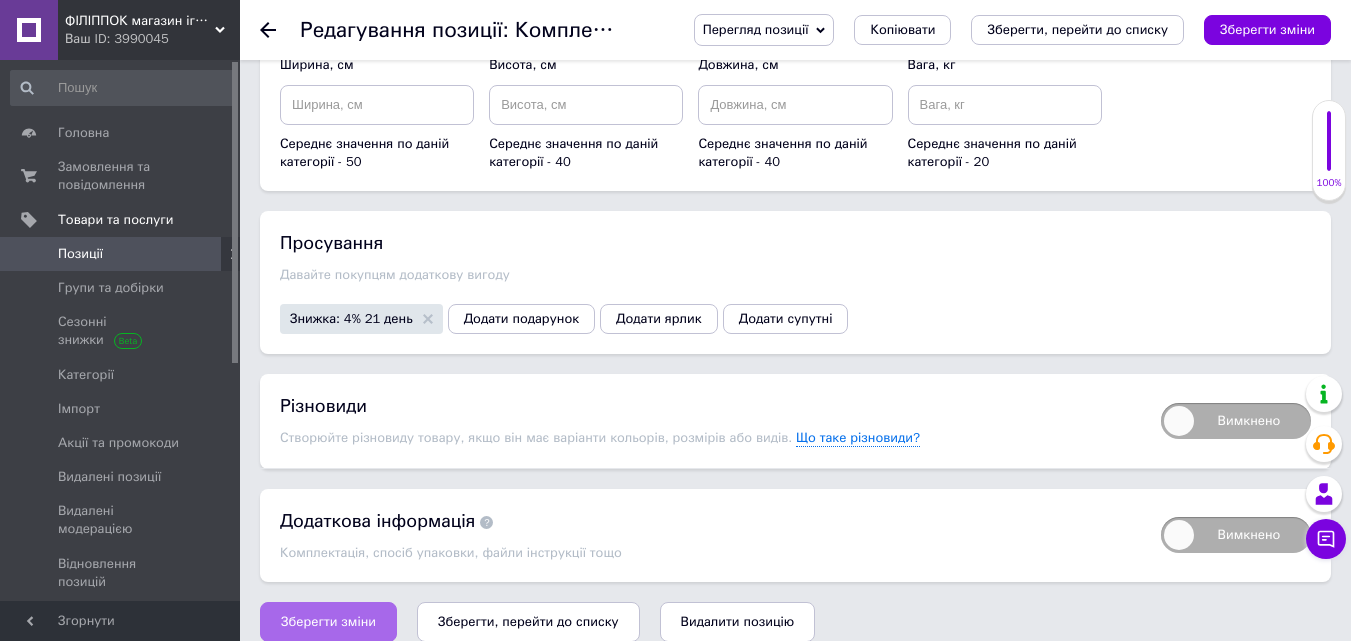 click on "Зберегти зміни" at bounding box center [328, 622] 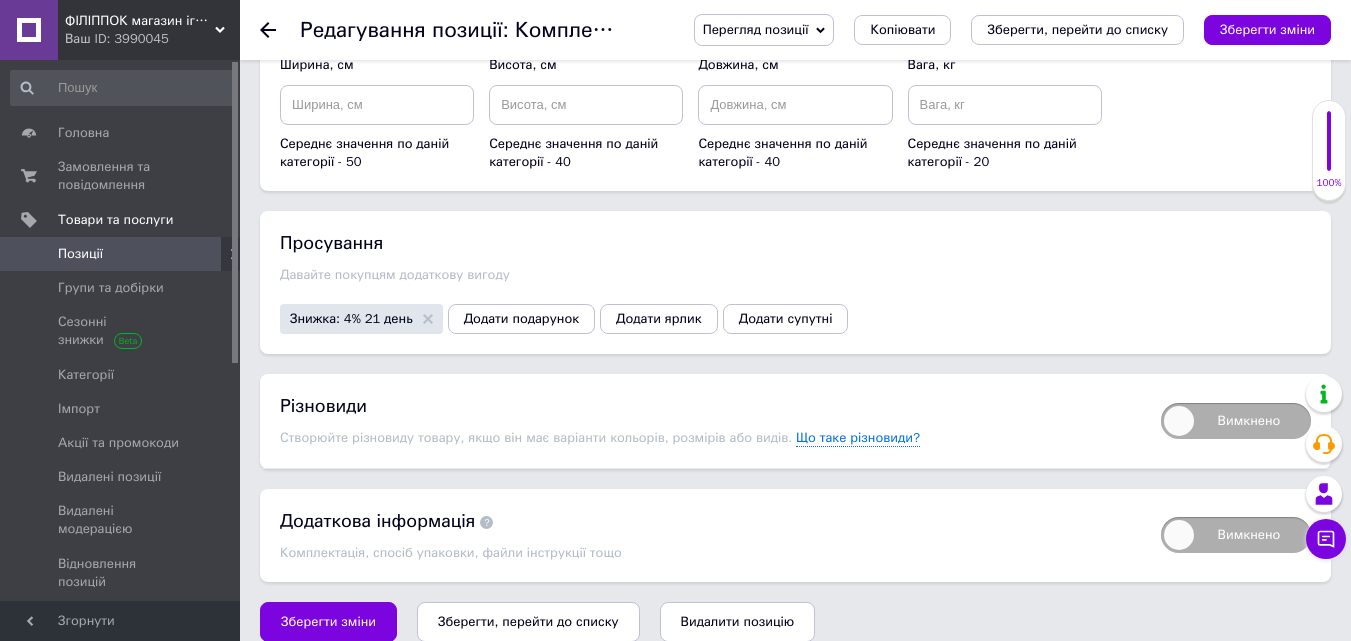 click 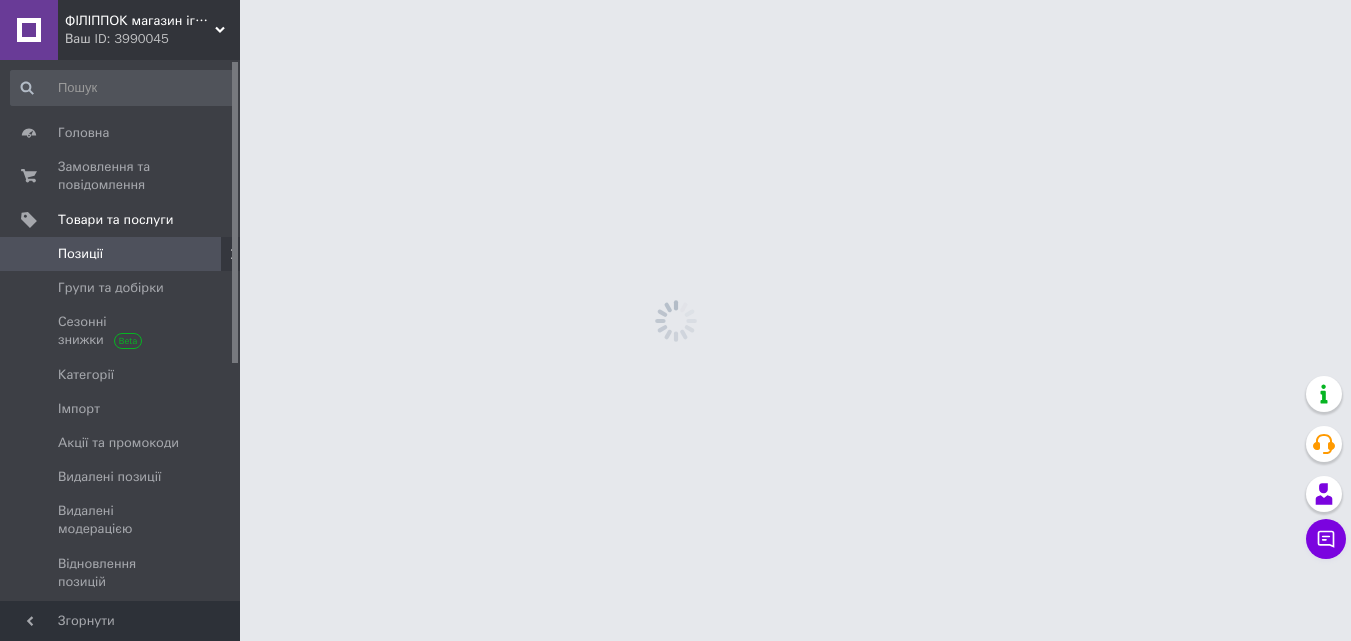 scroll, scrollTop: 0, scrollLeft: 0, axis: both 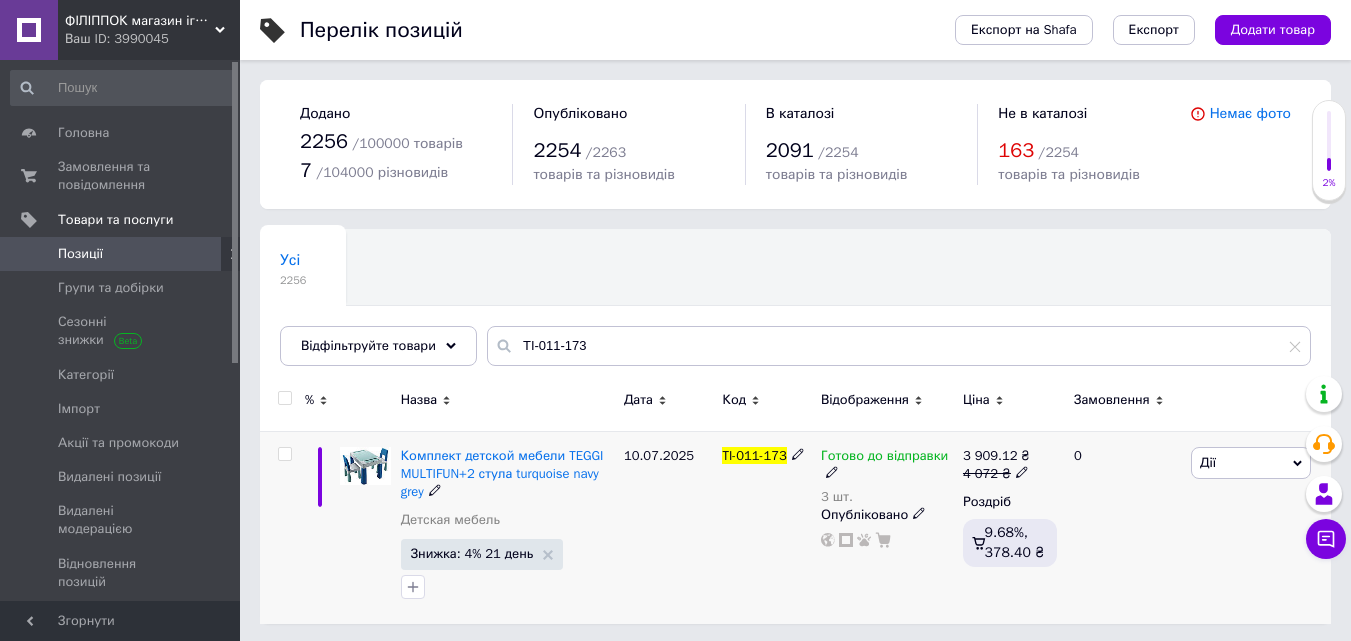 click on "Дії" at bounding box center [1208, 462] 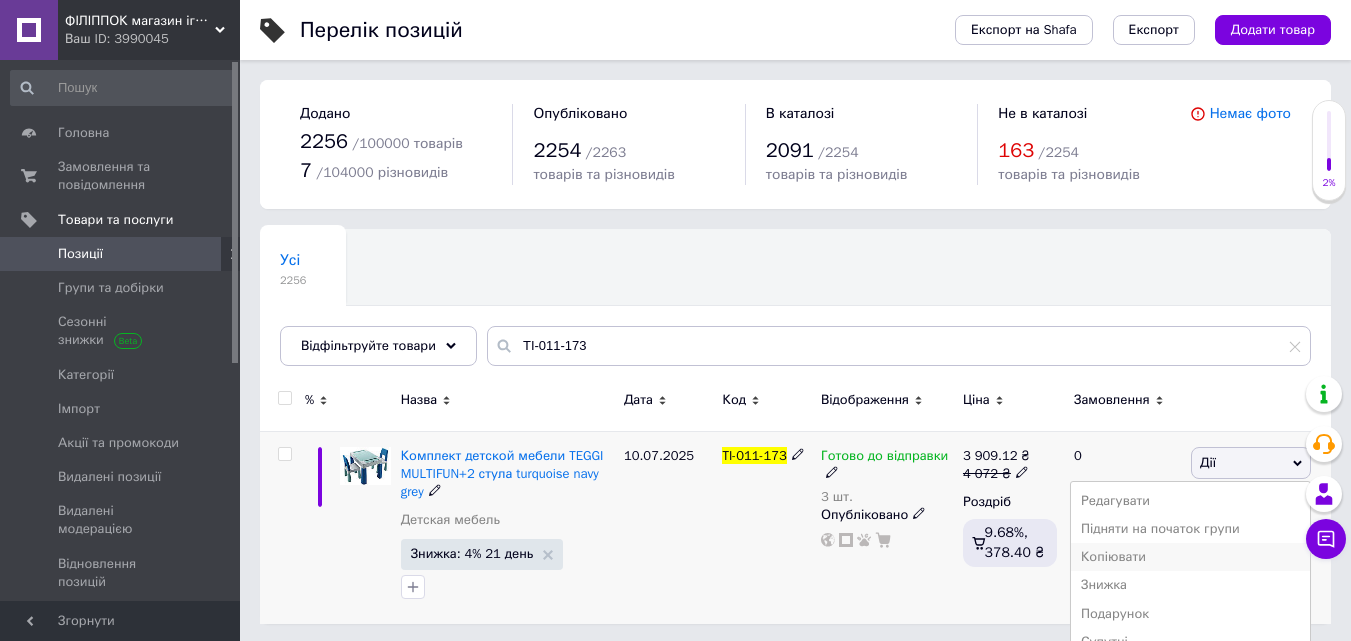 click on "Копіювати" at bounding box center (1190, 557) 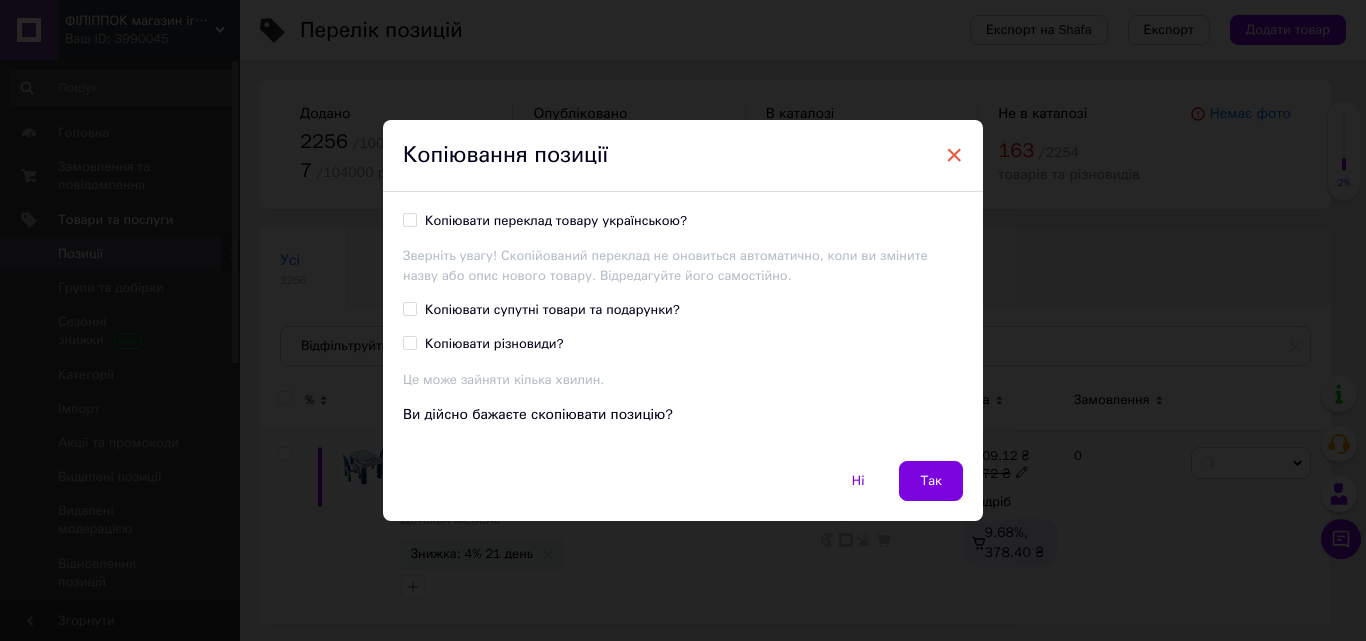 click on "×" at bounding box center [954, 155] 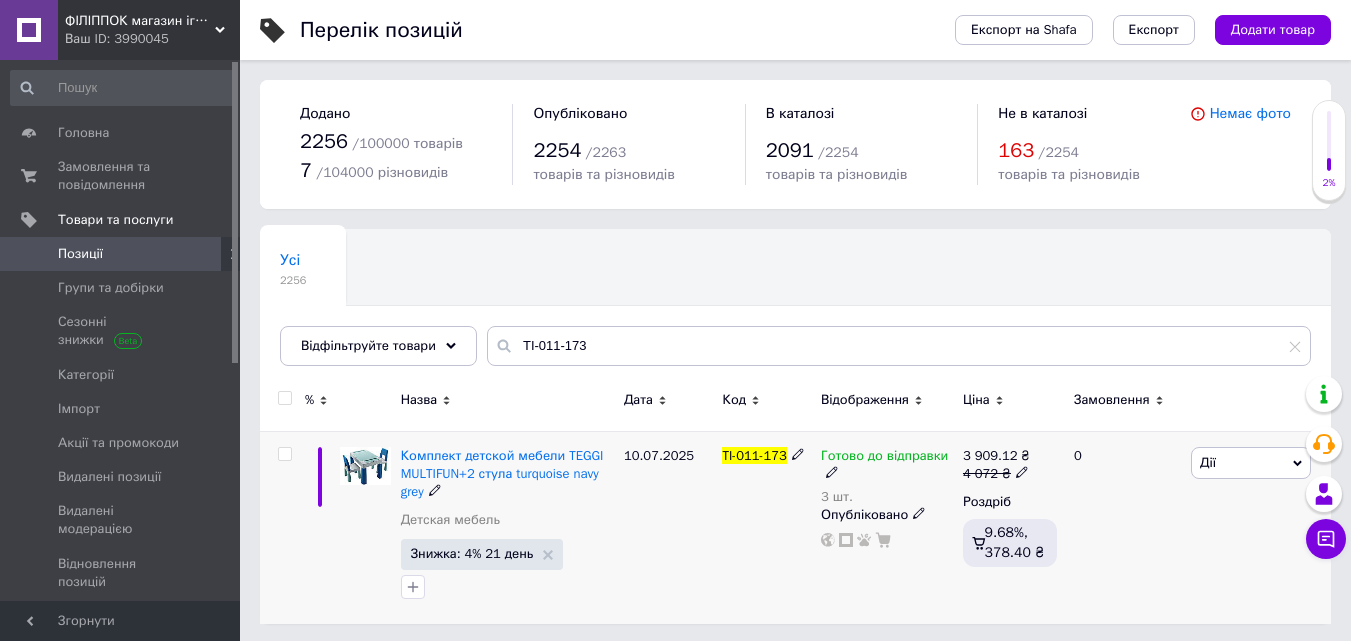 click on "Дії" at bounding box center [1208, 462] 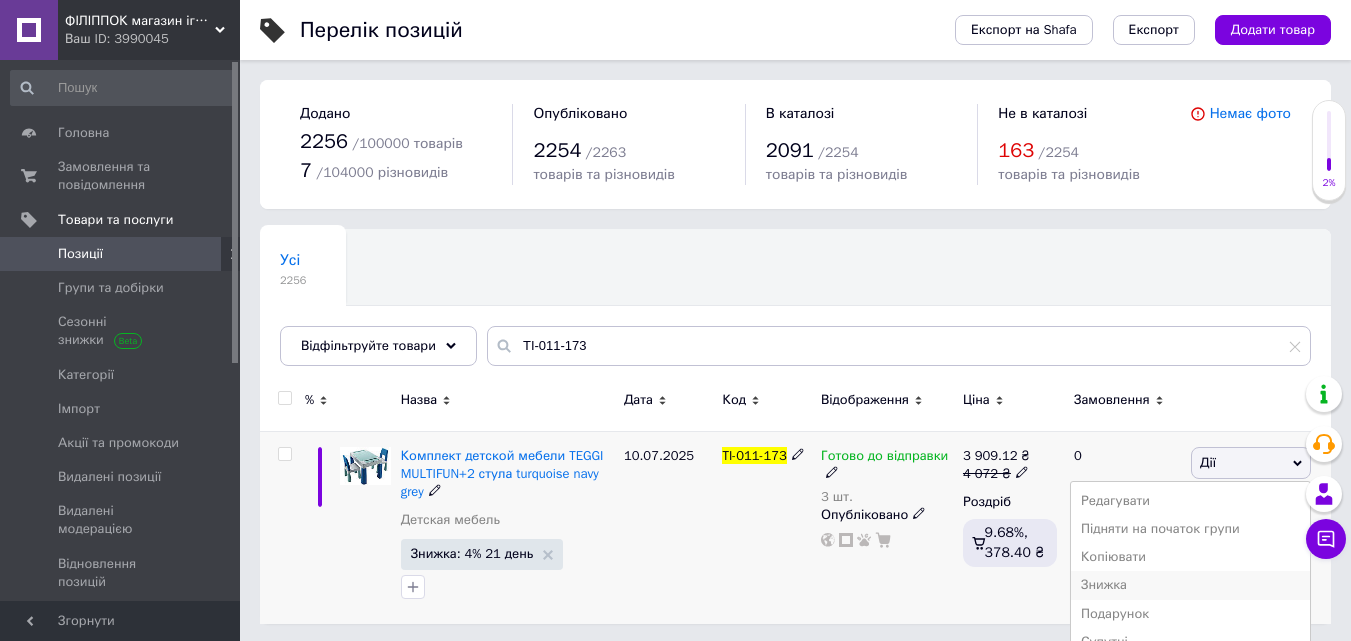 click on "Знижка" at bounding box center [1190, 585] 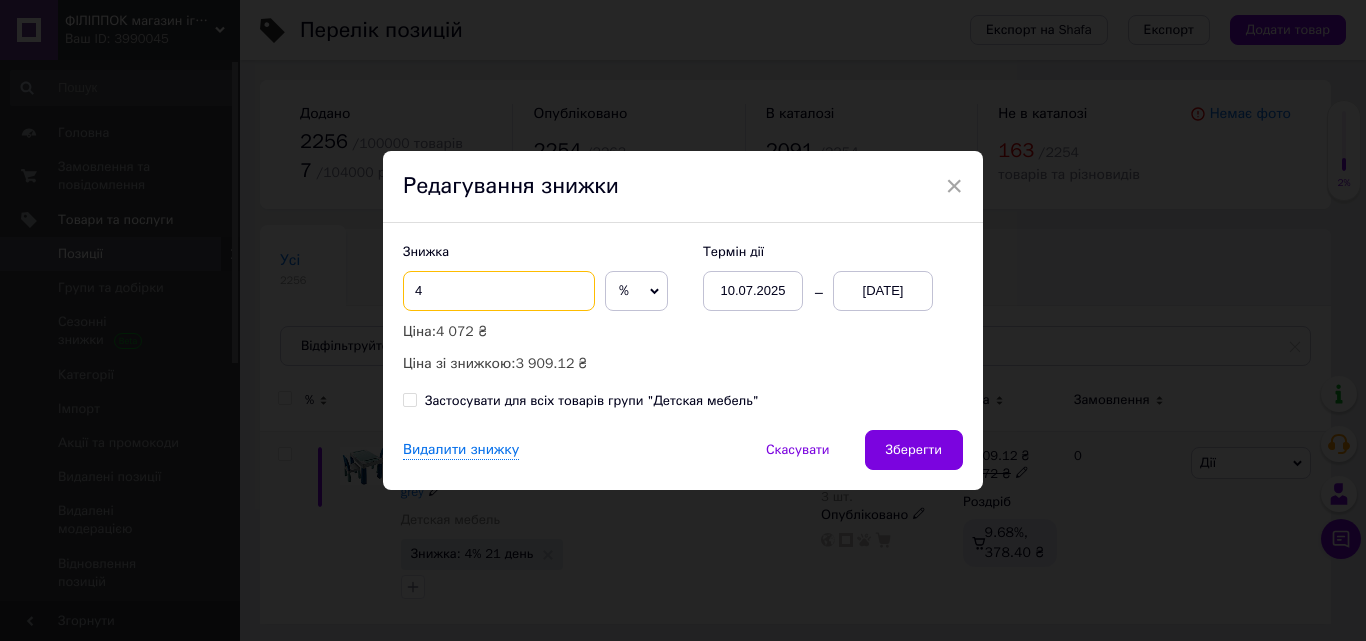 click on "4" at bounding box center [499, 291] 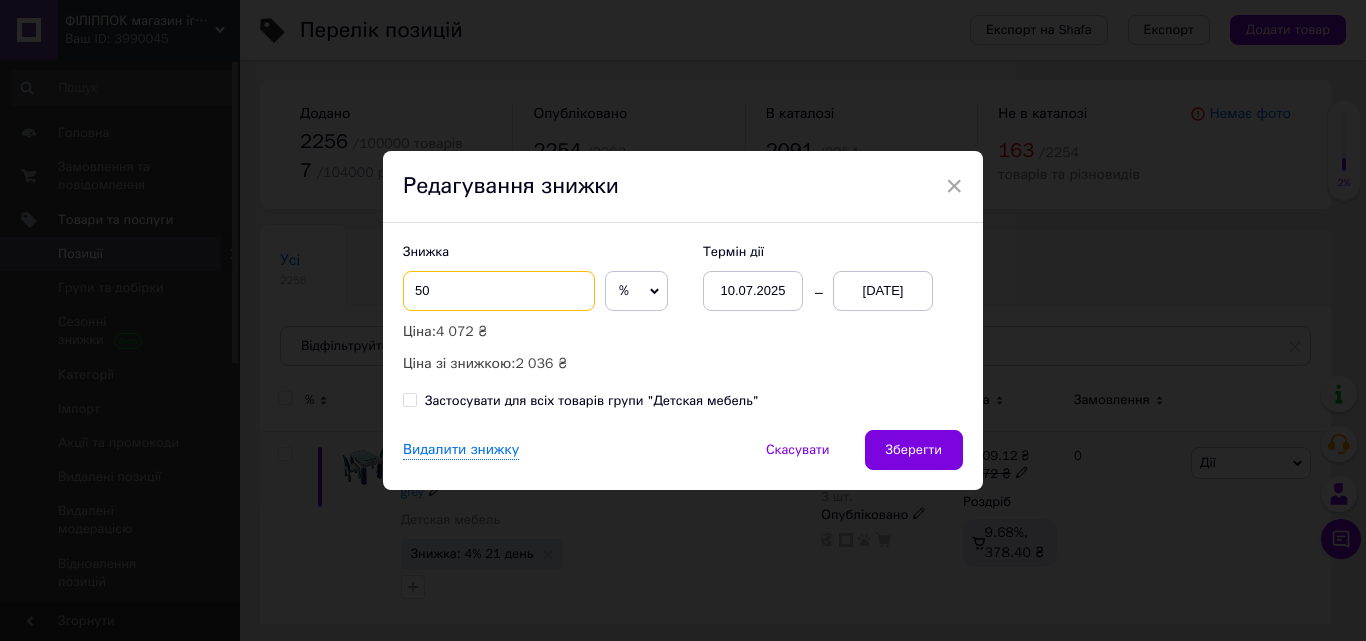 type on "5" 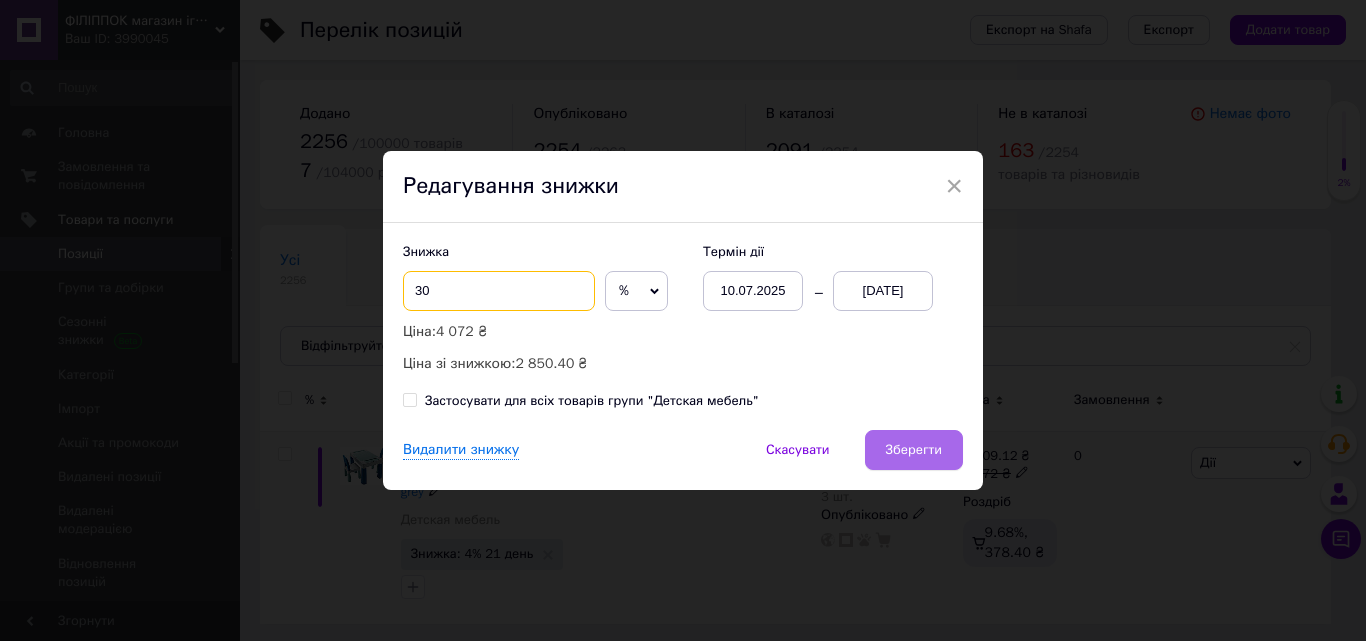 type on "30" 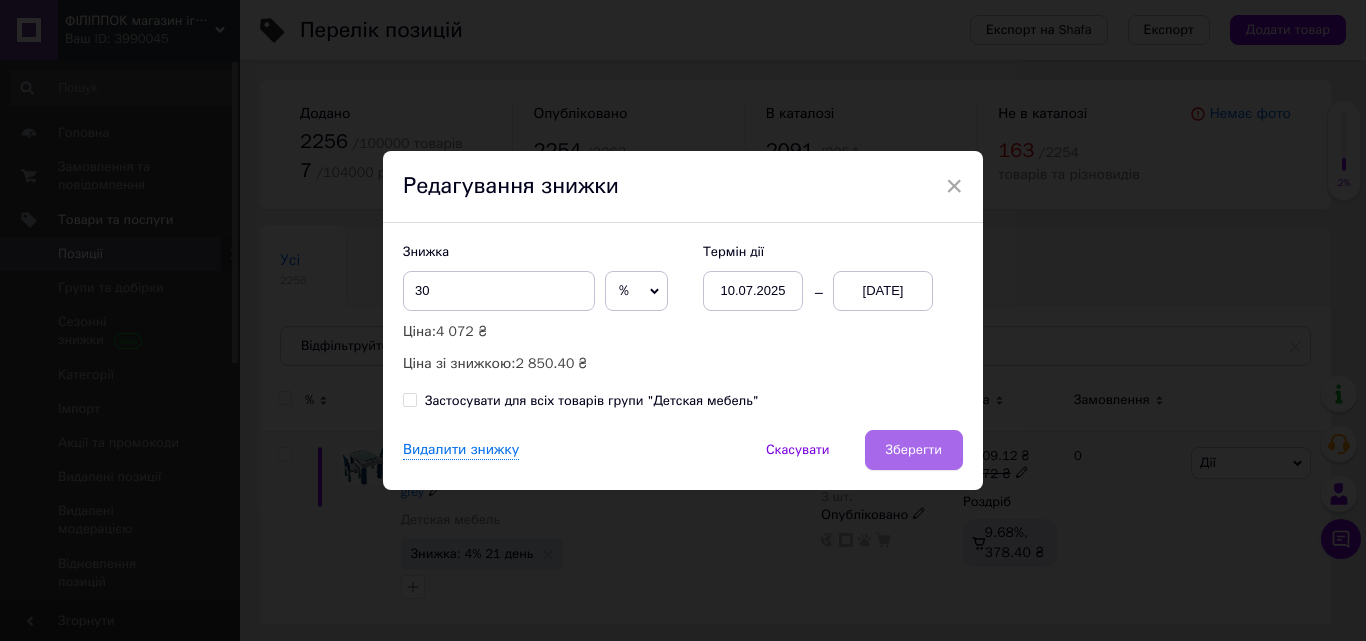 click on "Зберегти" at bounding box center [914, 450] 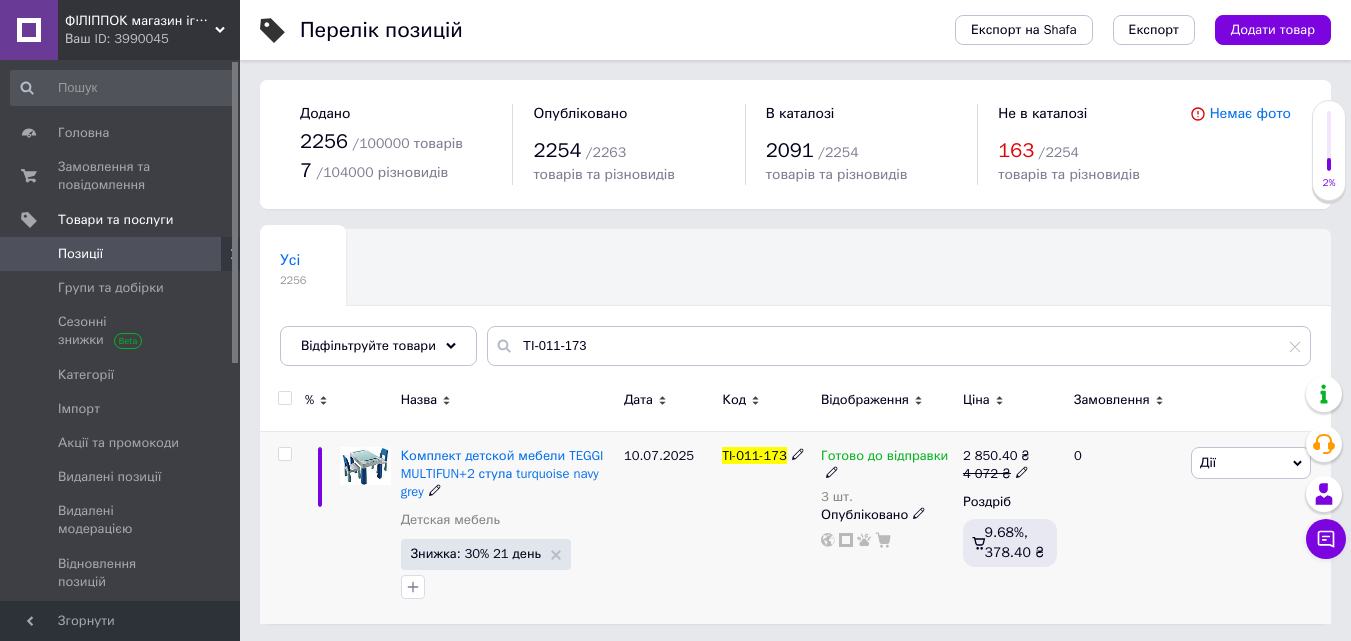 scroll, scrollTop: 3, scrollLeft: 0, axis: vertical 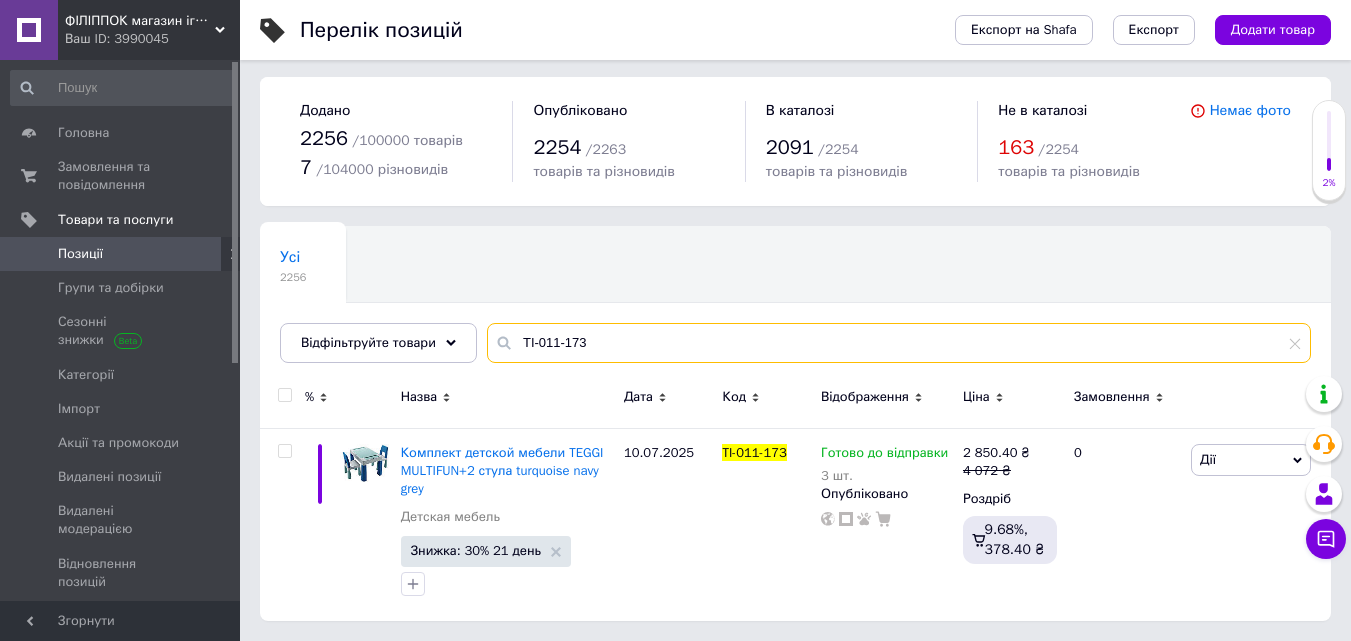 drag, startPoint x: 605, startPoint y: 338, endPoint x: 547, endPoint y: 338, distance: 58 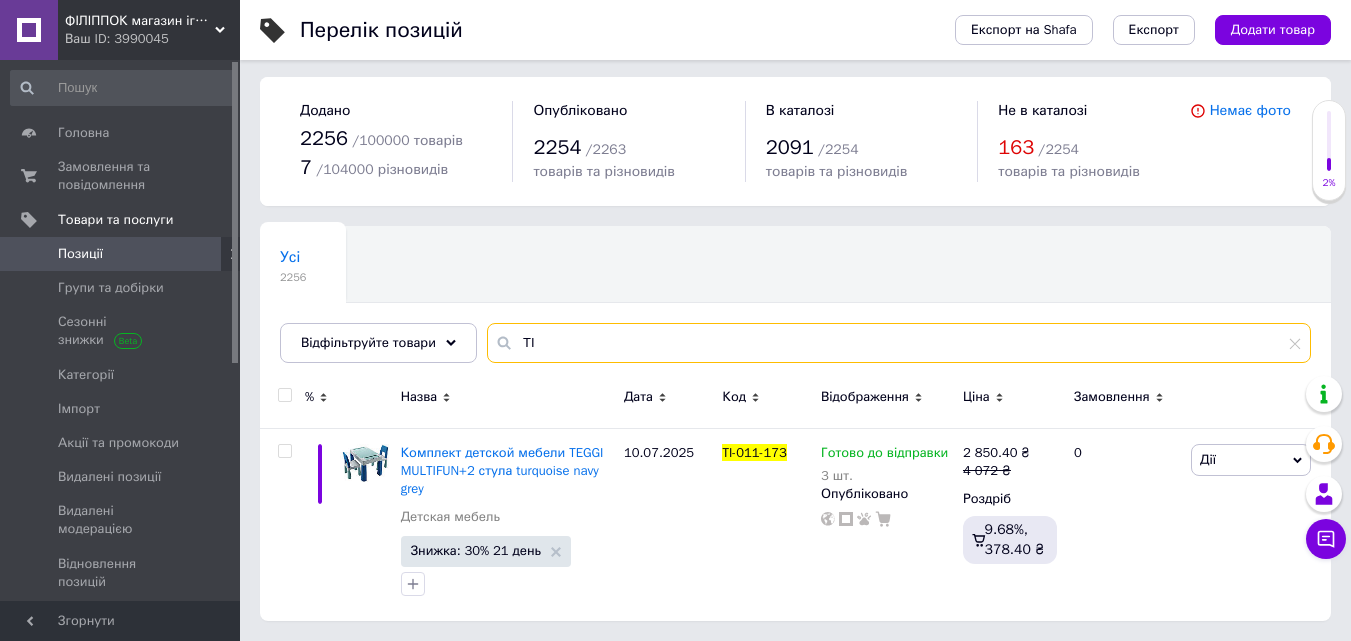 type on "T" 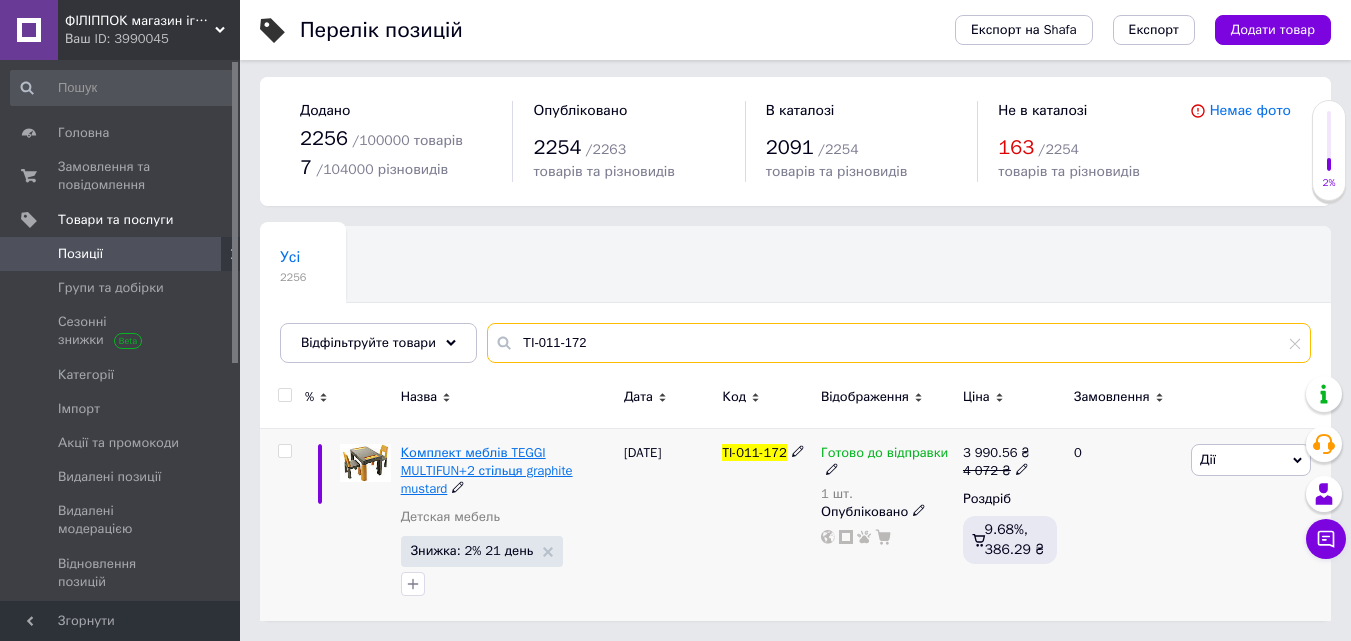 type on "TI-011-172" 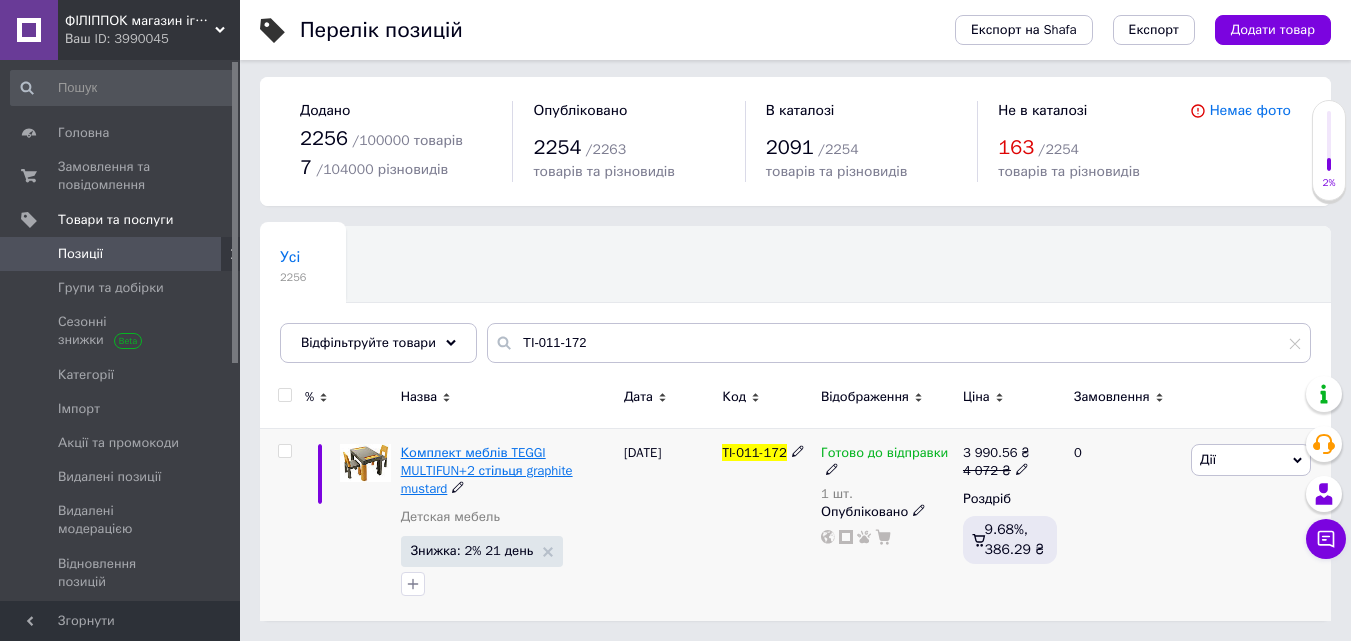 click on "Комплект меблів TEGGI MULTIFUN+2 стільця graphite mustard" at bounding box center [487, 470] 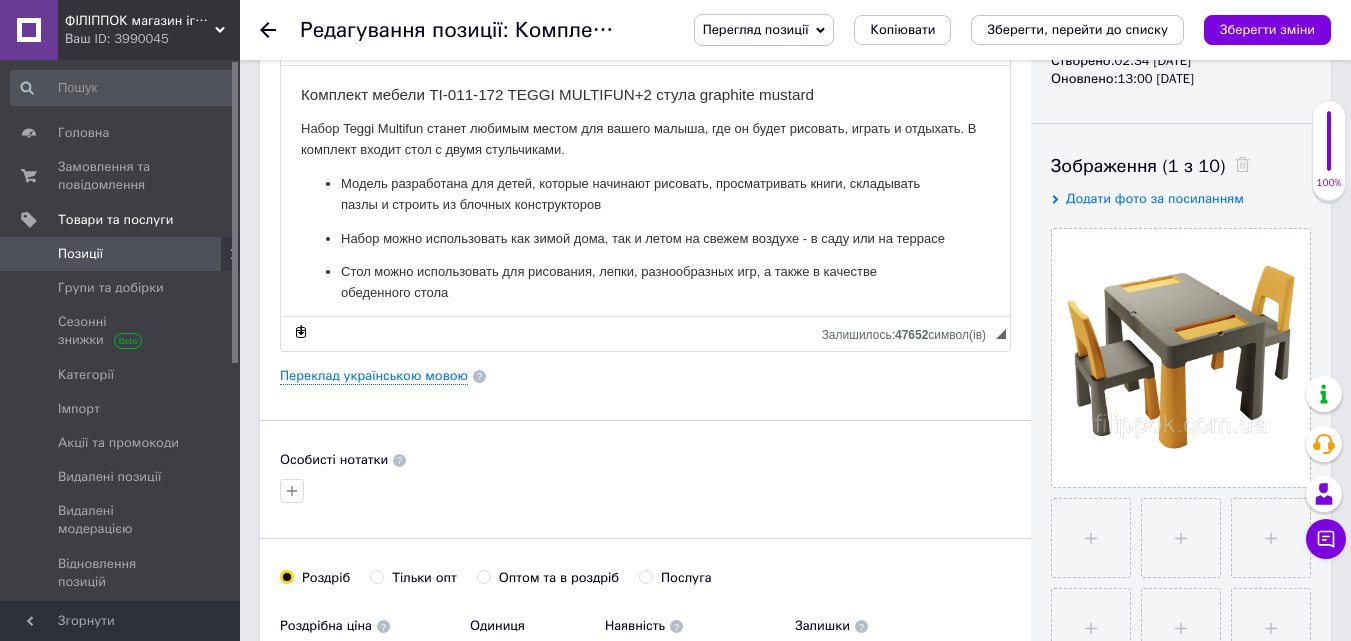 scroll, scrollTop: 300, scrollLeft: 0, axis: vertical 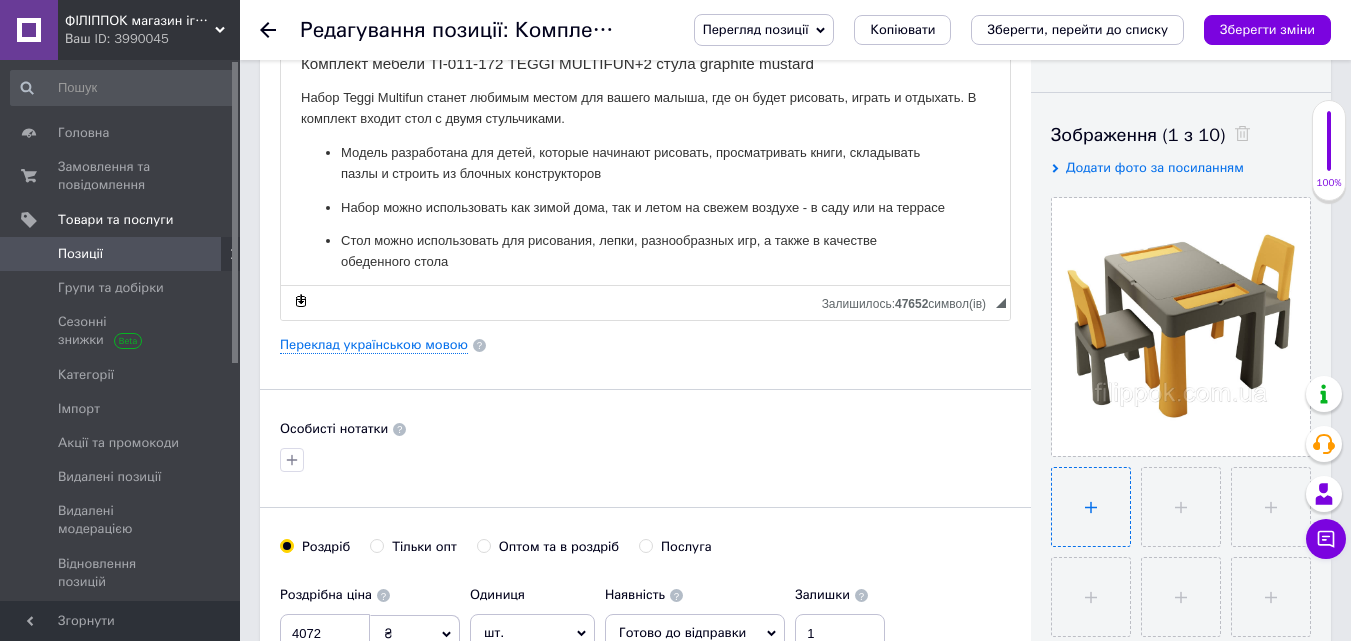 click at bounding box center (1091, 507) 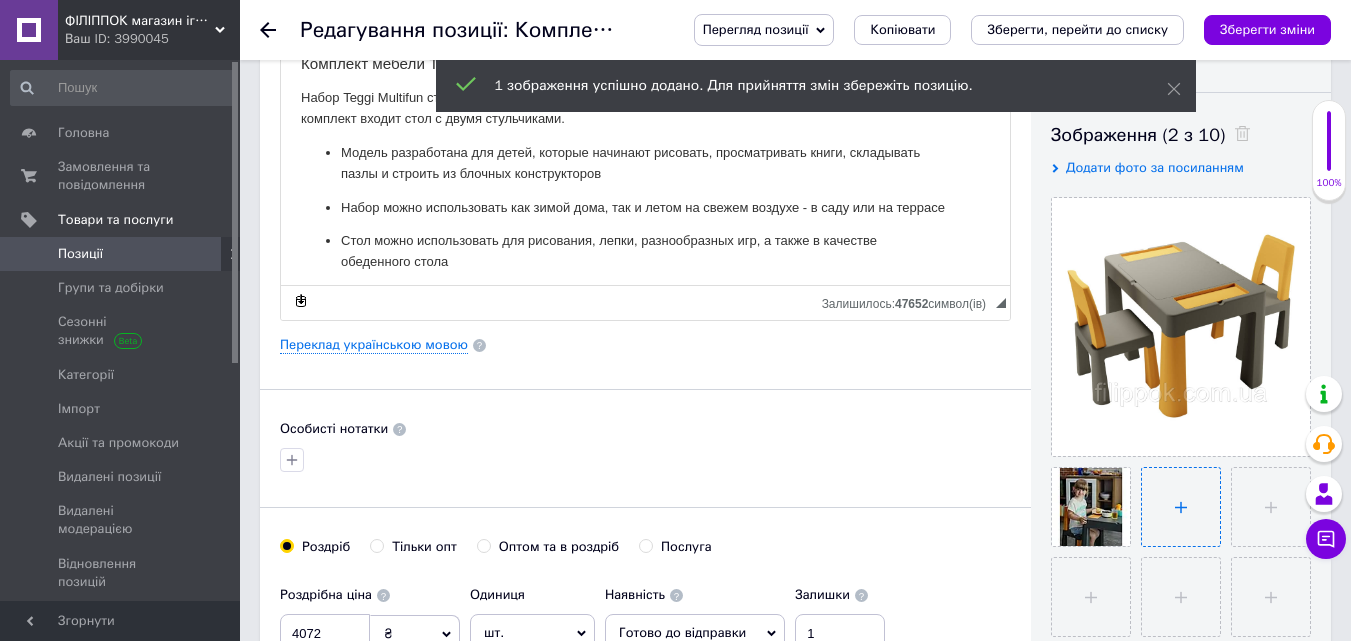 click at bounding box center (1181, 507) 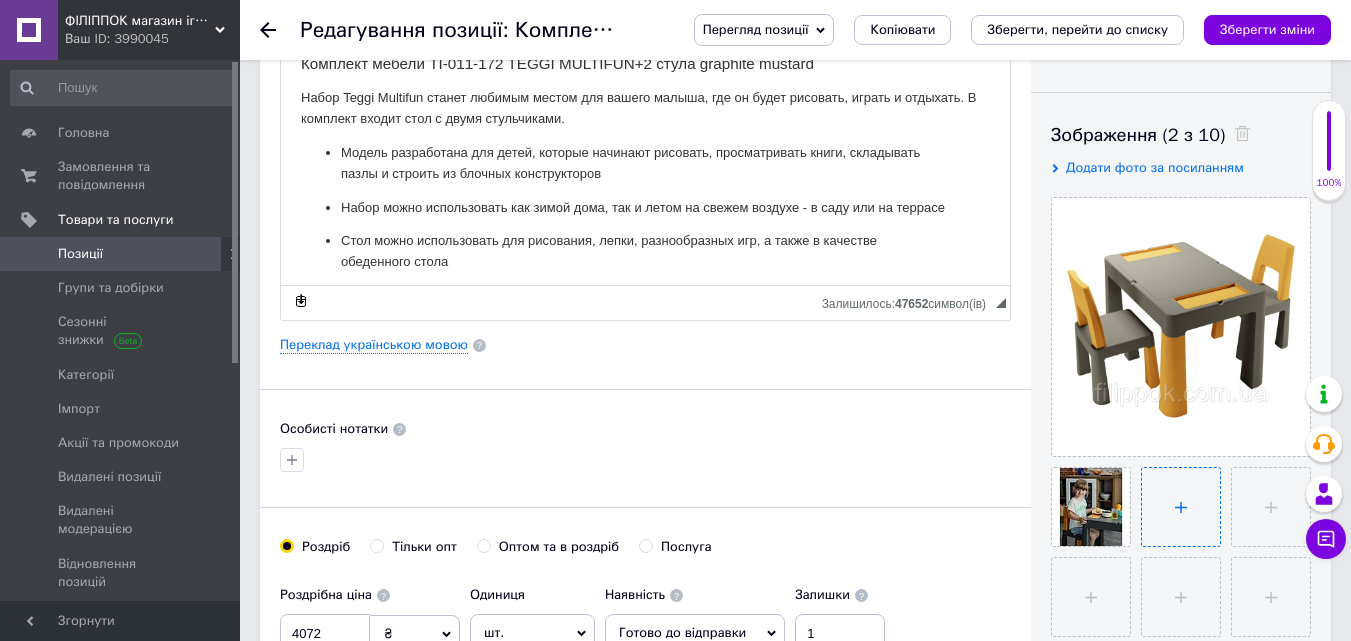 type on "C:\fakepath\стол3.webp" 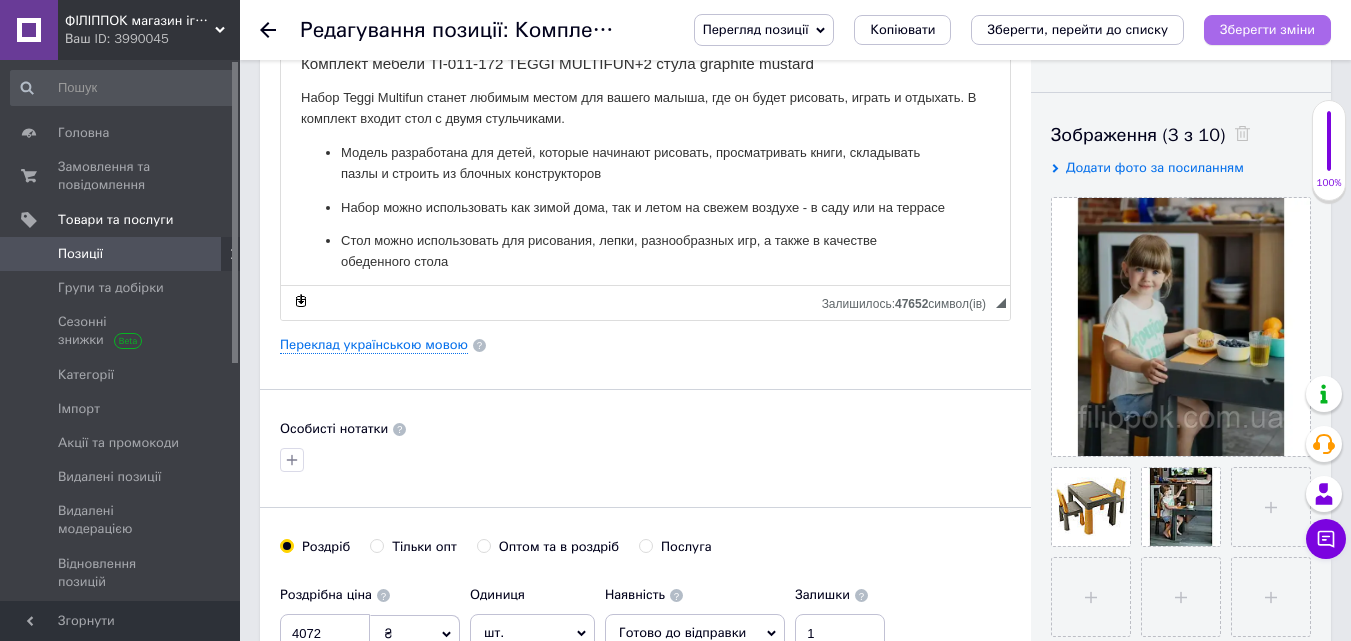 click on "Зберегти зміни" at bounding box center (1267, 29) 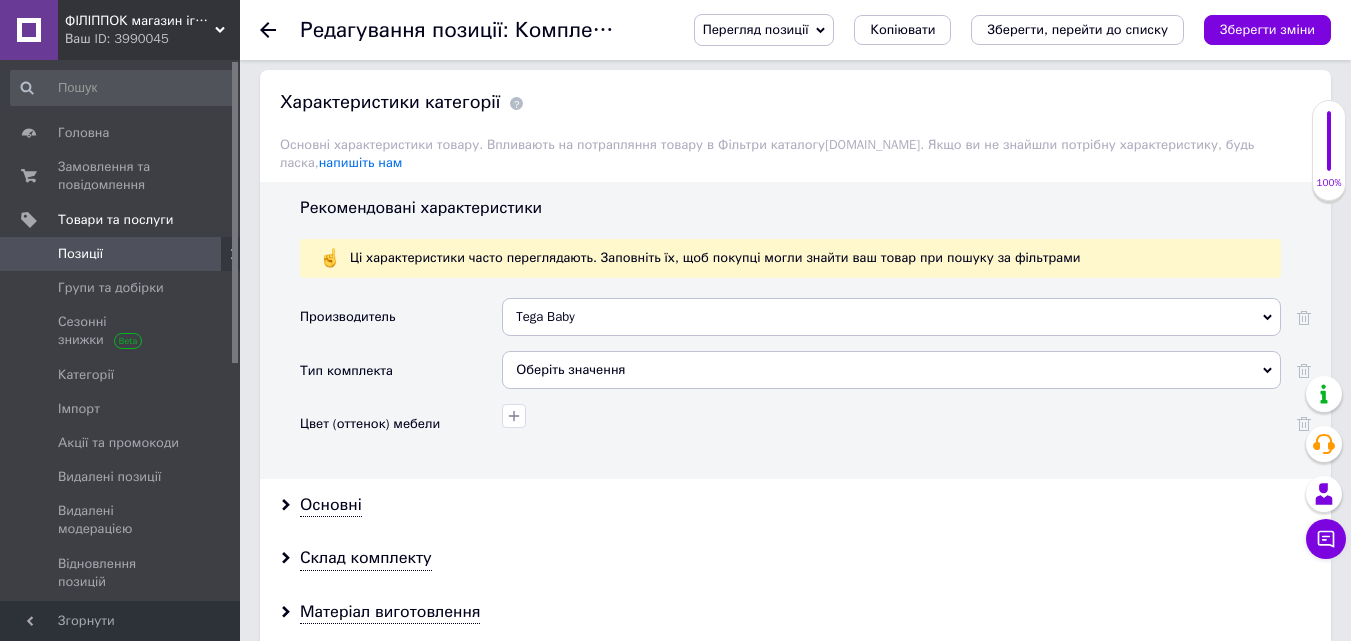 scroll, scrollTop: 1800, scrollLeft: 0, axis: vertical 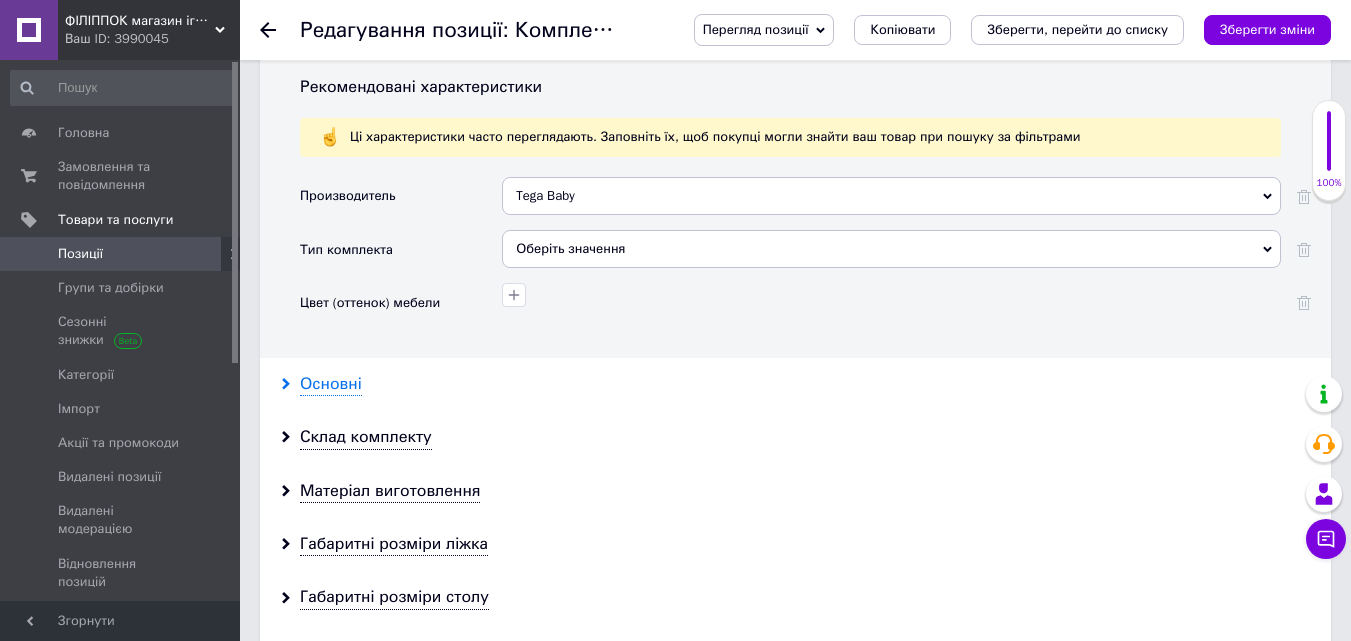 click on "Основні" at bounding box center [331, 384] 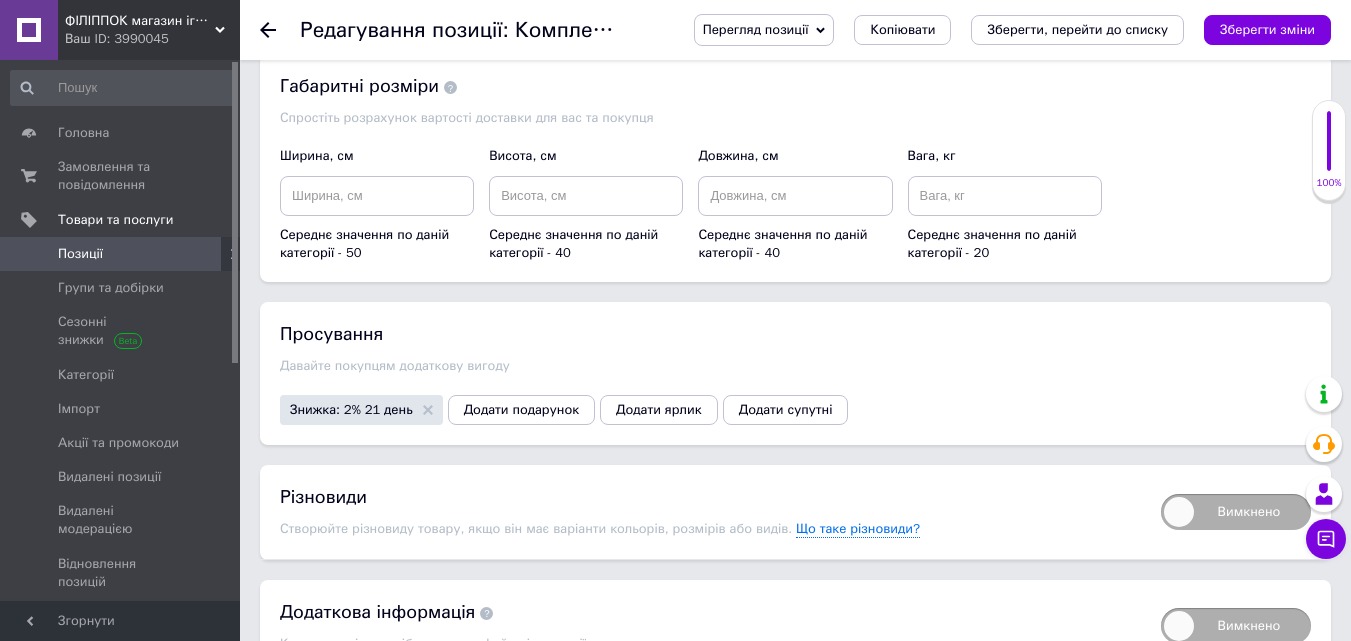 scroll, scrollTop: 3391, scrollLeft: 0, axis: vertical 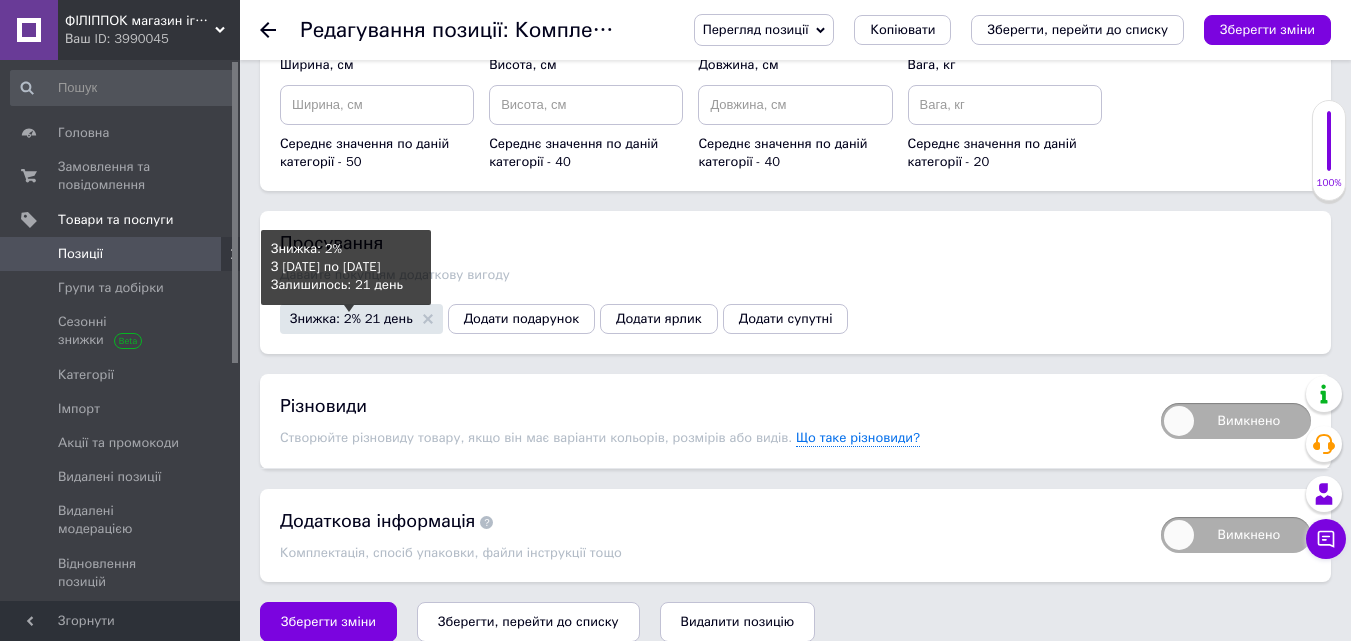 click on "Знижка: 2% 21 день" at bounding box center (351, 318) 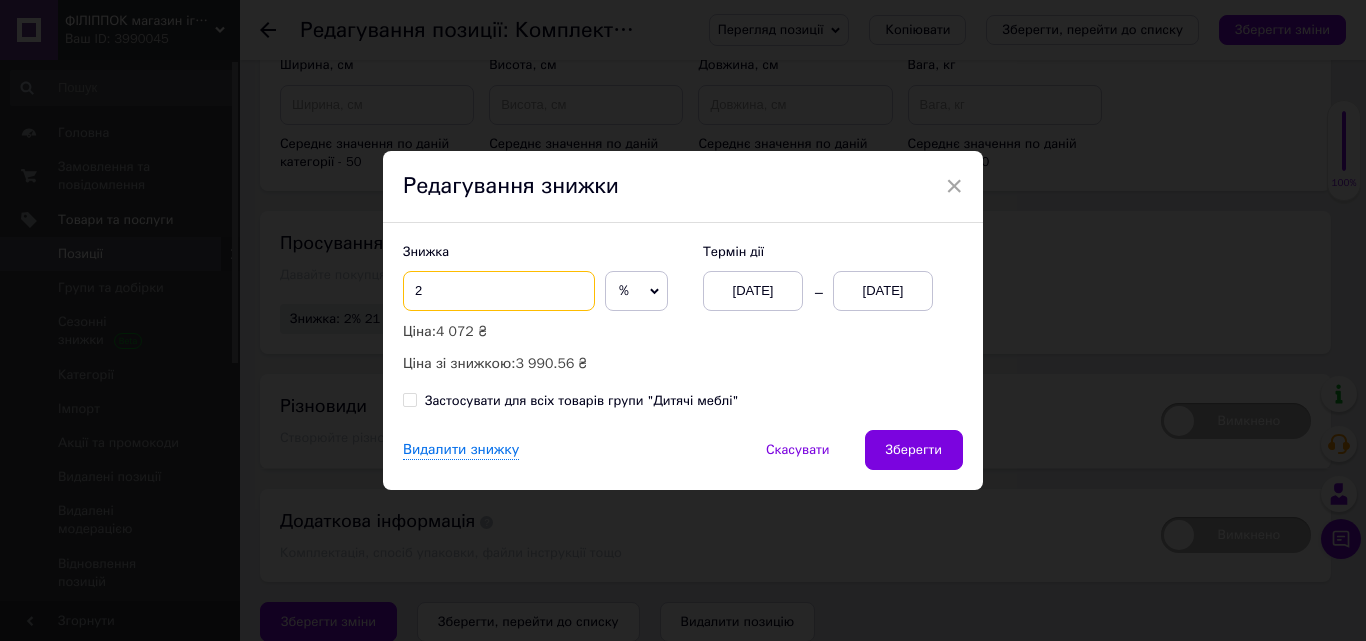 click on "2" at bounding box center [499, 291] 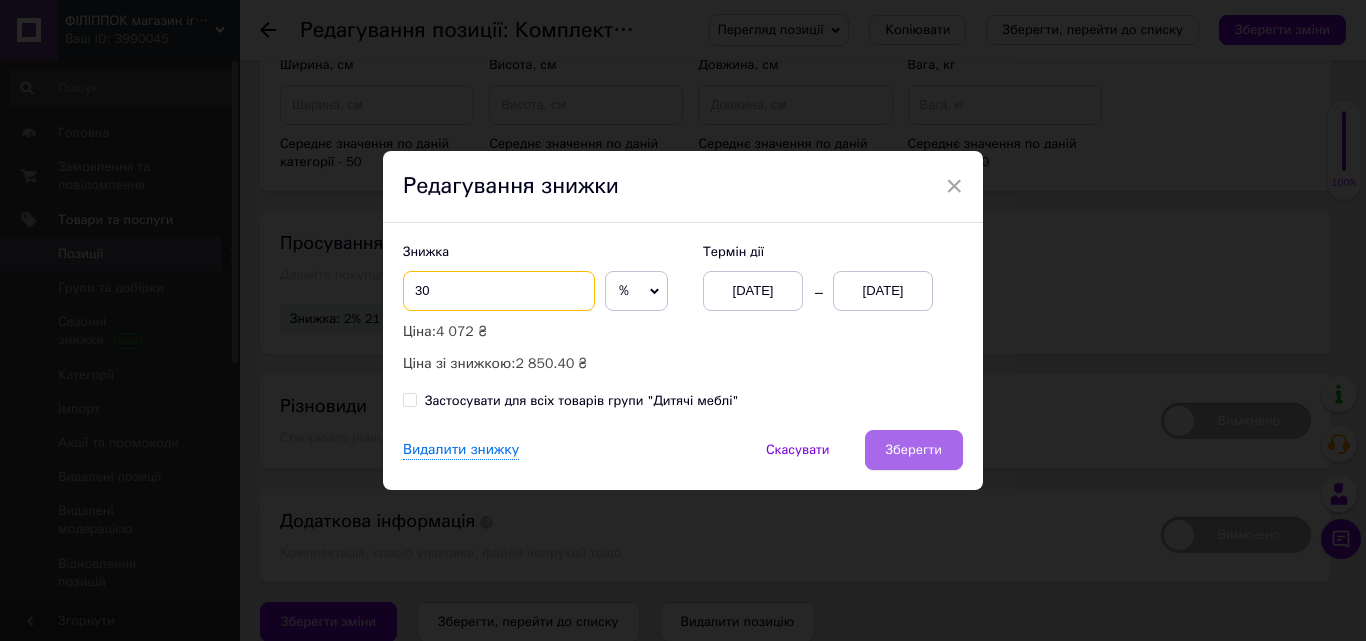 type on "30" 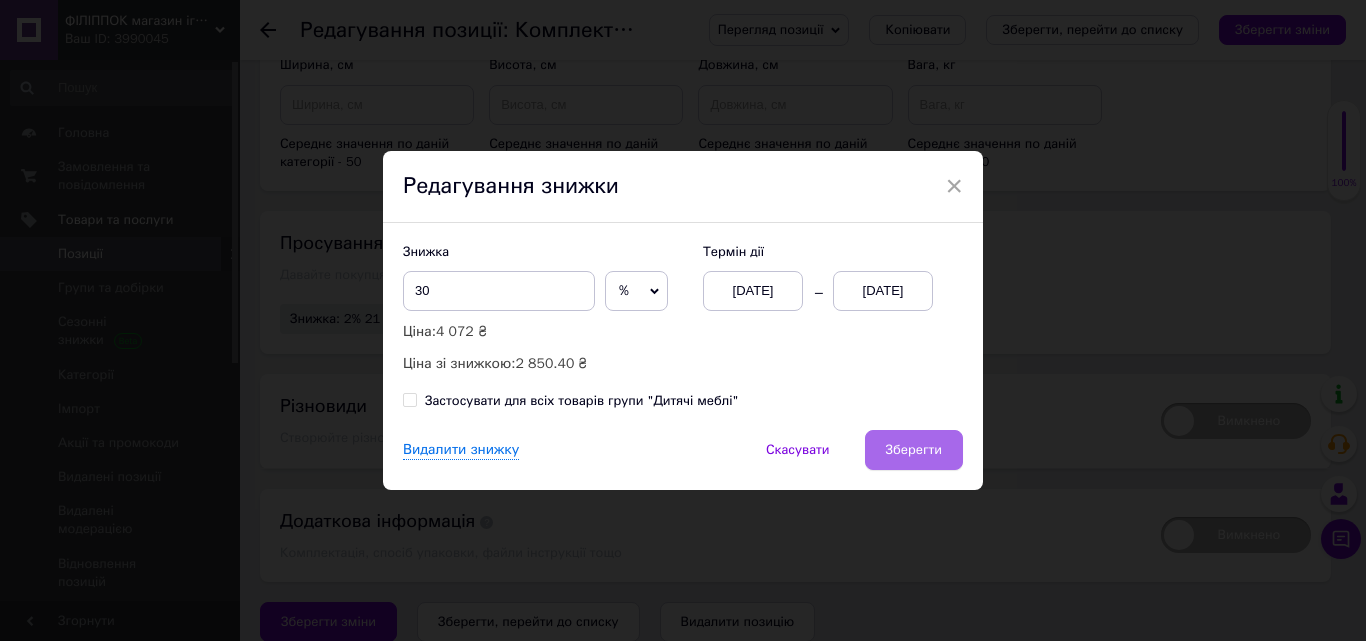 click on "Зберегти" at bounding box center [914, 450] 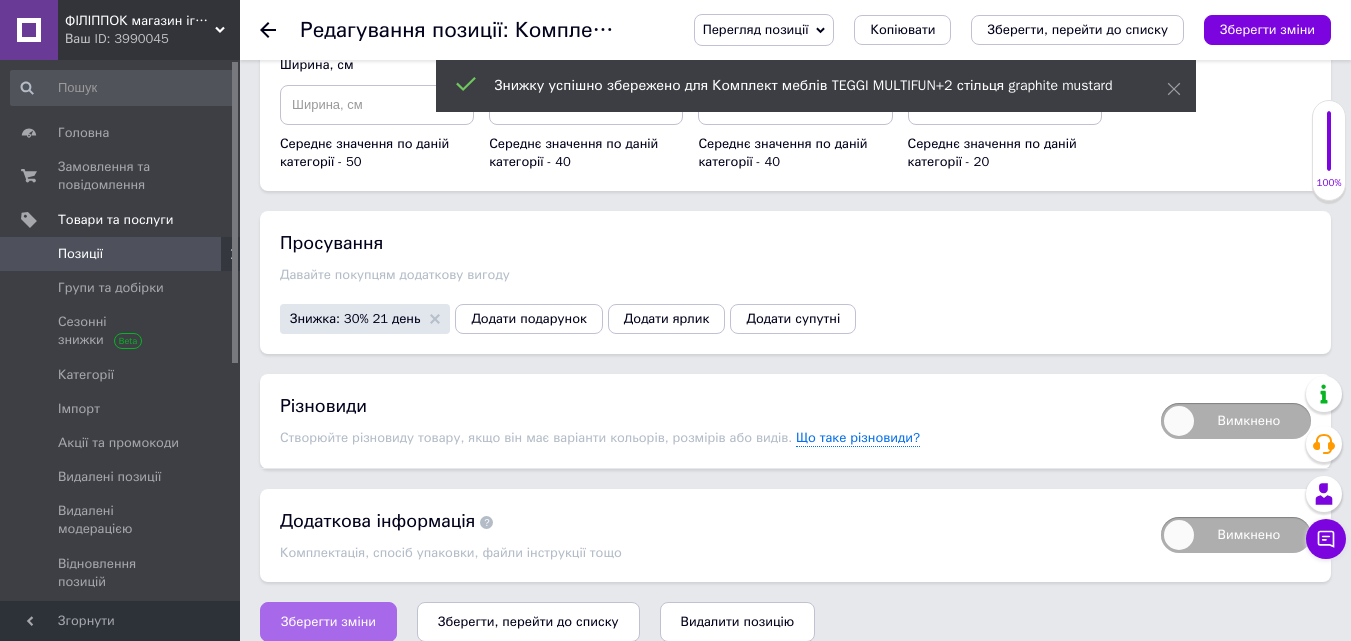 click on "Зберегти зміни" at bounding box center (328, 622) 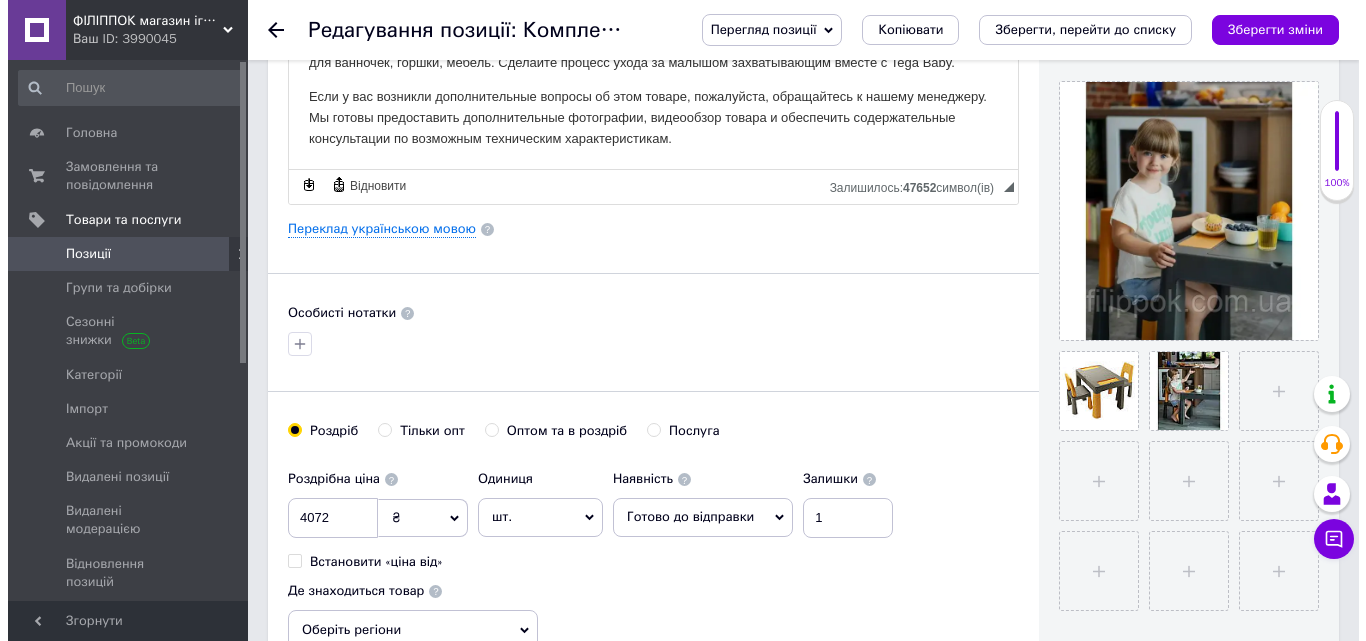 scroll, scrollTop: 291, scrollLeft: 0, axis: vertical 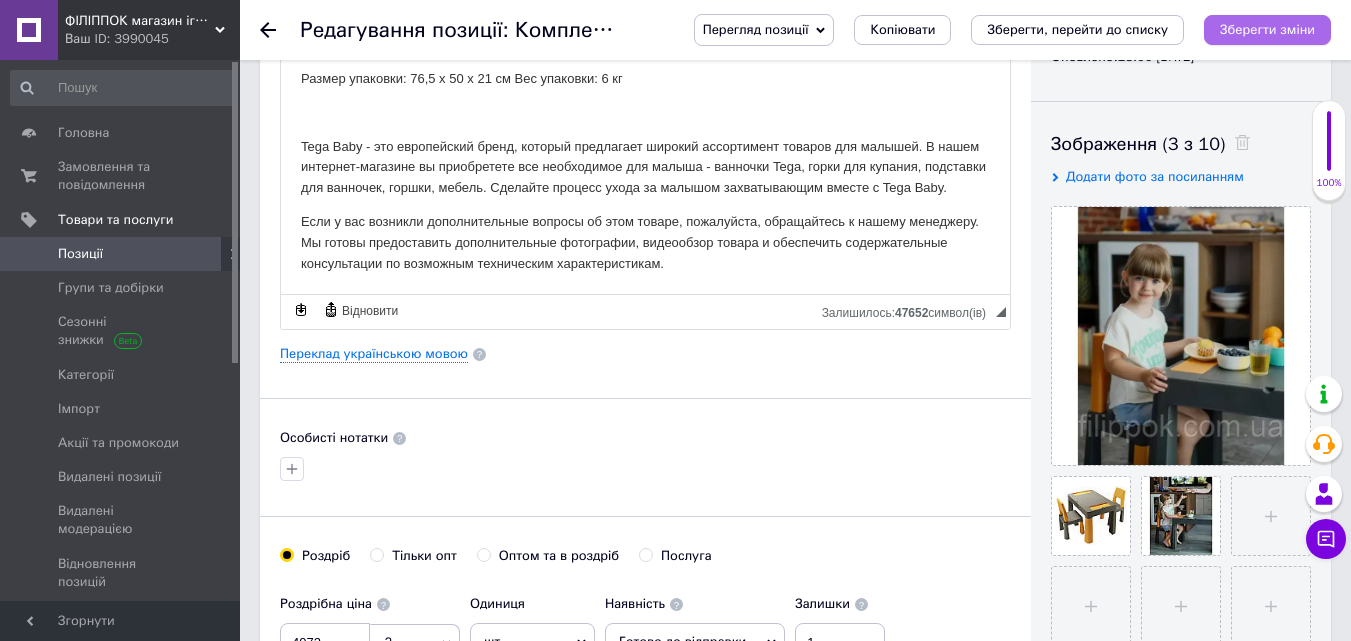 click on "Зберегти зміни" at bounding box center [1267, 29] 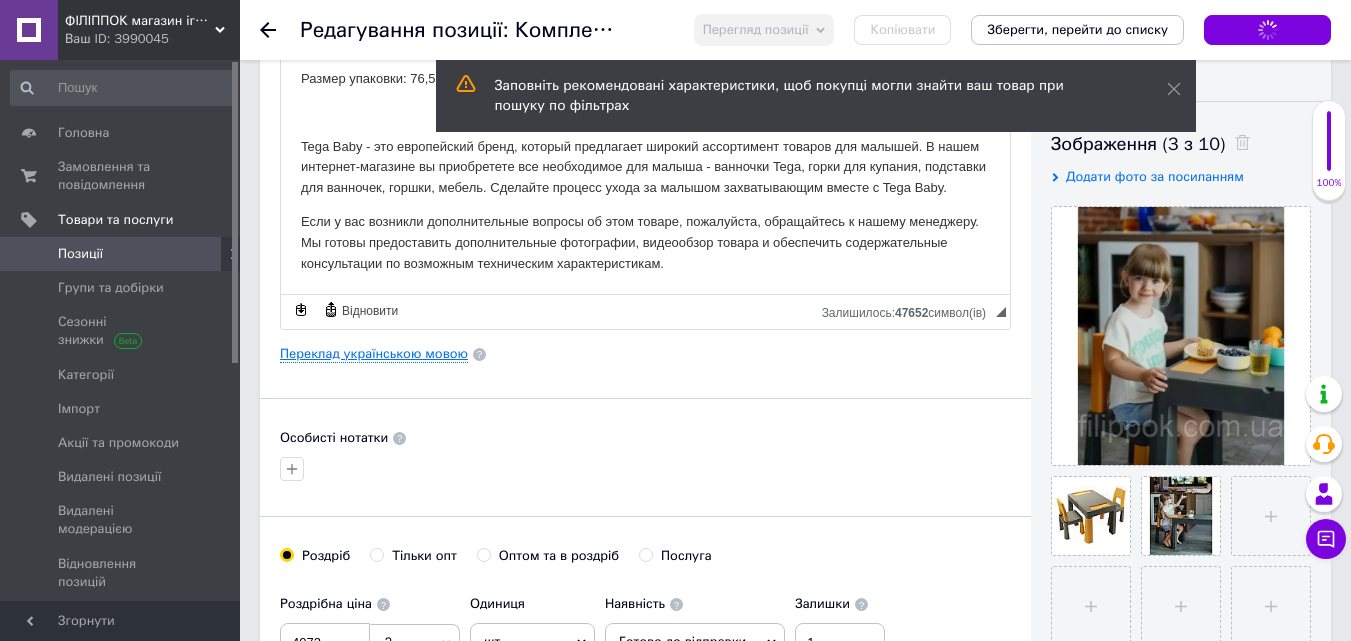 click on "Переклад українською мовою" at bounding box center [374, 354] 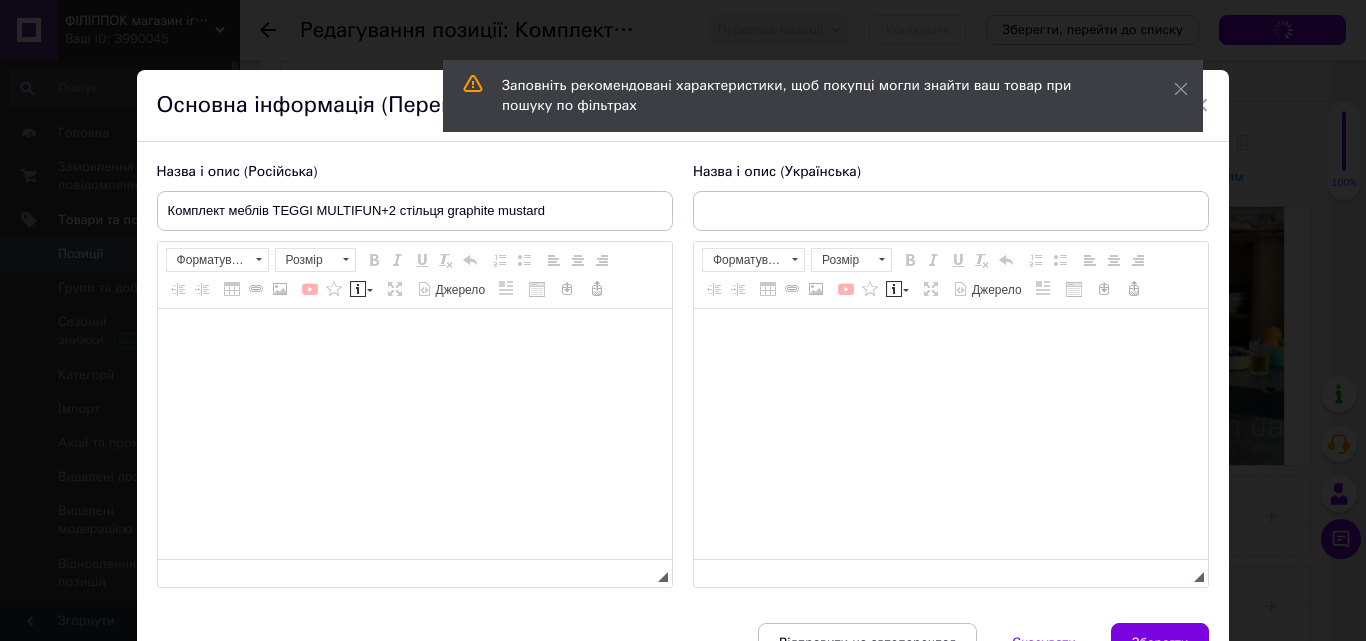 type on "Комплект меблів TEGGI MULTIFUN+2 стільця graphite mustard" 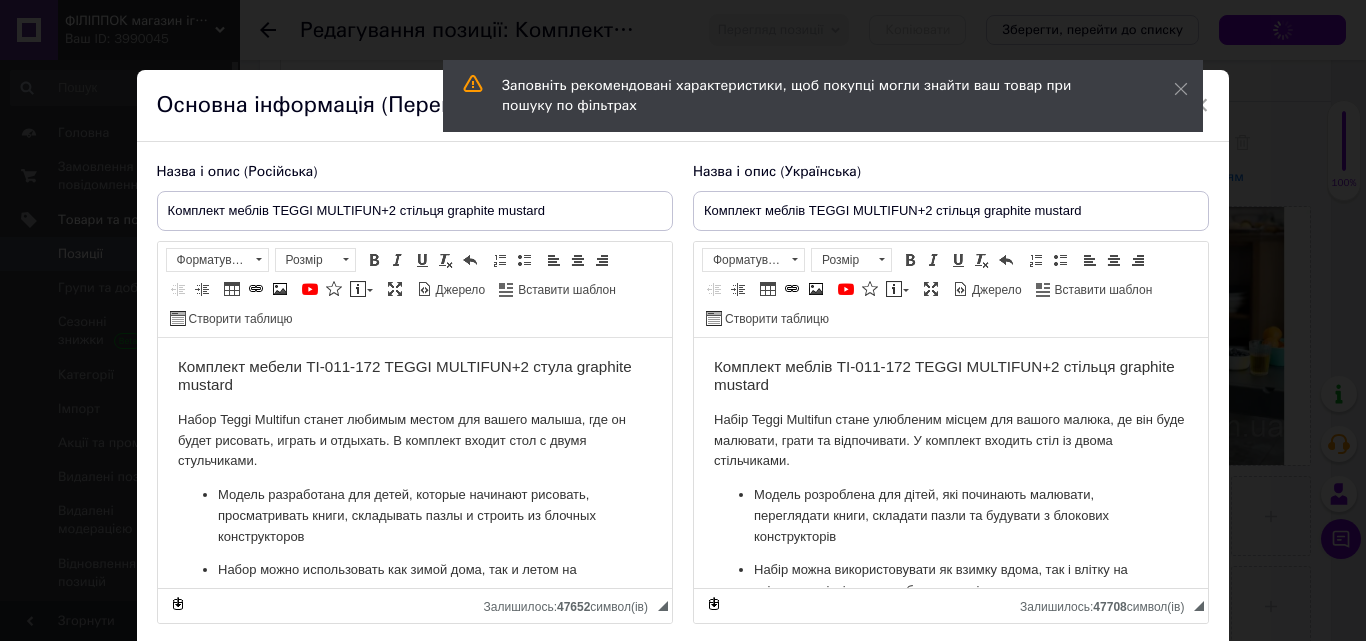 scroll, scrollTop: 0, scrollLeft: 0, axis: both 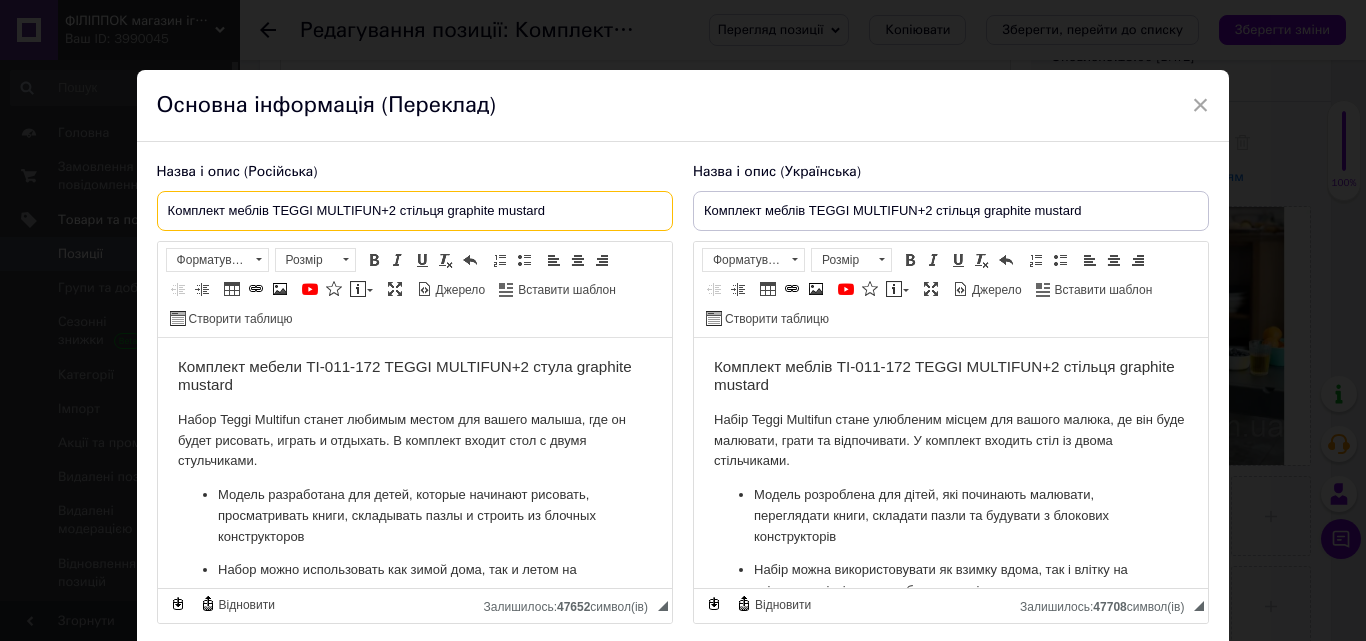 drag, startPoint x: 162, startPoint y: 206, endPoint x: 651, endPoint y: 215, distance: 489.08282 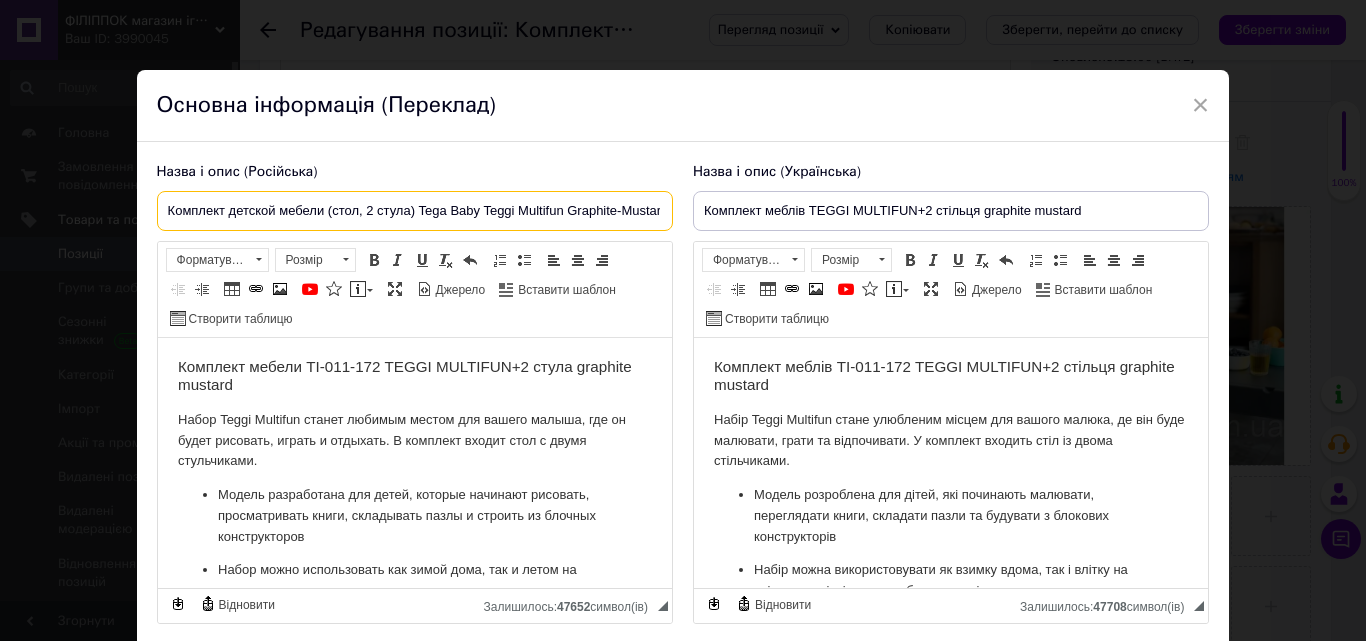 scroll, scrollTop: 0, scrollLeft: 85, axis: horizontal 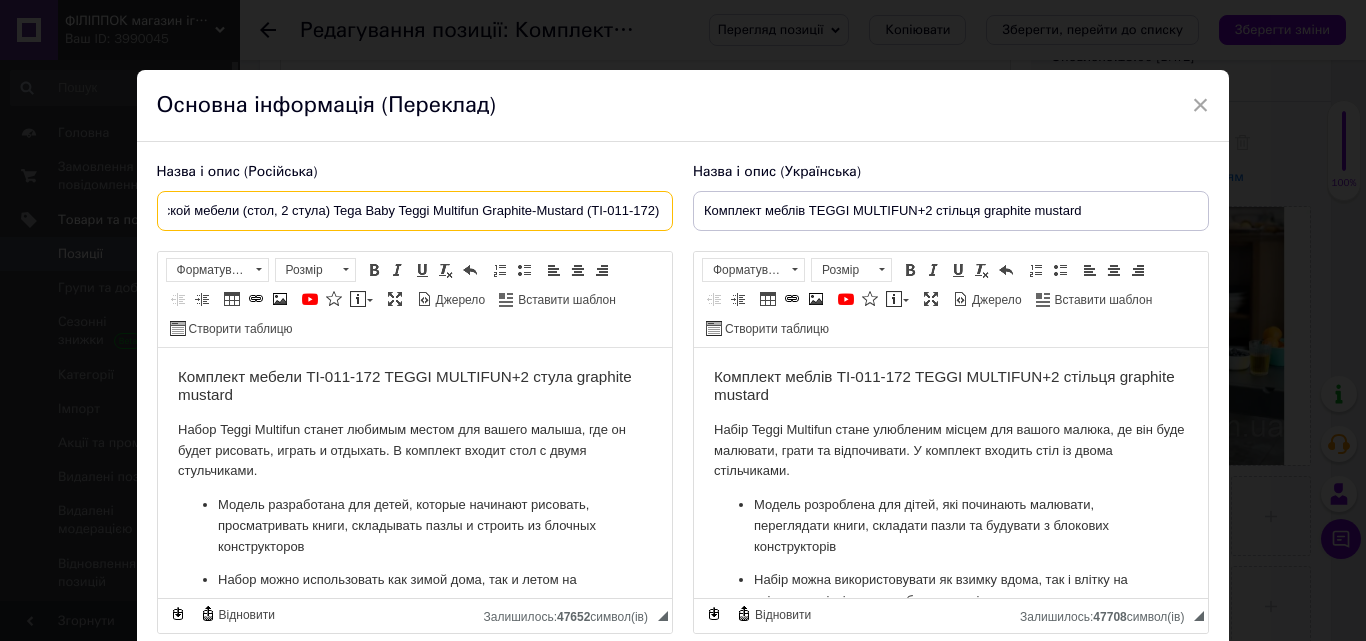 type on "Комплект детской мебели (стол, 2 стула) Tega Baby Teggi Multifun Graphite-Mustard (TI-011-172)" 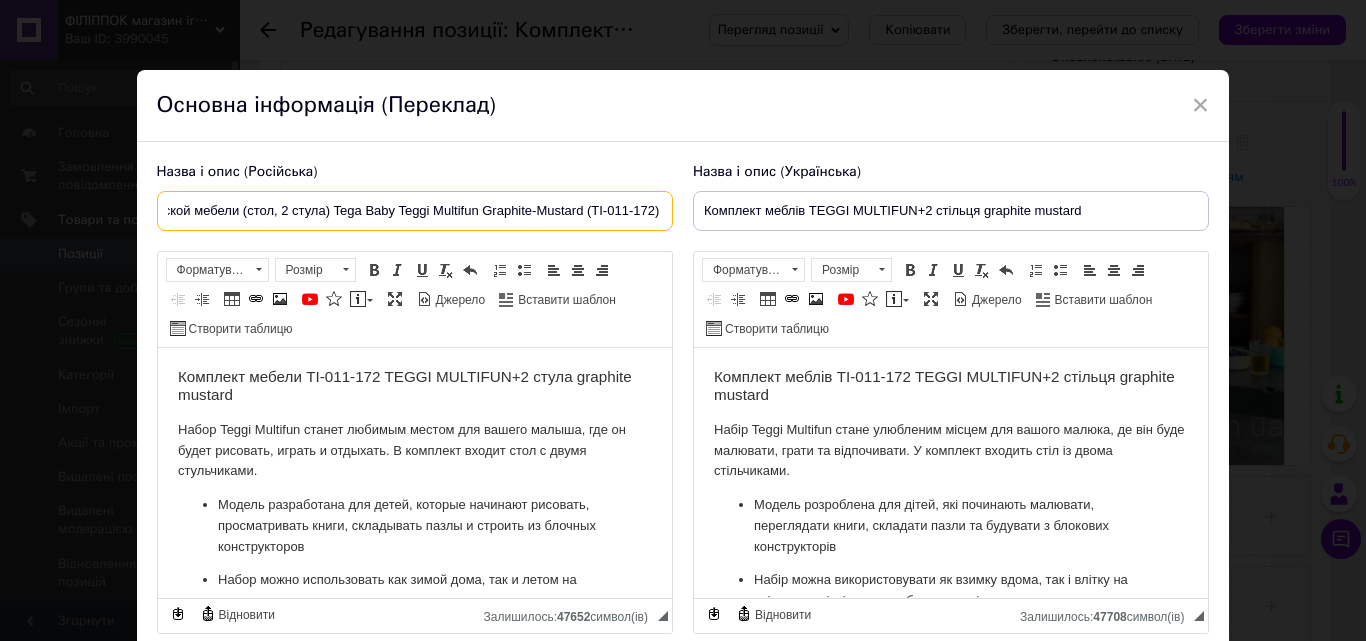 scroll, scrollTop: 0, scrollLeft: 0, axis: both 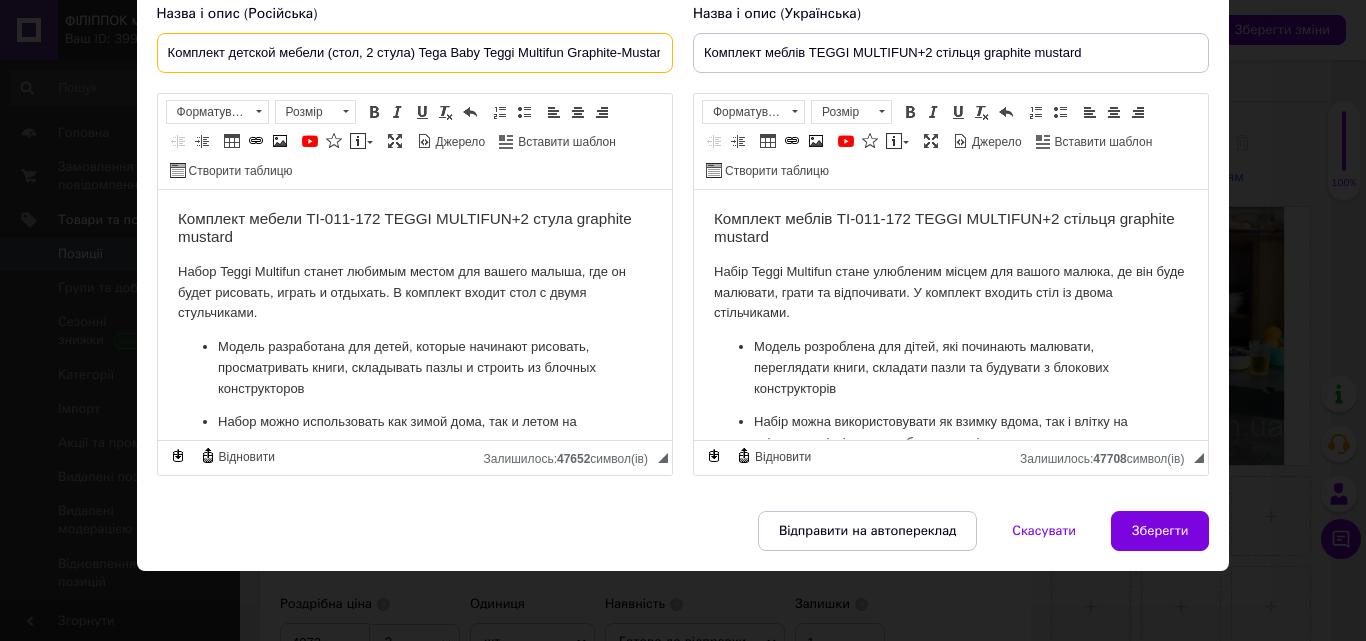 click on "Комплект детской мебели (стол, 2 стула) Tega Baby Teggi Multifun Graphite-Mustard (TI-011-172)" at bounding box center (415, 53) 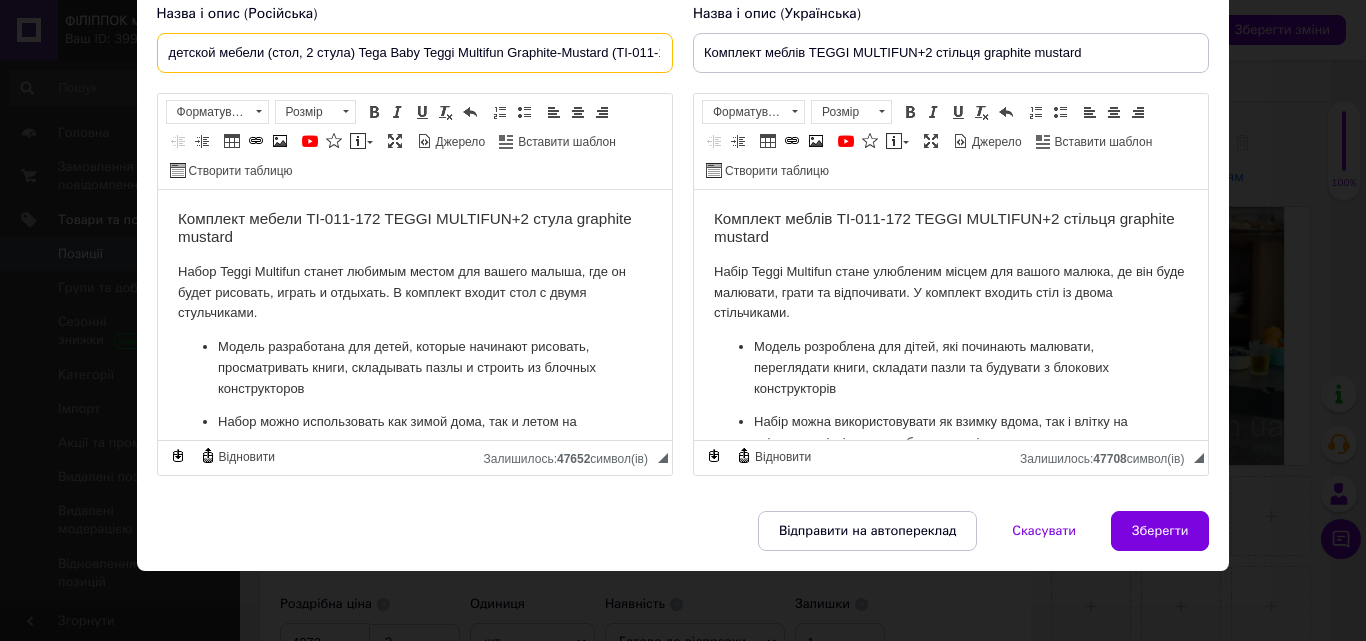 scroll, scrollTop: 0, scrollLeft: 85, axis: horizontal 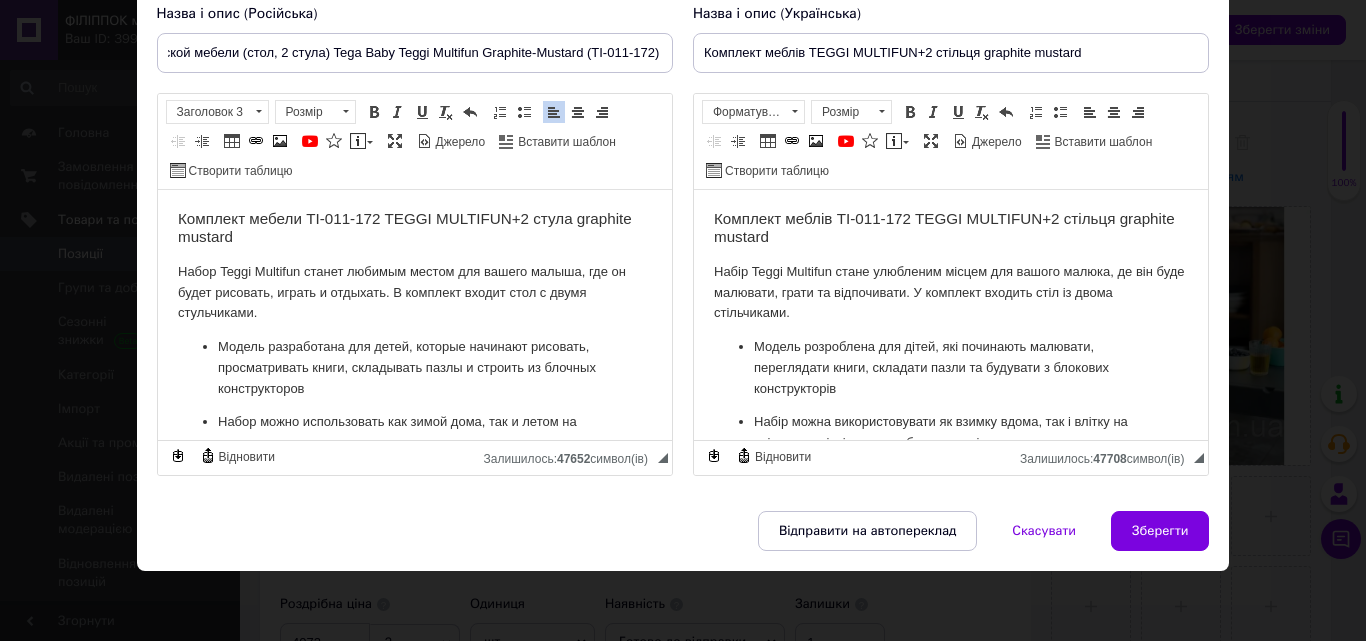 click on "Набор Teggi Multifun станет любимым местом для вашего малыша, где он будет рисовать, играть и отдыхать. В комплект входит стол с двумя стульчиками." at bounding box center (414, 293) 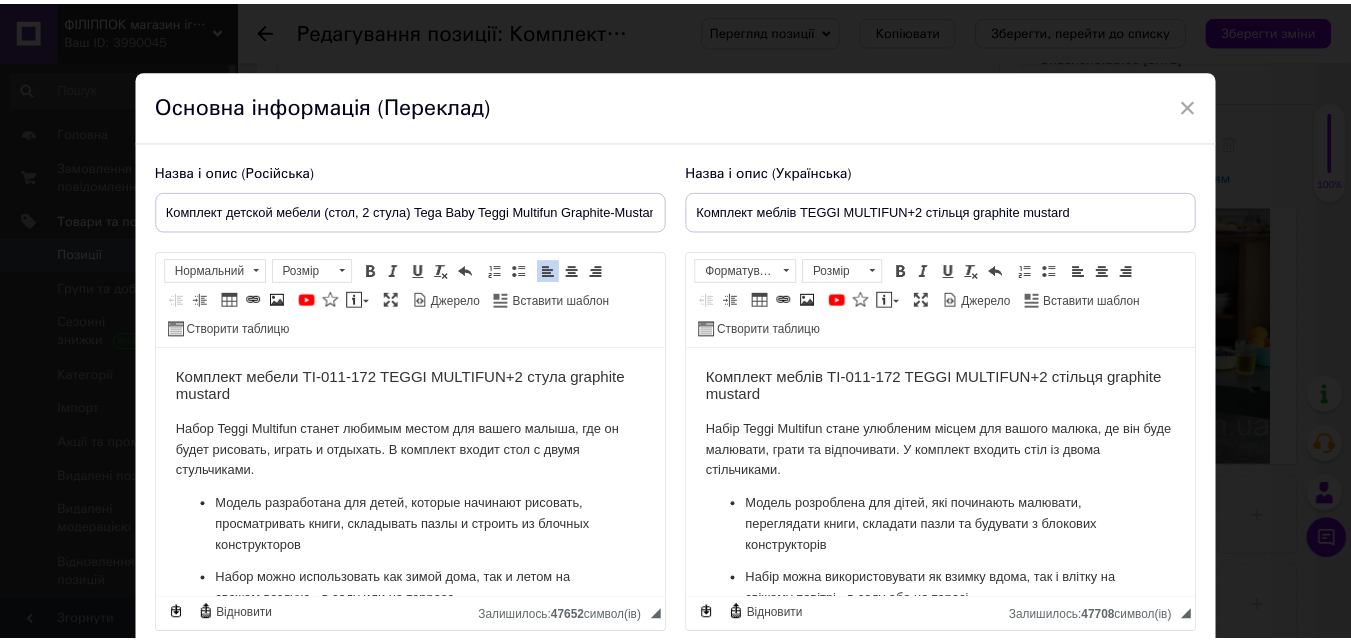 scroll, scrollTop: 158, scrollLeft: 0, axis: vertical 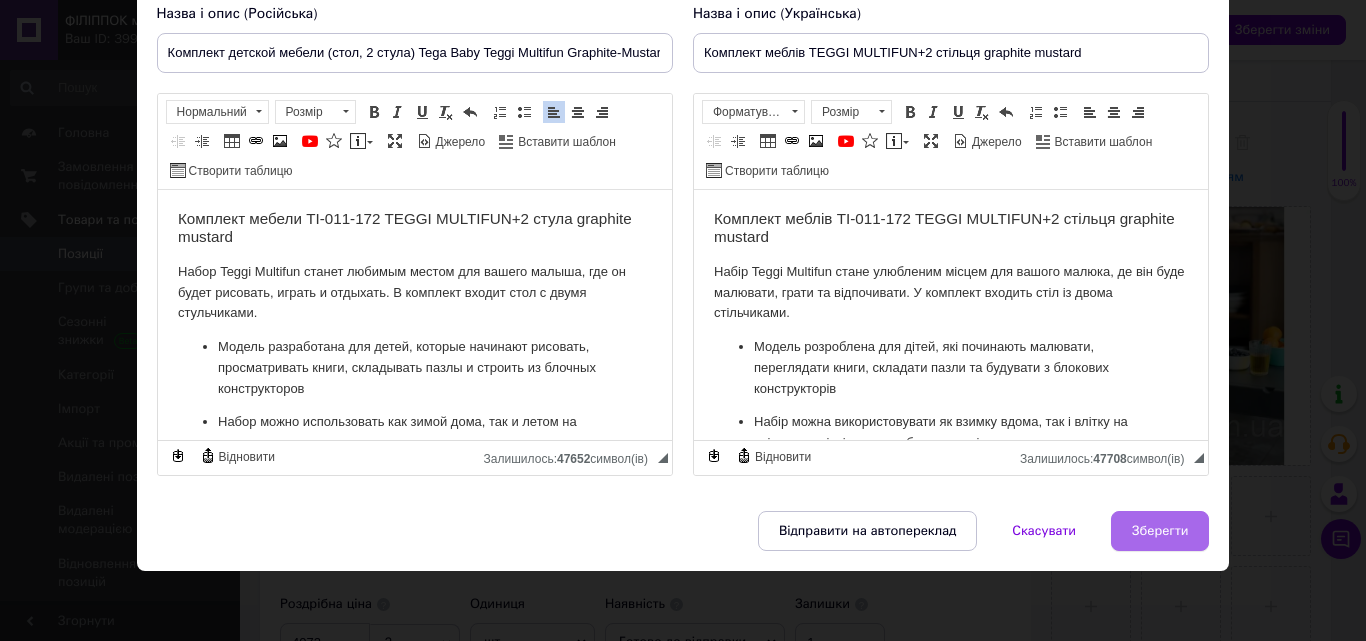 click on "Зберегти" at bounding box center (1160, 531) 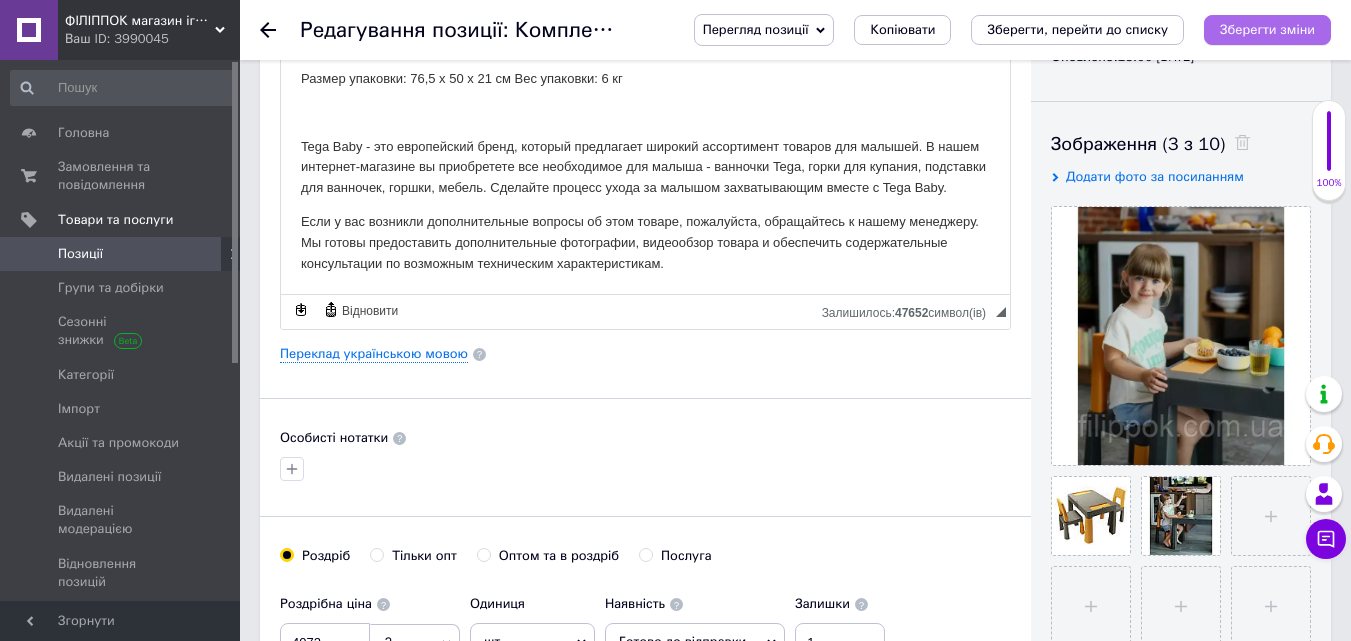 click on "Зберегти зміни" at bounding box center [1267, 29] 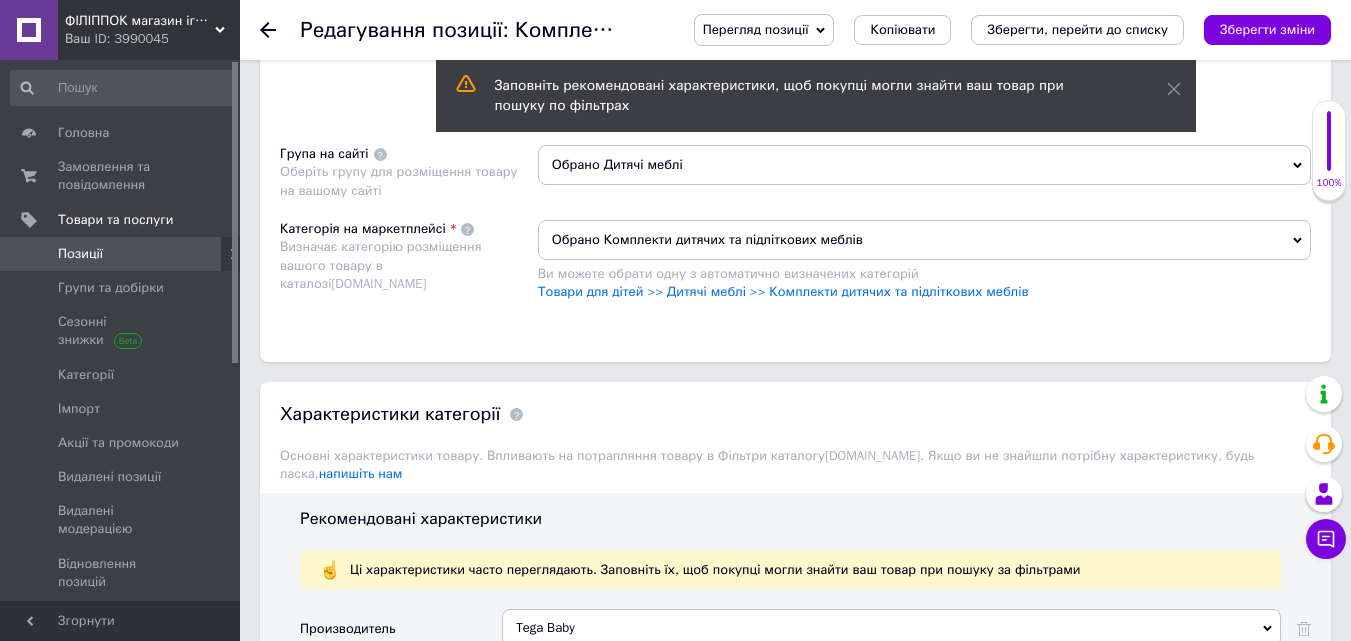 scroll, scrollTop: 1691, scrollLeft: 0, axis: vertical 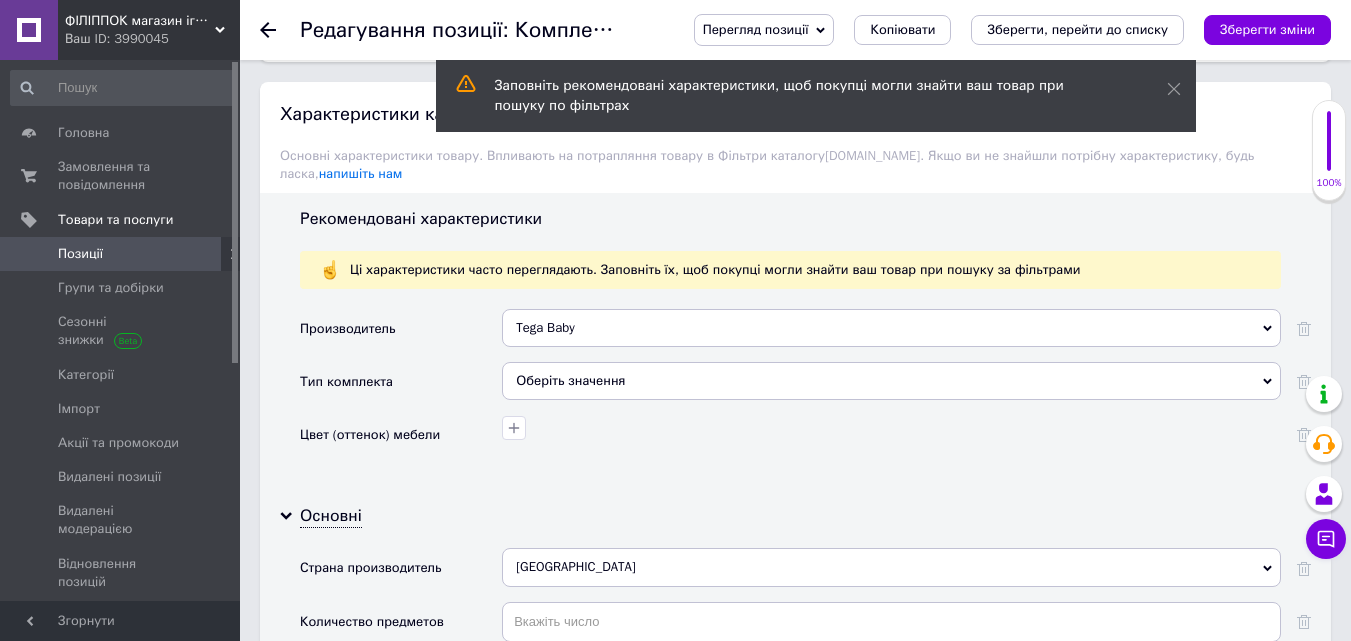click on "Оберіть значення" at bounding box center [891, 381] 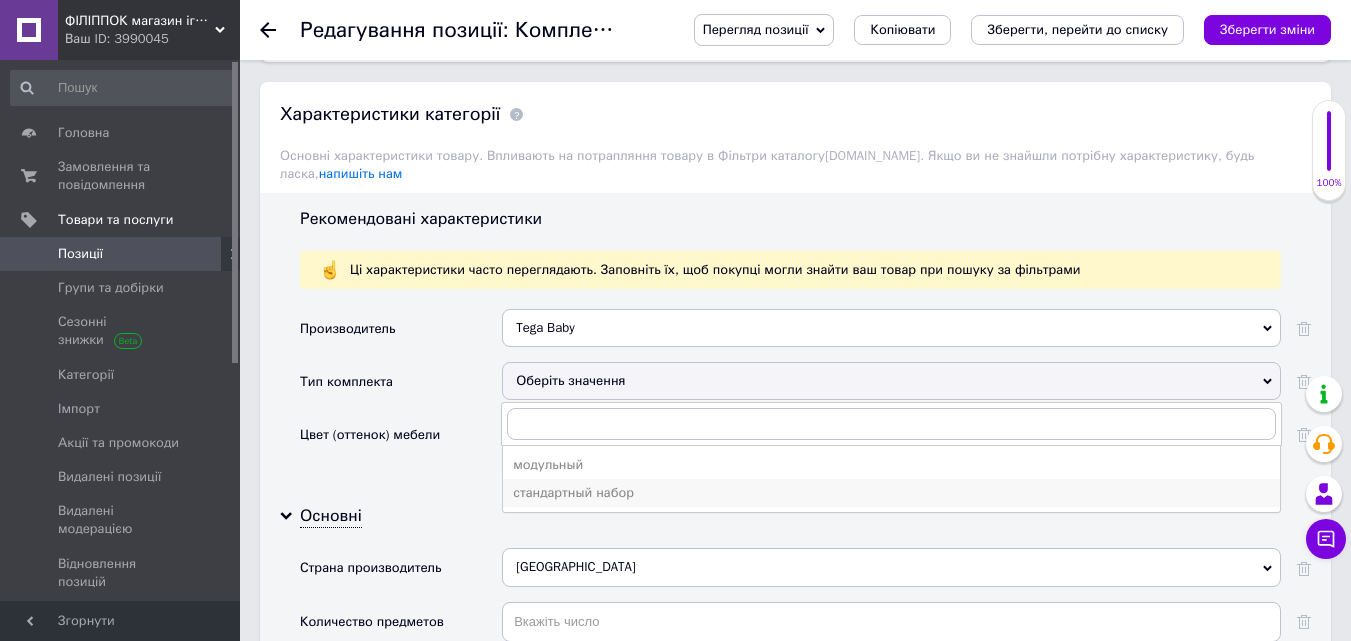 click on "стандартный набор" at bounding box center (891, 493) 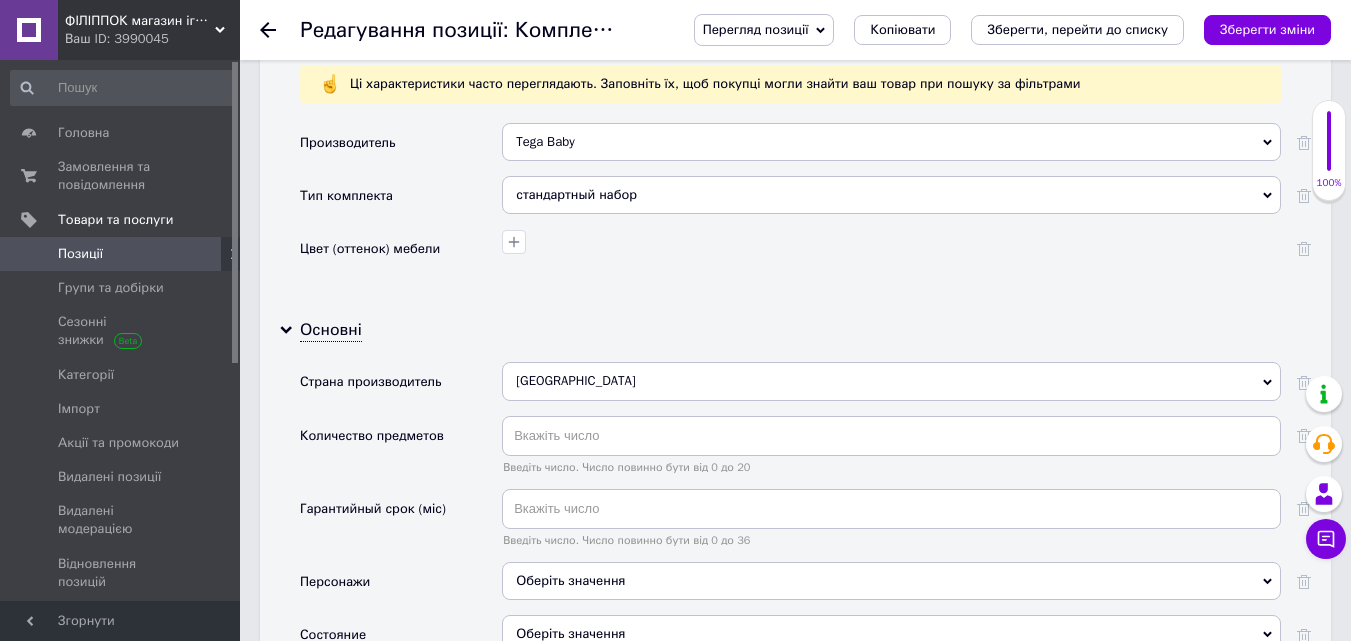 scroll, scrollTop: 1991, scrollLeft: 0, axis: vertical 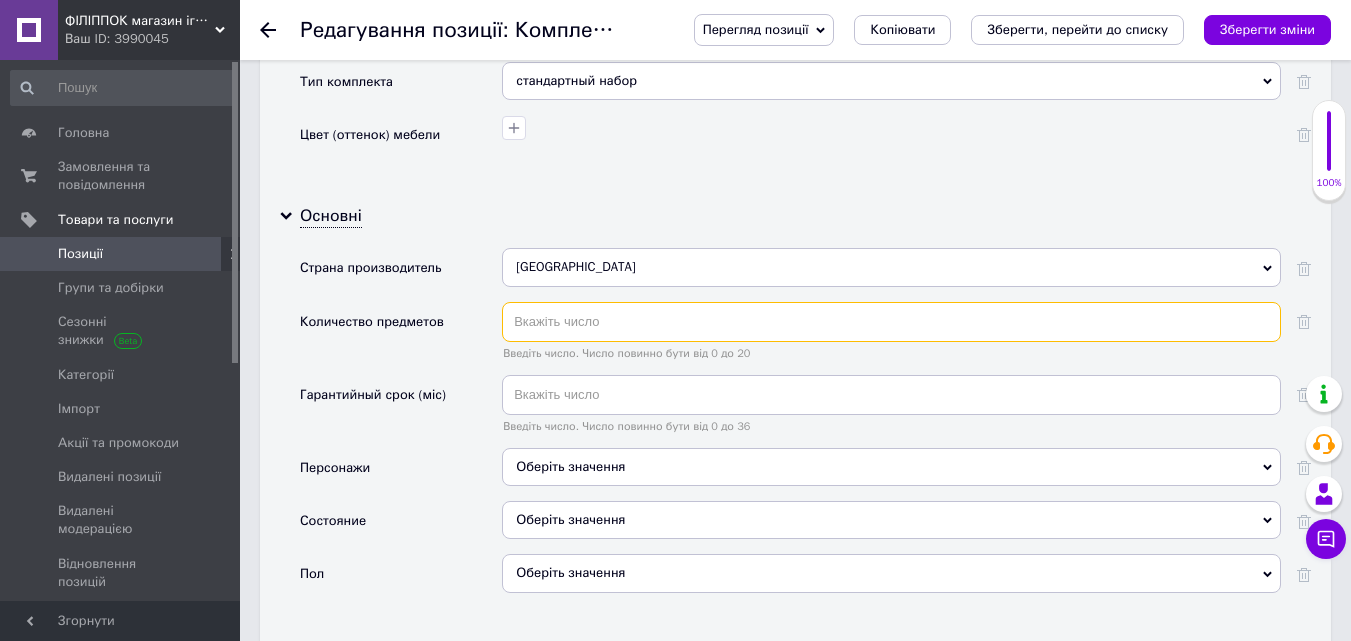 click at bounding box center (891, 322) 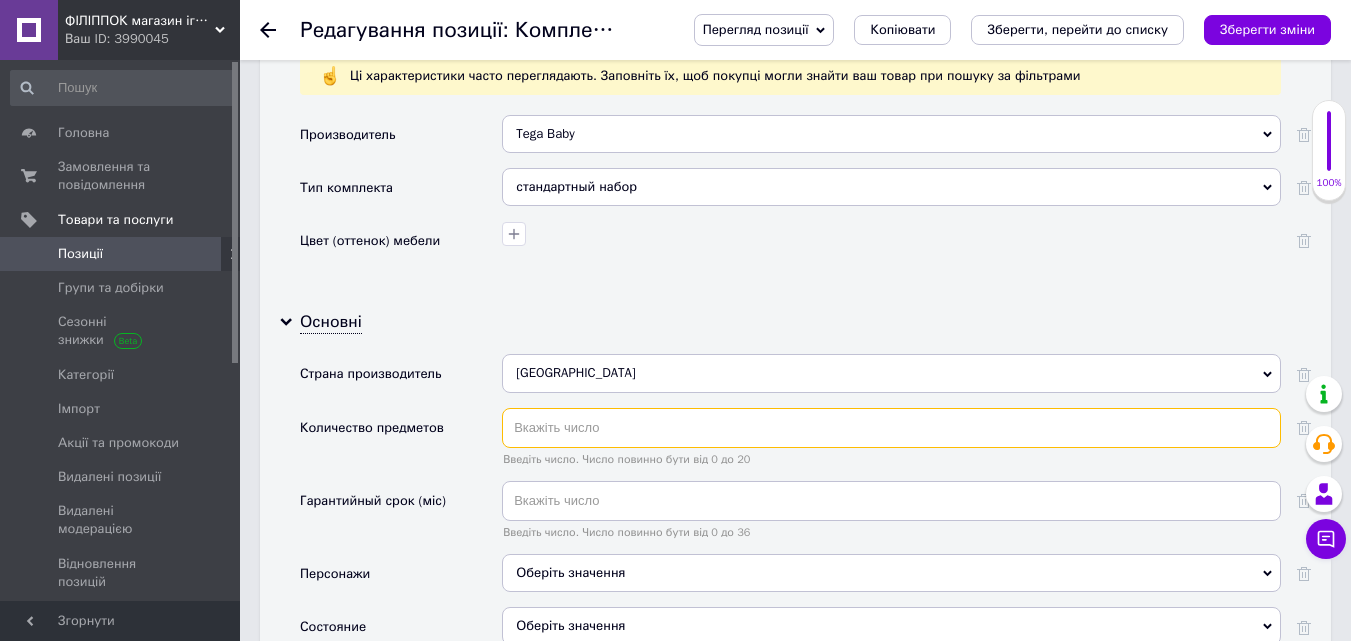 scroll, scrollTop: 1991, scrollLeft: 0, axis: vertical 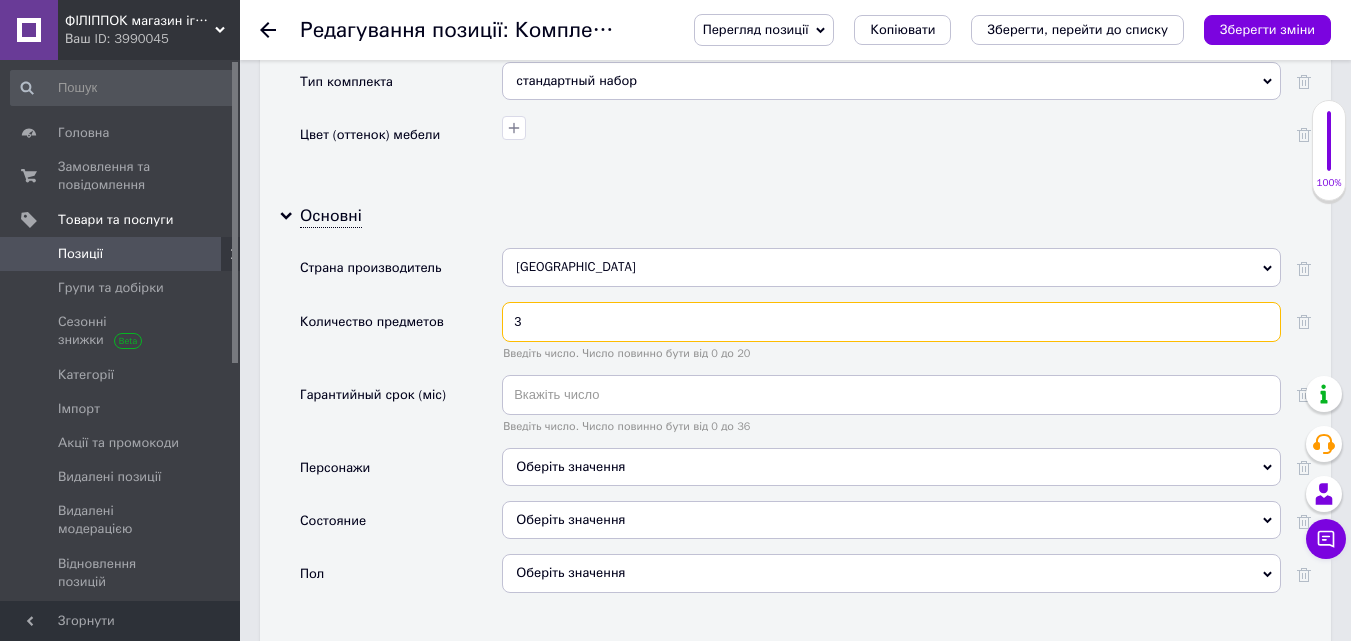 type on "3" 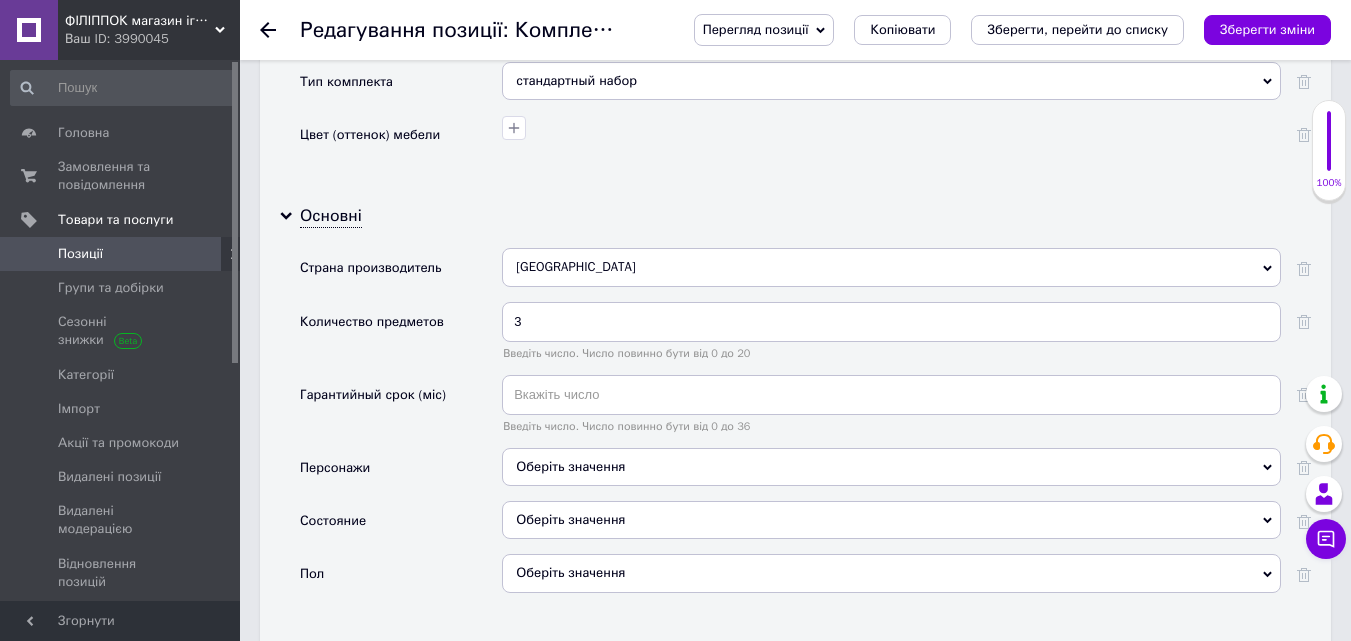 click on "Оберіть значення" at bounding box center [891, 520] 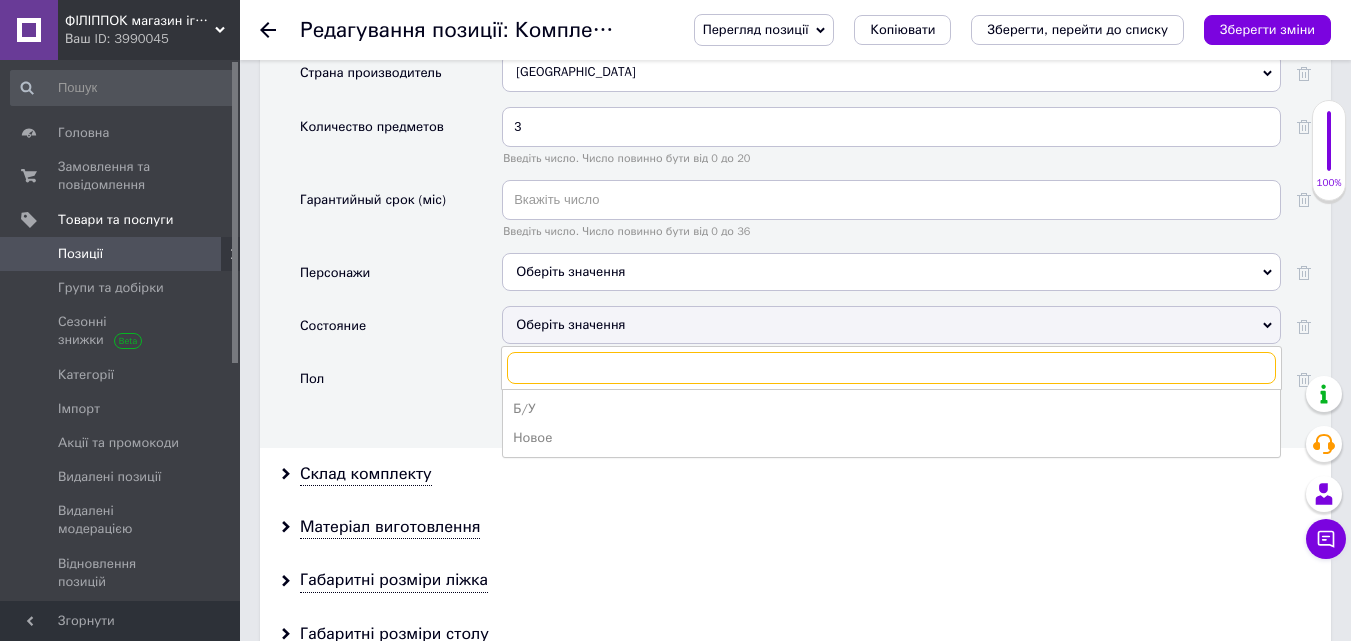scroll, scrollTop: 2191, scrollLeft: 0, axis: vertical 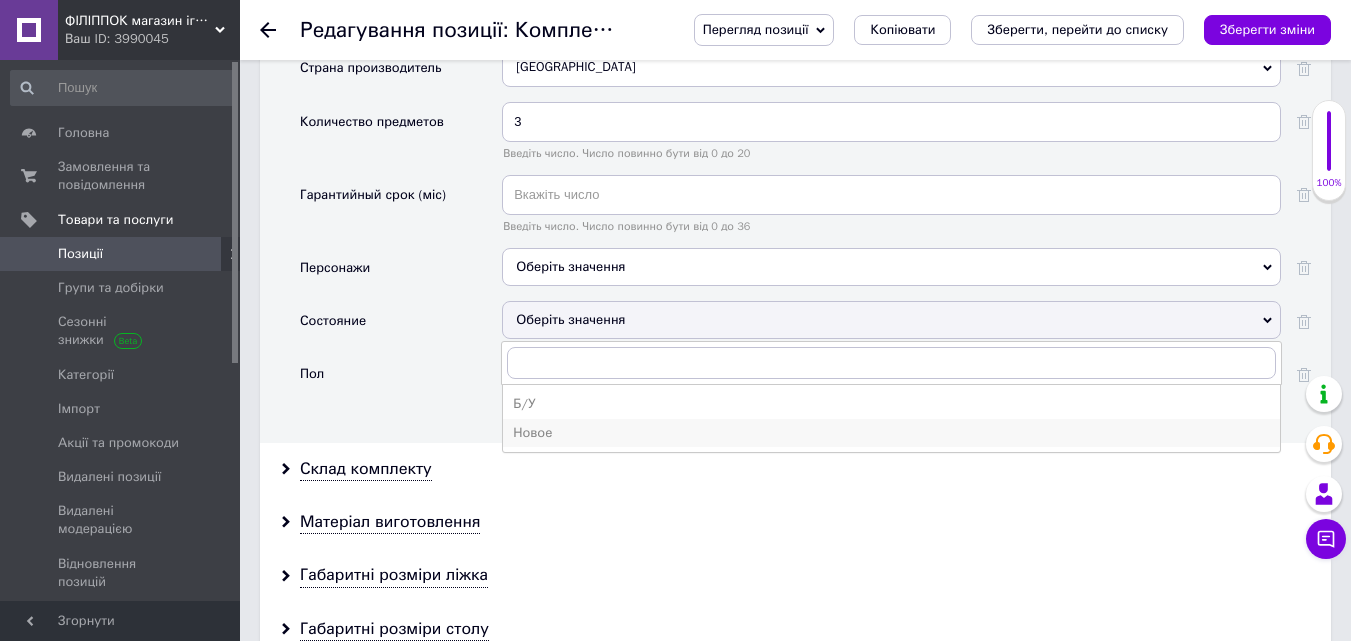 click on "Новое" at bounding box center (891, 433) 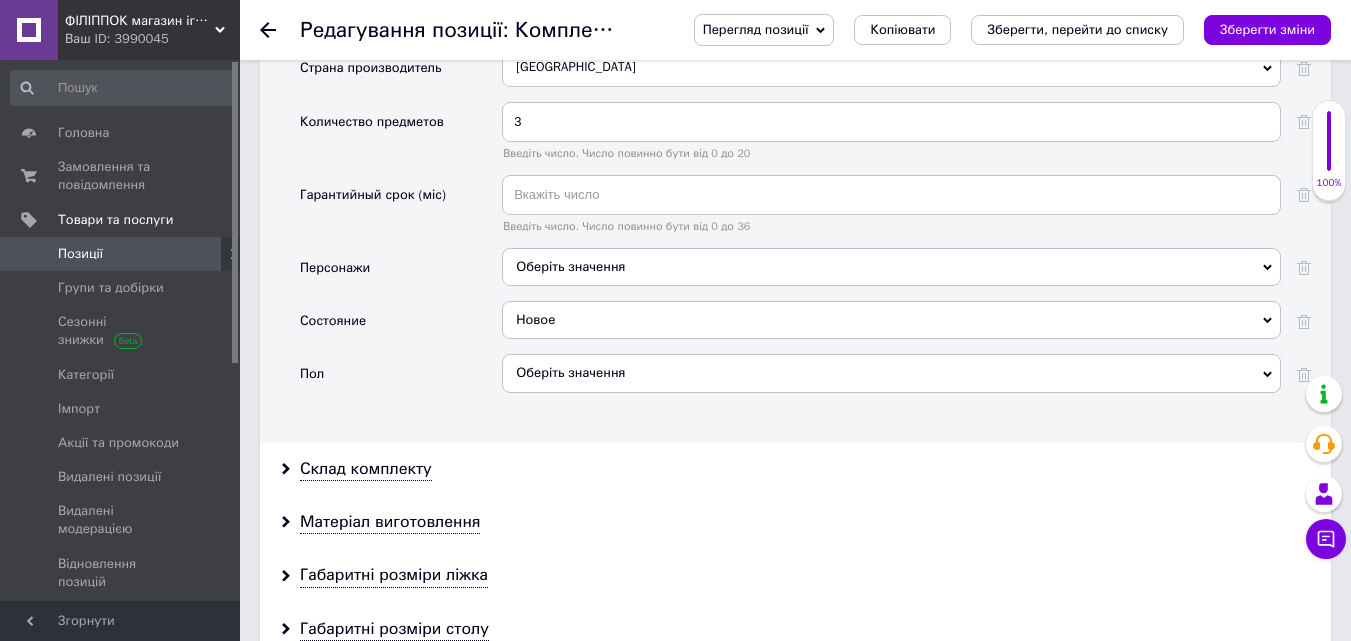 click on "Оберіть значення" at bounding box center [891, 373] 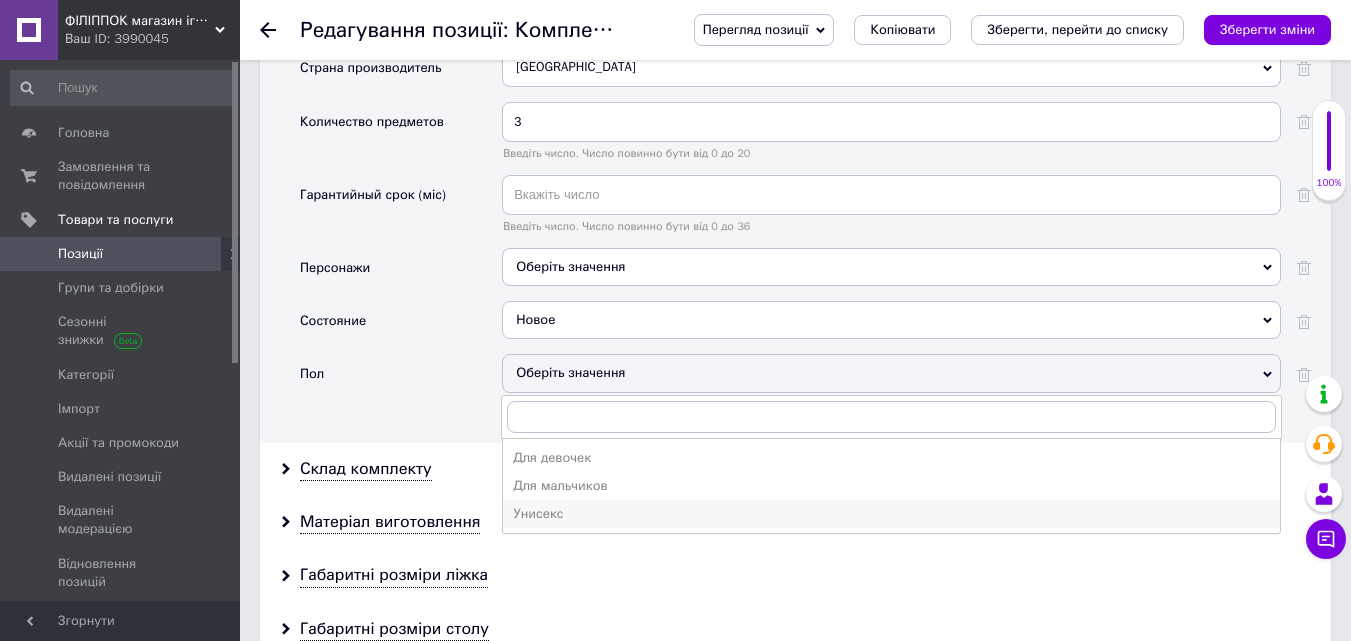 click on "Унисекс" at bounding box center [891, 514] 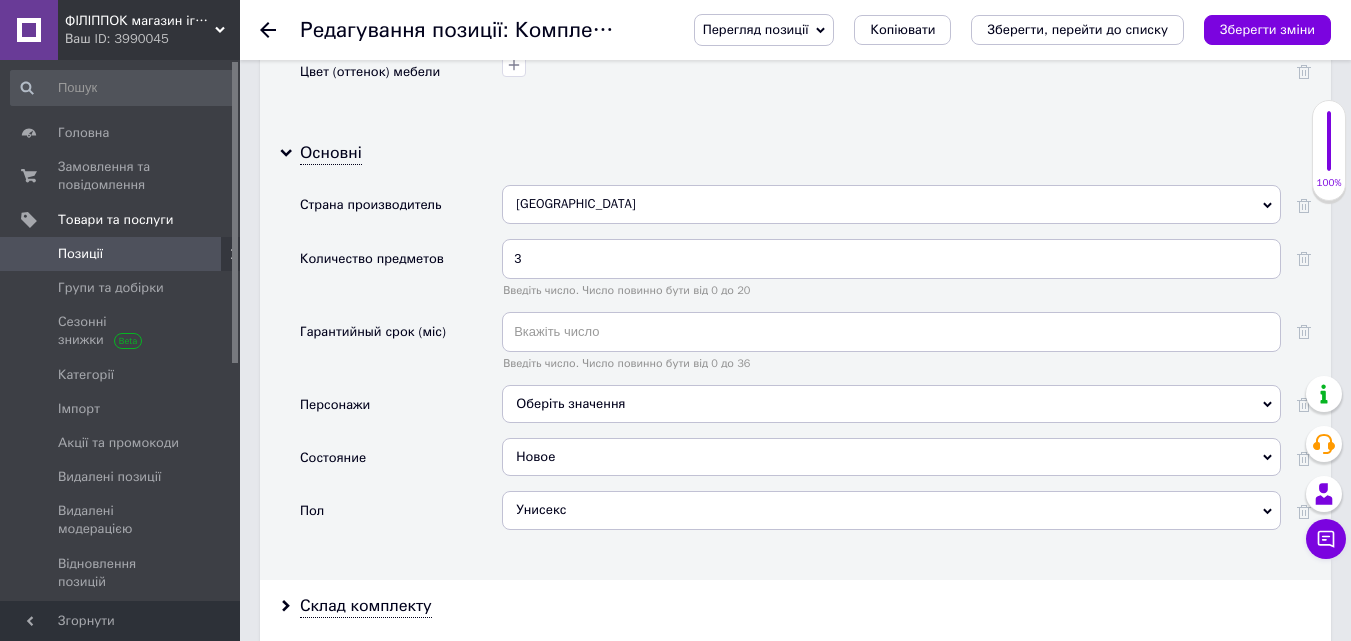 scroll, scrollTop: 1891, scrollLeft: 0, axis: vertical 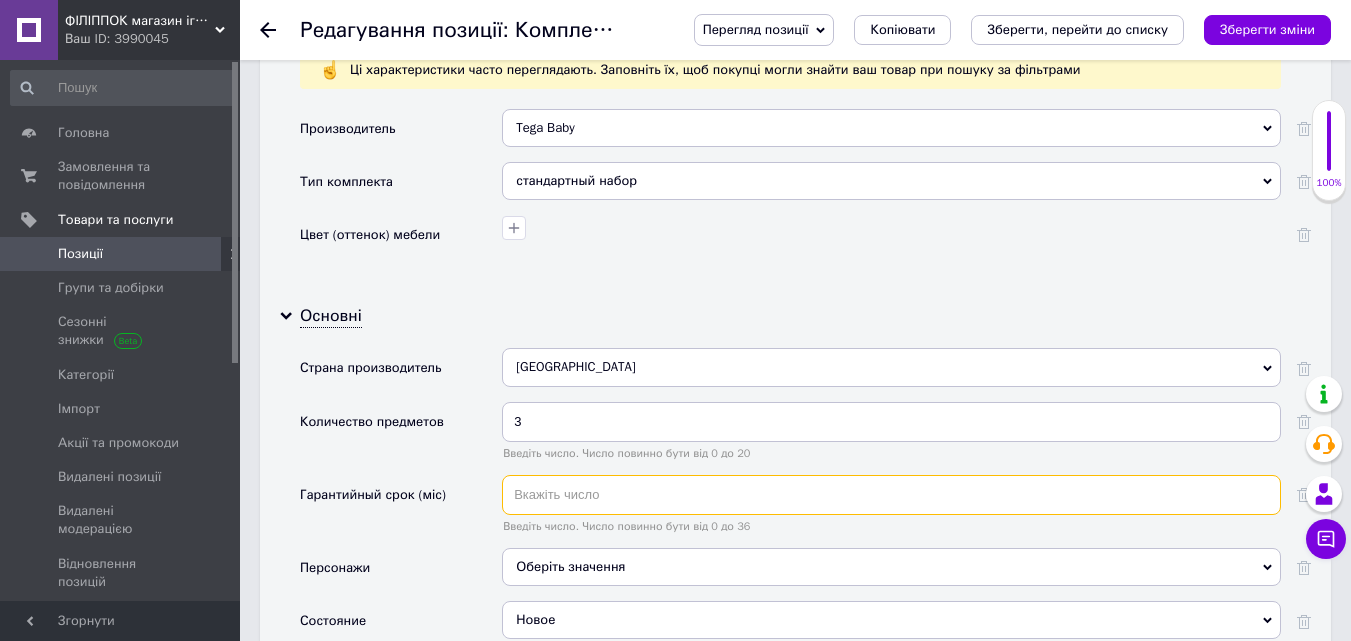 click at bounding box center (891, 495) 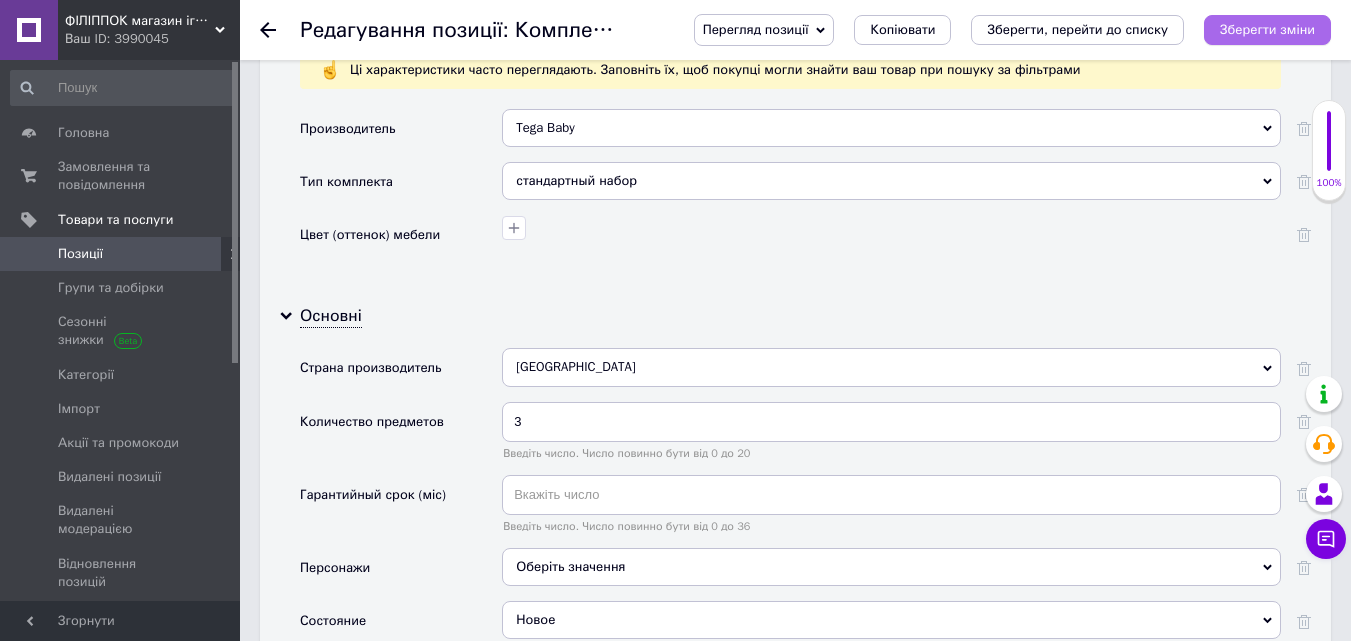click on "Зберегти зміни" at bounding box center (1267, 29) 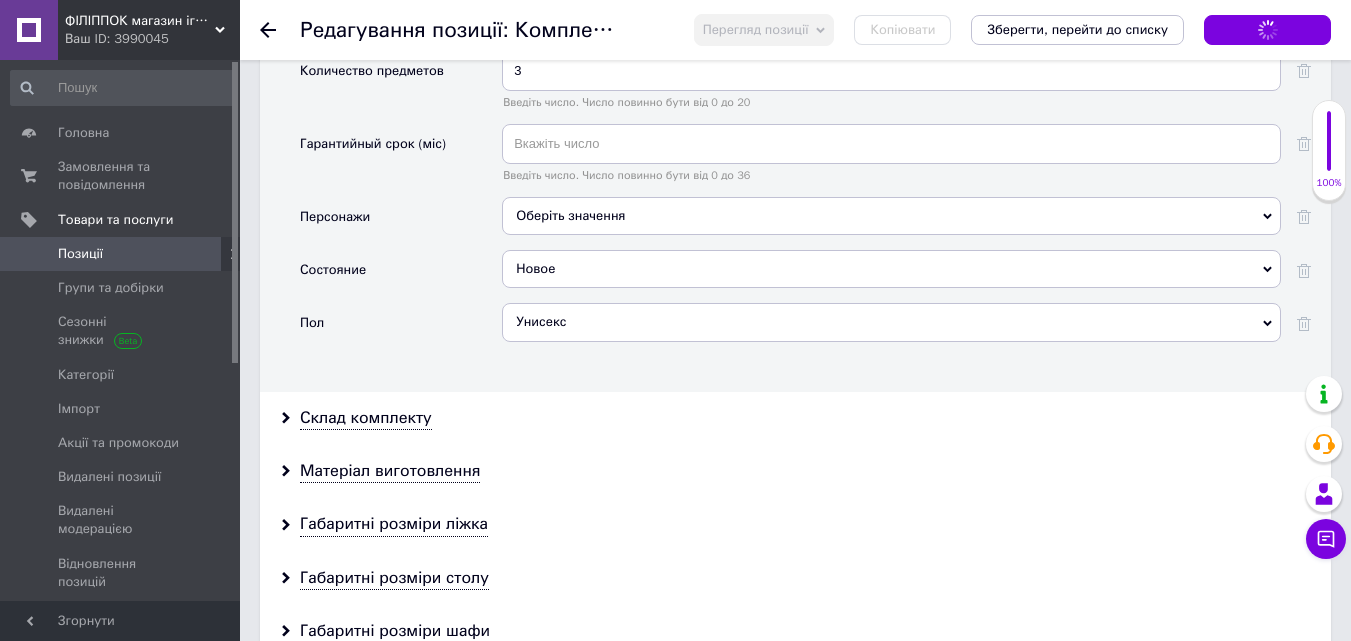 scroll, scrollTop: 2291, scrollLeft: 0, axis: vertical 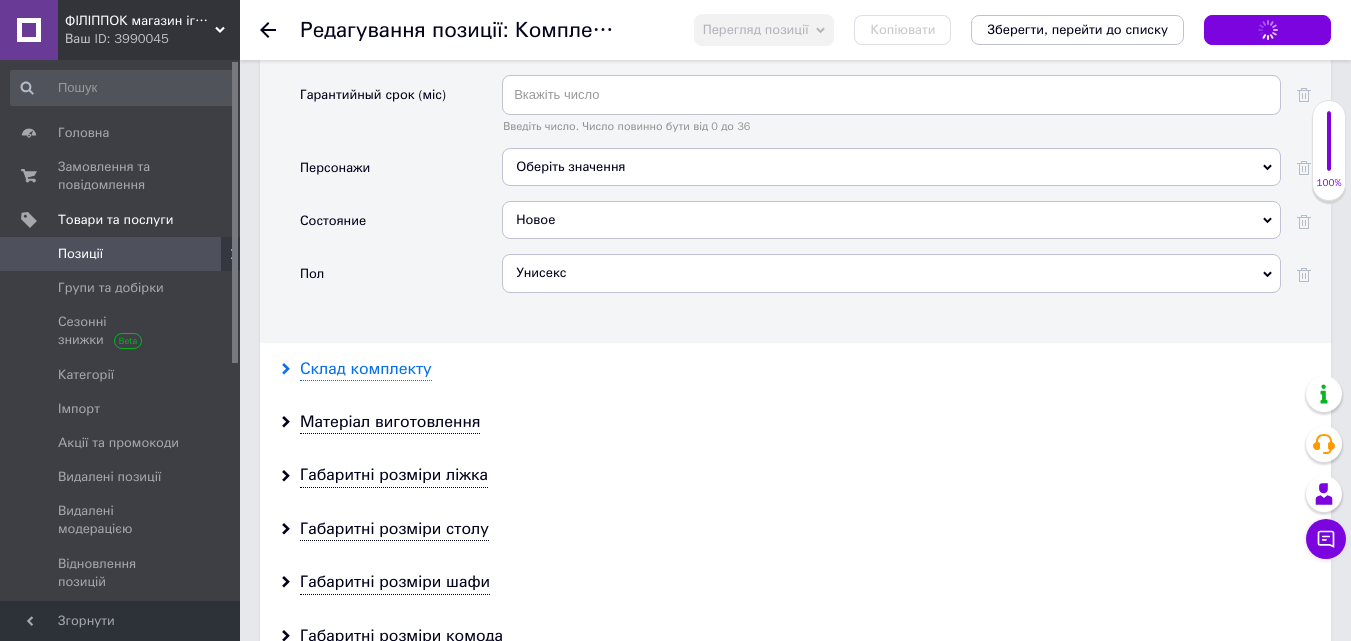 click on "Склад комплекту" at bounding box center [366, 369] 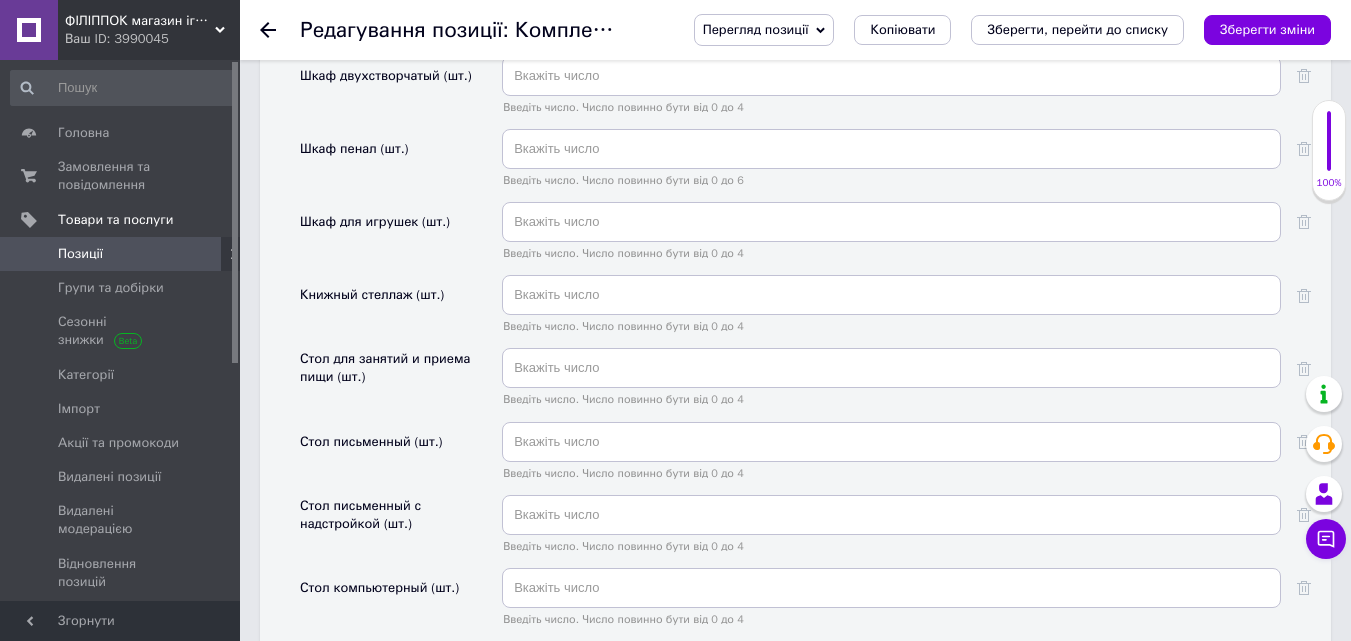 scroll, scrollTop: 2891, scrollLeft: 0, axis: vertical 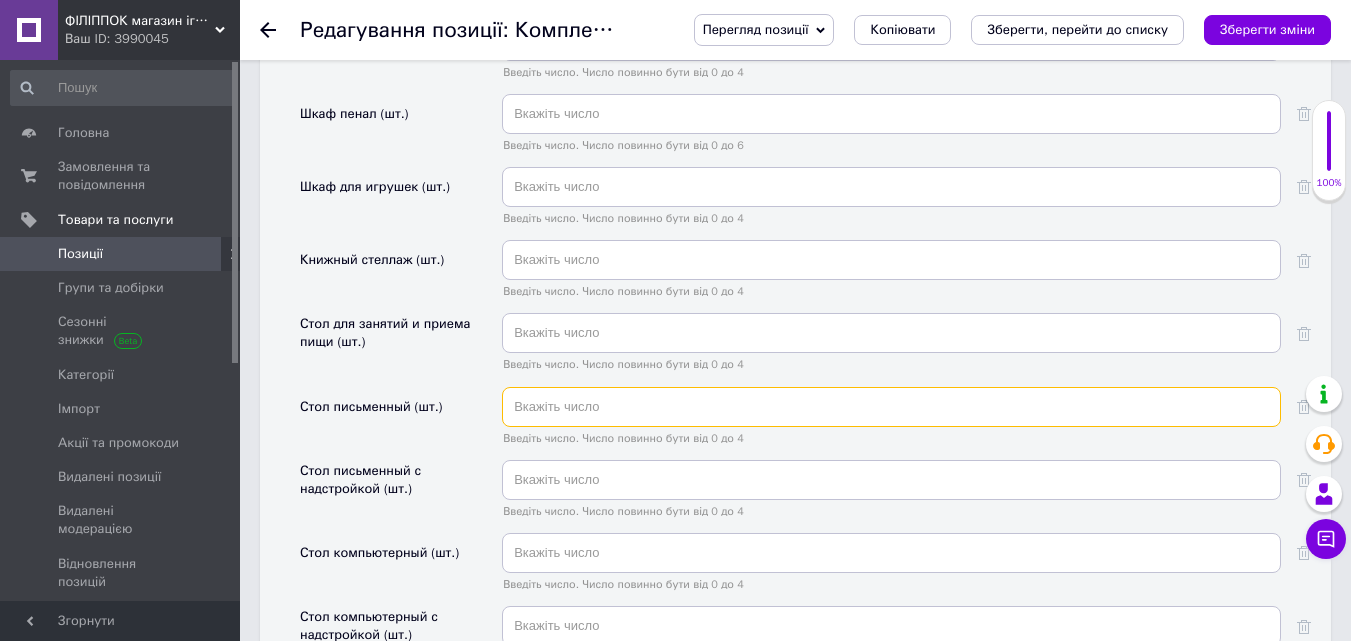 click at bounding box center [891, 407] 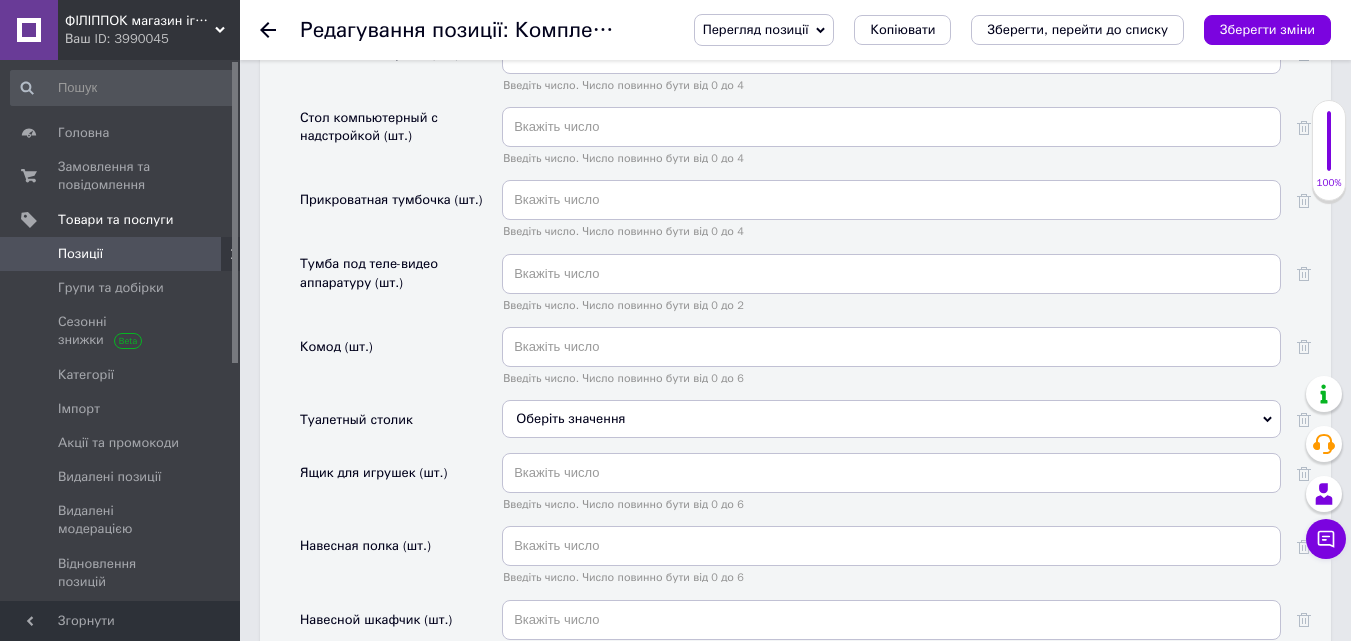 scroll, scrollTop: 3391, scrollLeft: 0, axis: vertical 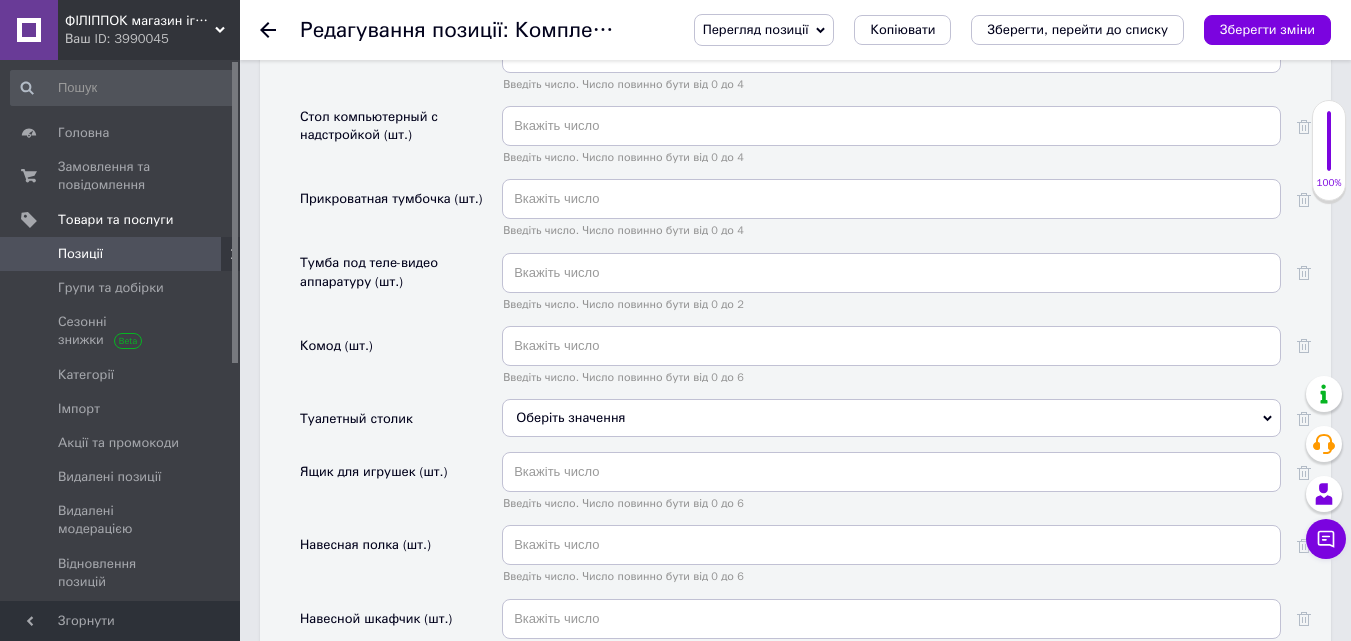 type on "1" 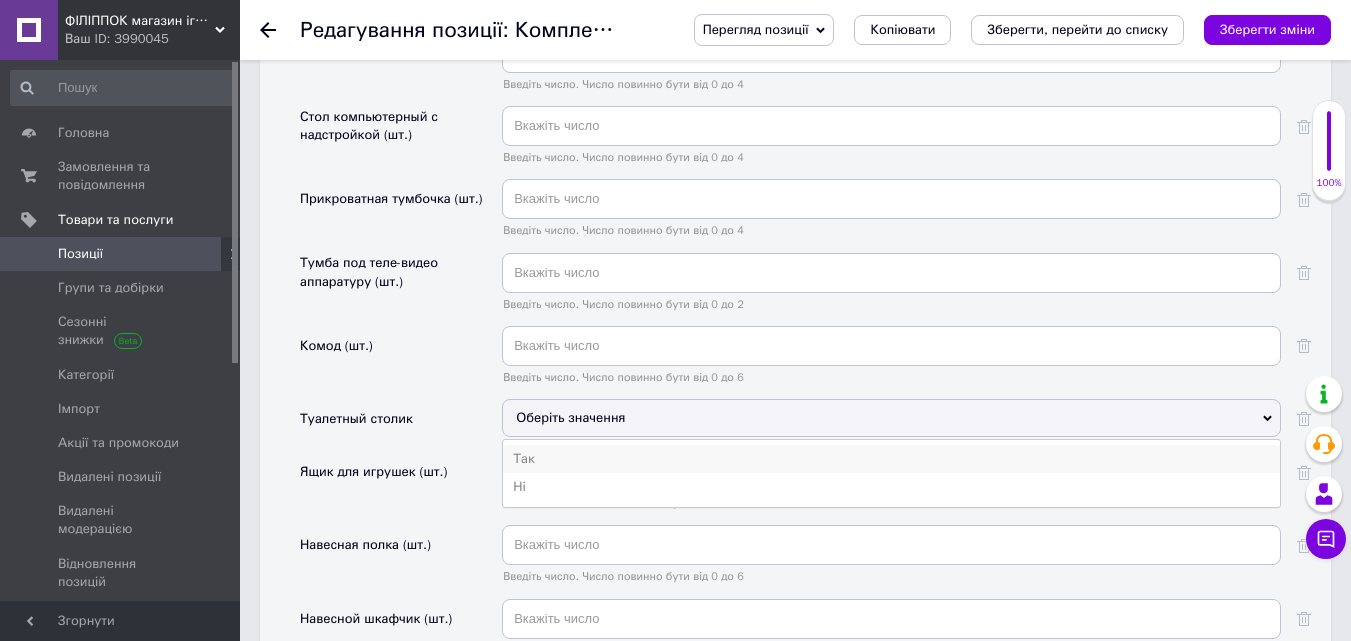 click on "Так" at bounding box center [891, 459] 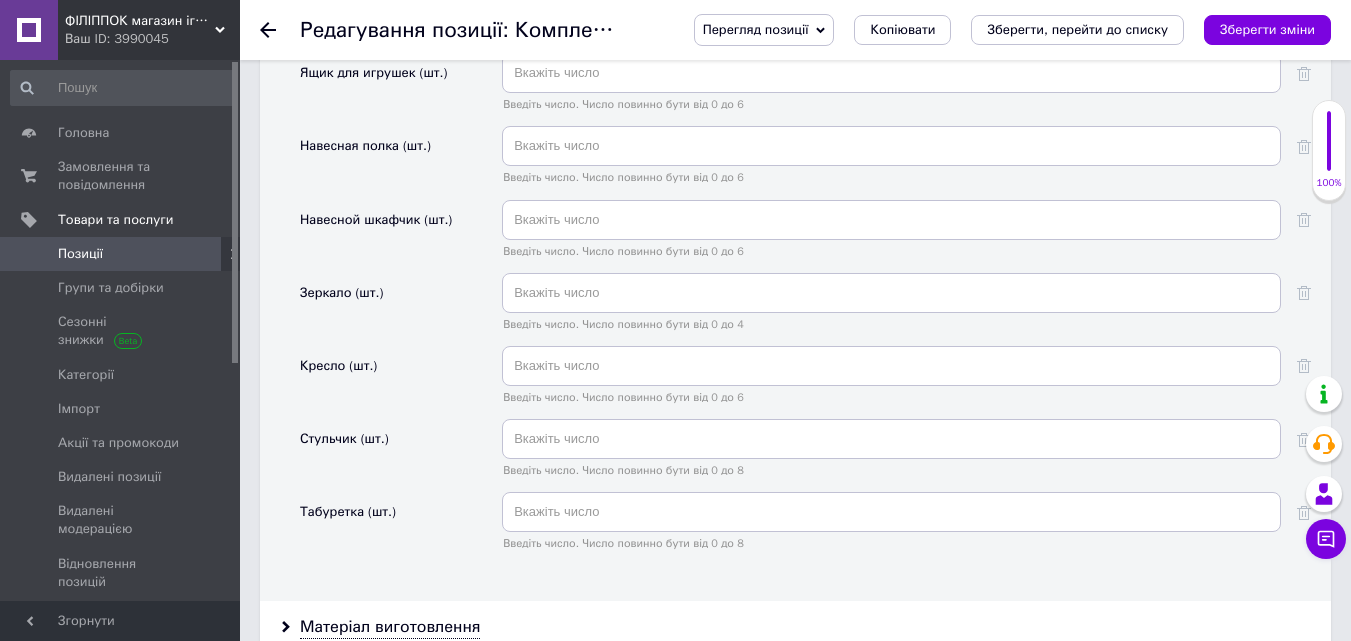 scroll, scrollTop: 3791, scrollLeft: 0, axis: vertical 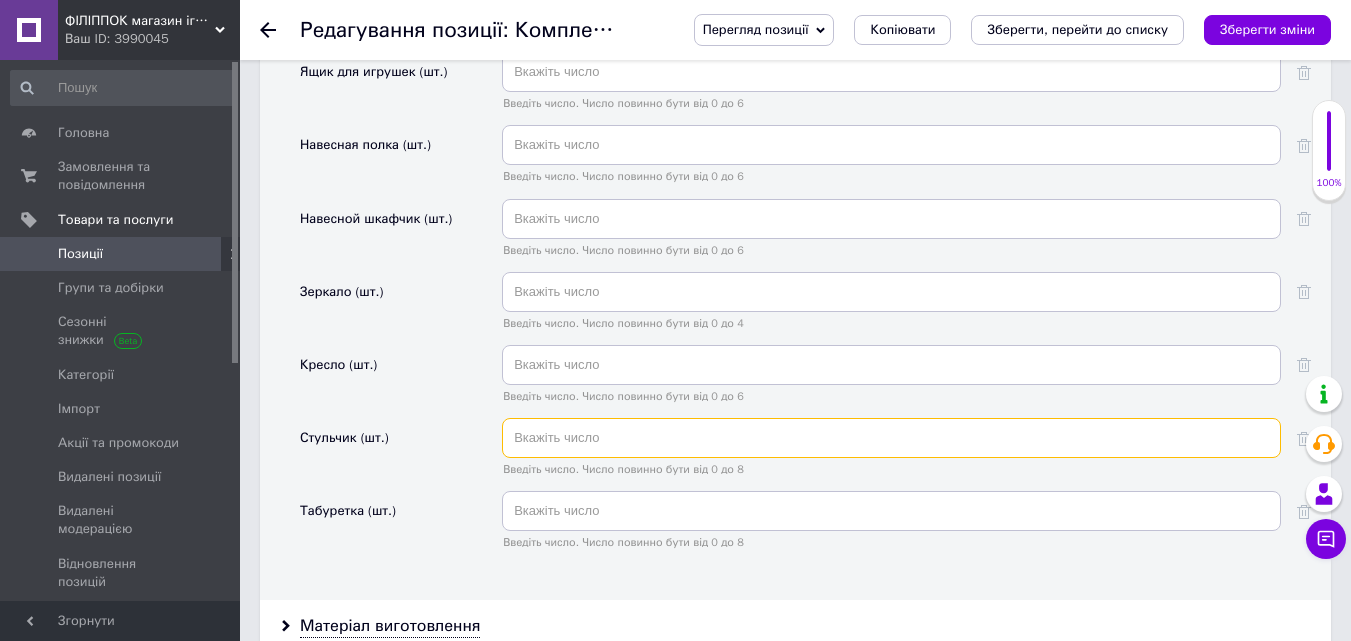 click at bounding box center [891, 438] 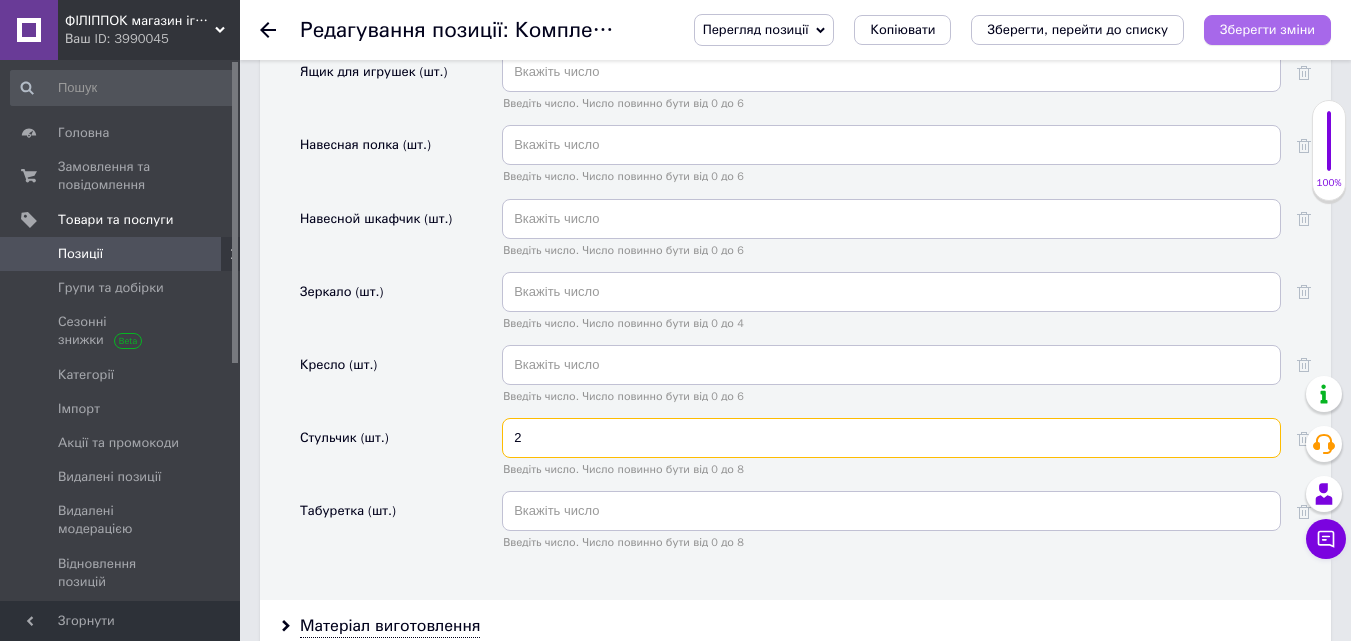 type on "2" 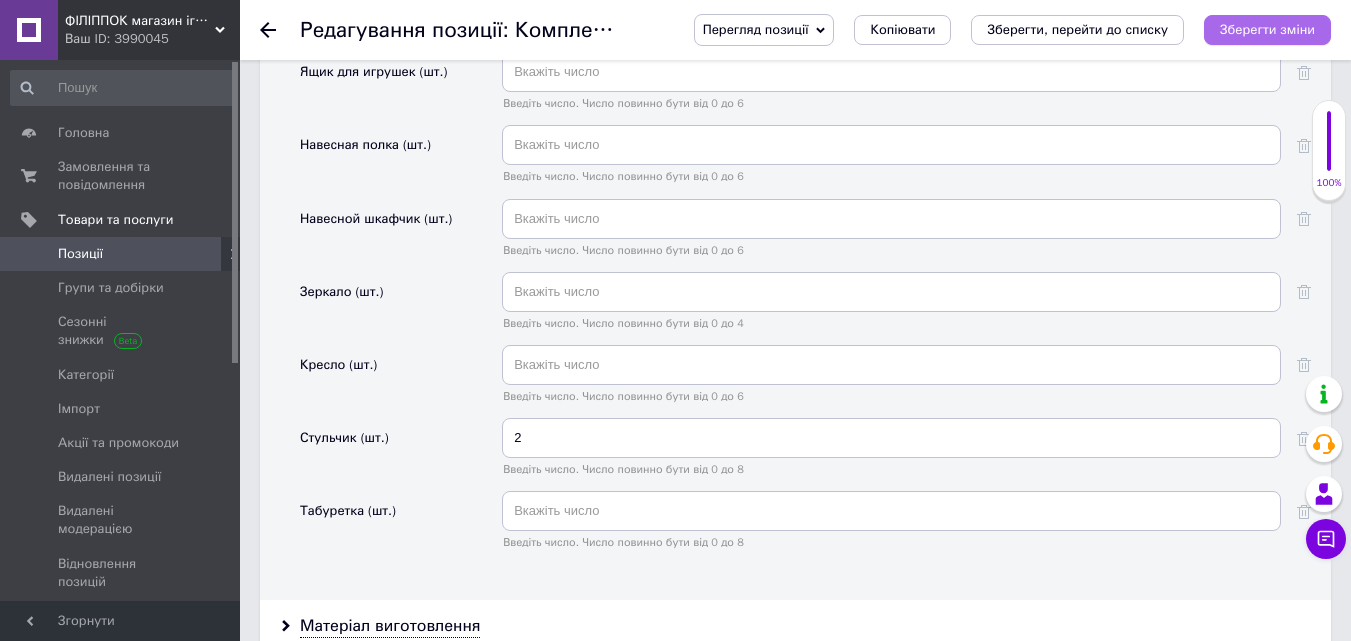click on "Зберегти зміни" at bounding box center (1267, 29) 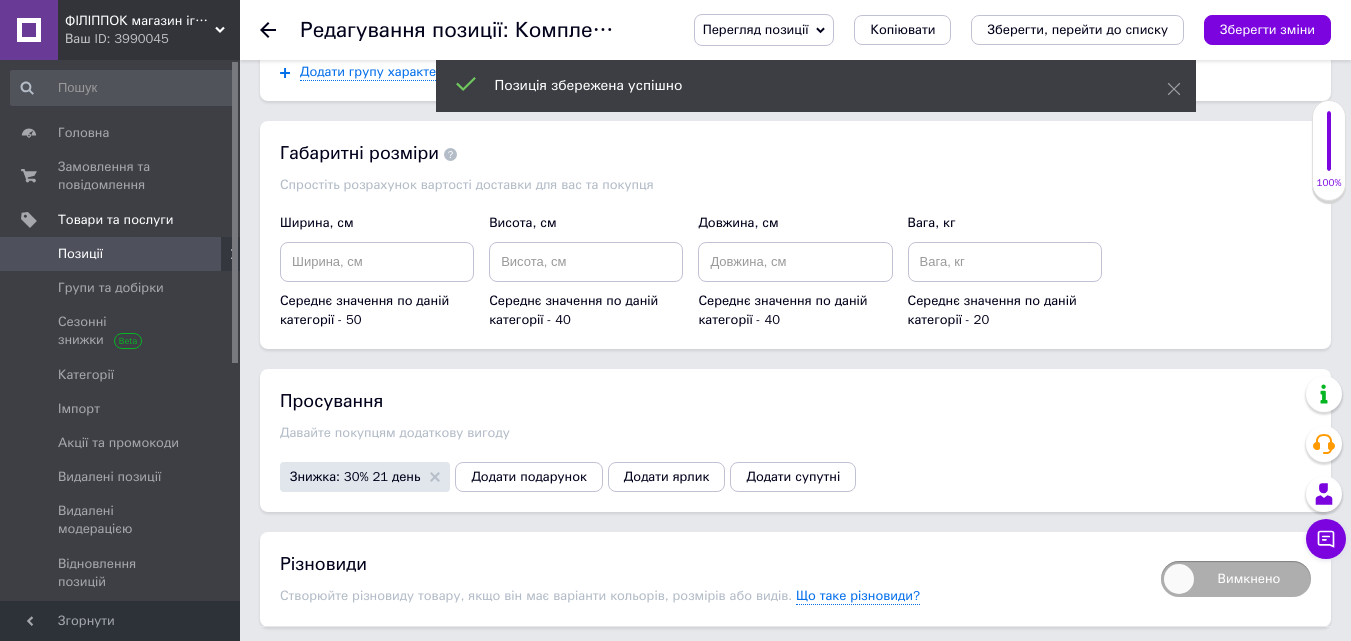 scroll, scrollTop: 5091, scrollLeft: 0, axis: vertical 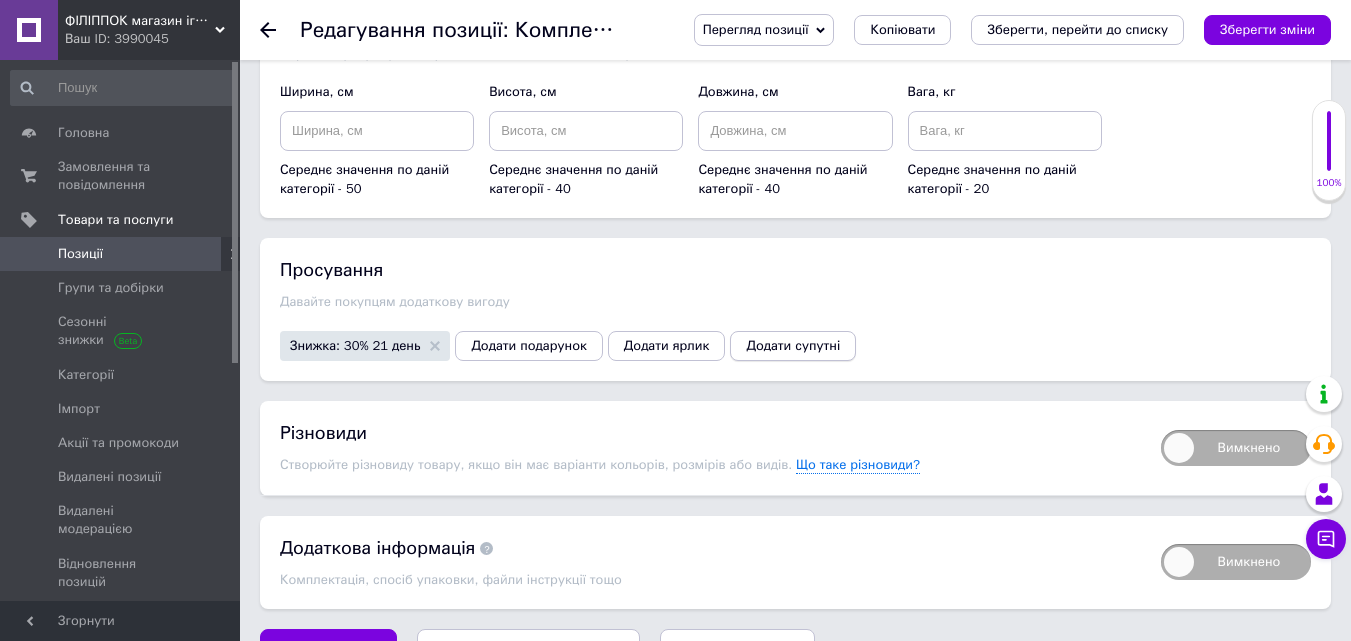 click on "Додати супутні" at bounding box center (793, 346) 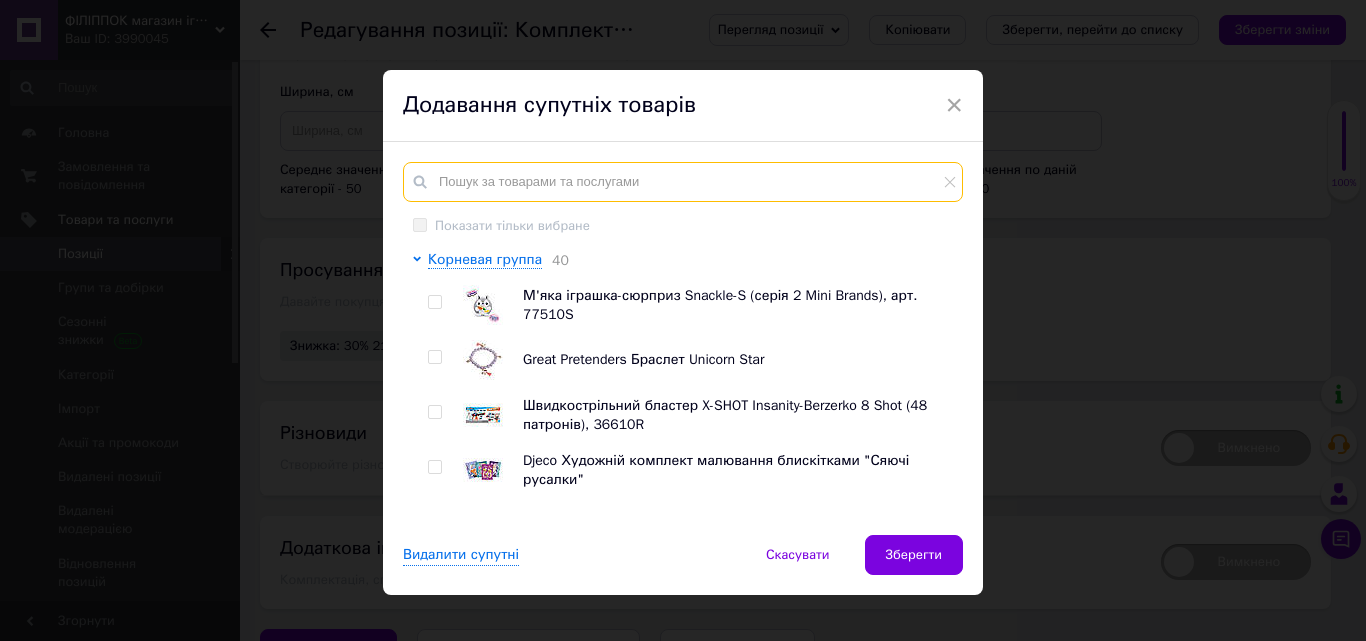 click at bounding box center [683, 182] 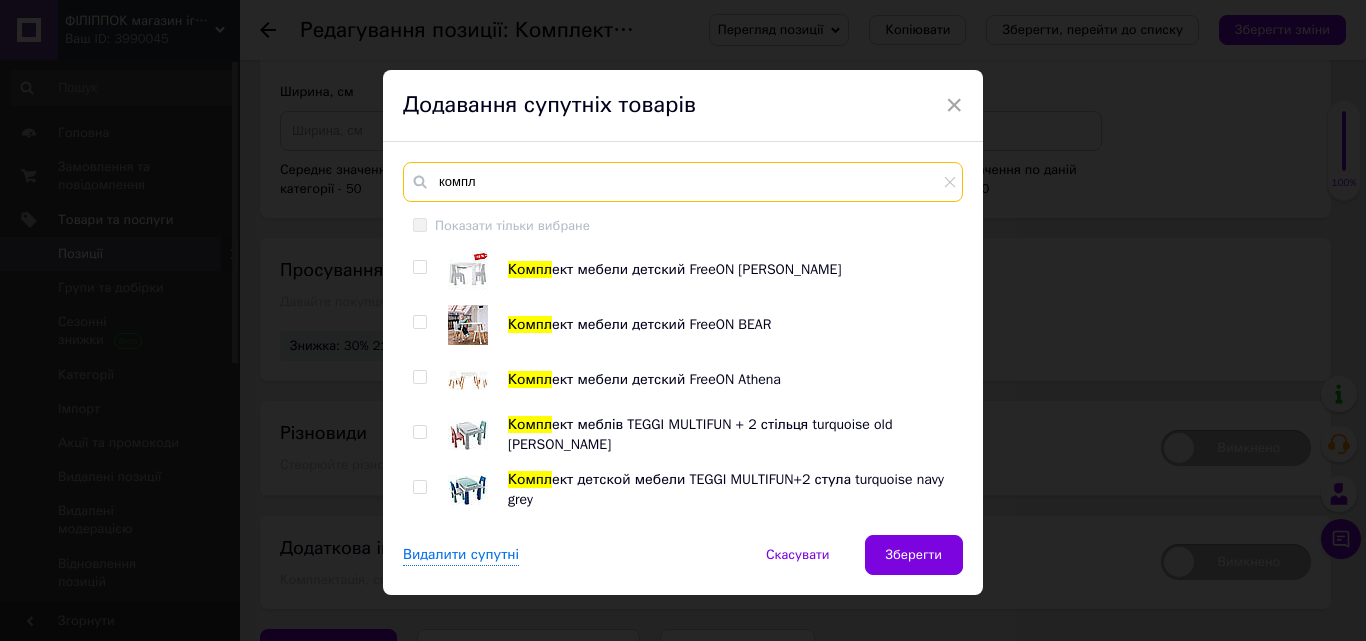 type on "компл" 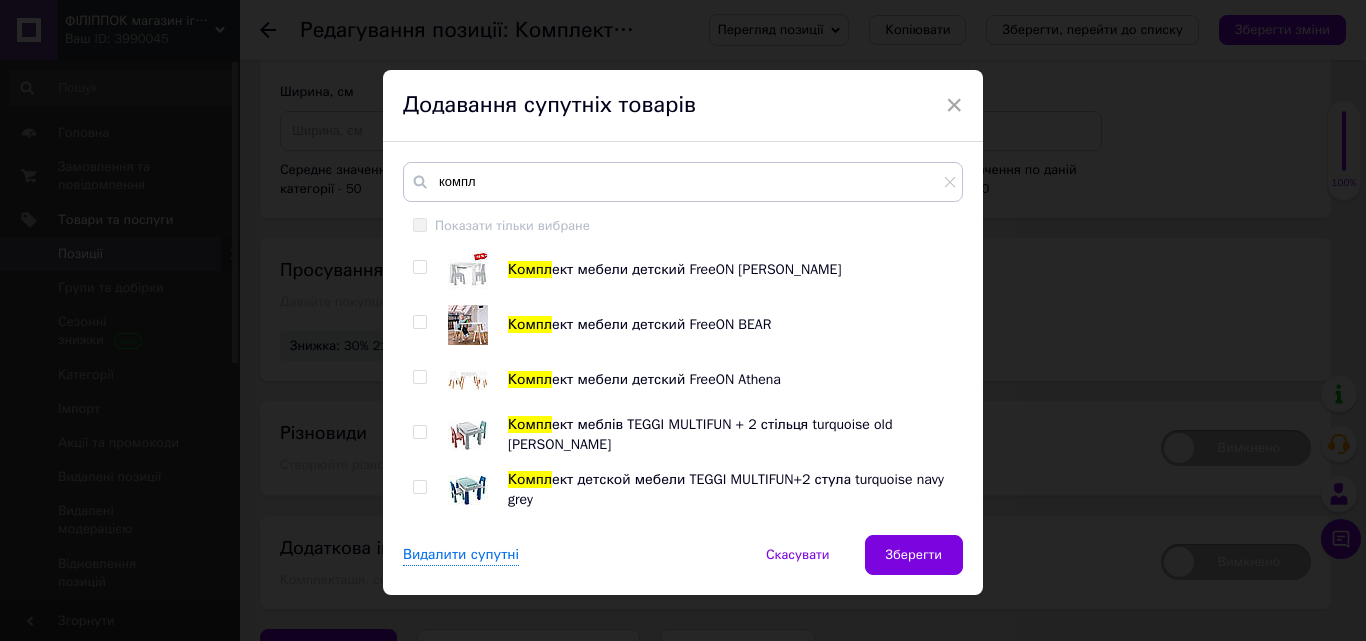 click at bounding box center (419, 267) 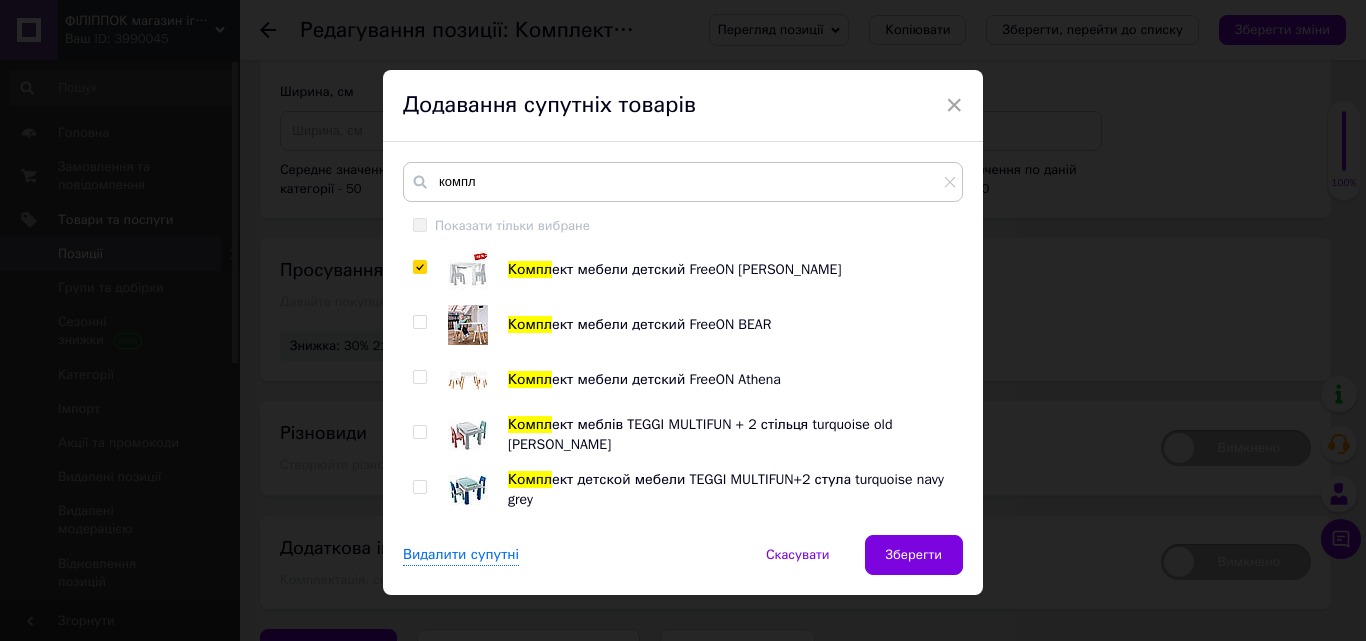 checkbox on "true" 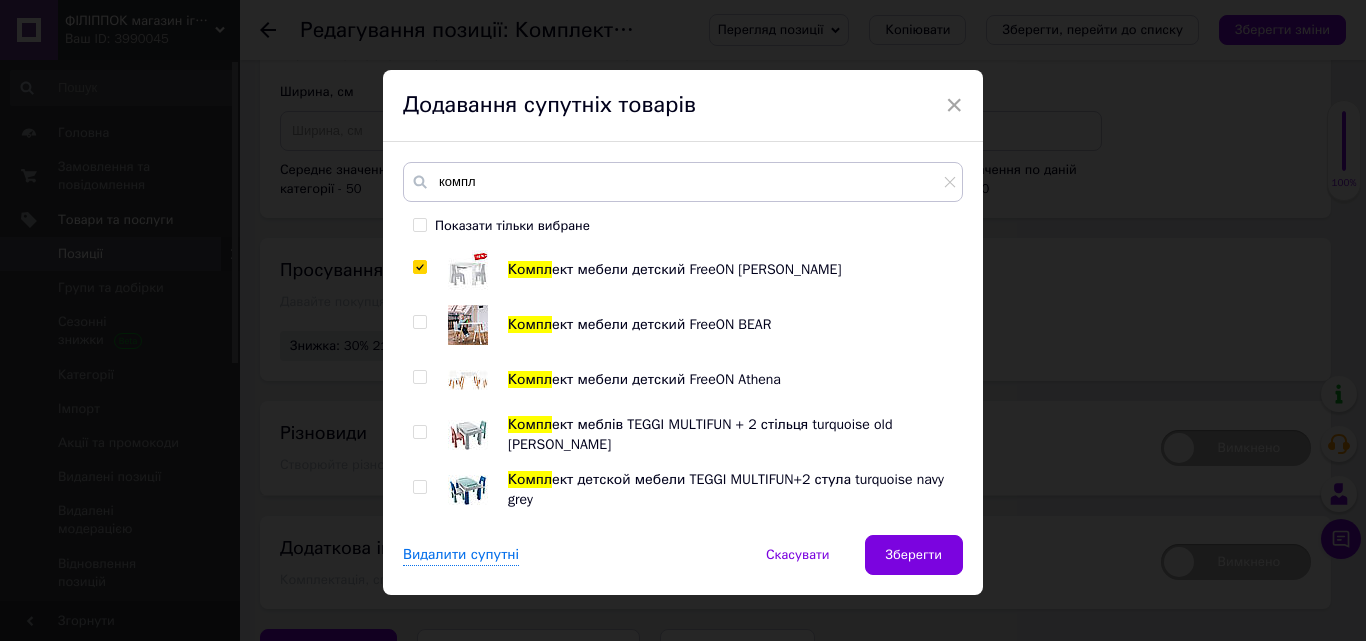 click at bounding box center (419, 322) 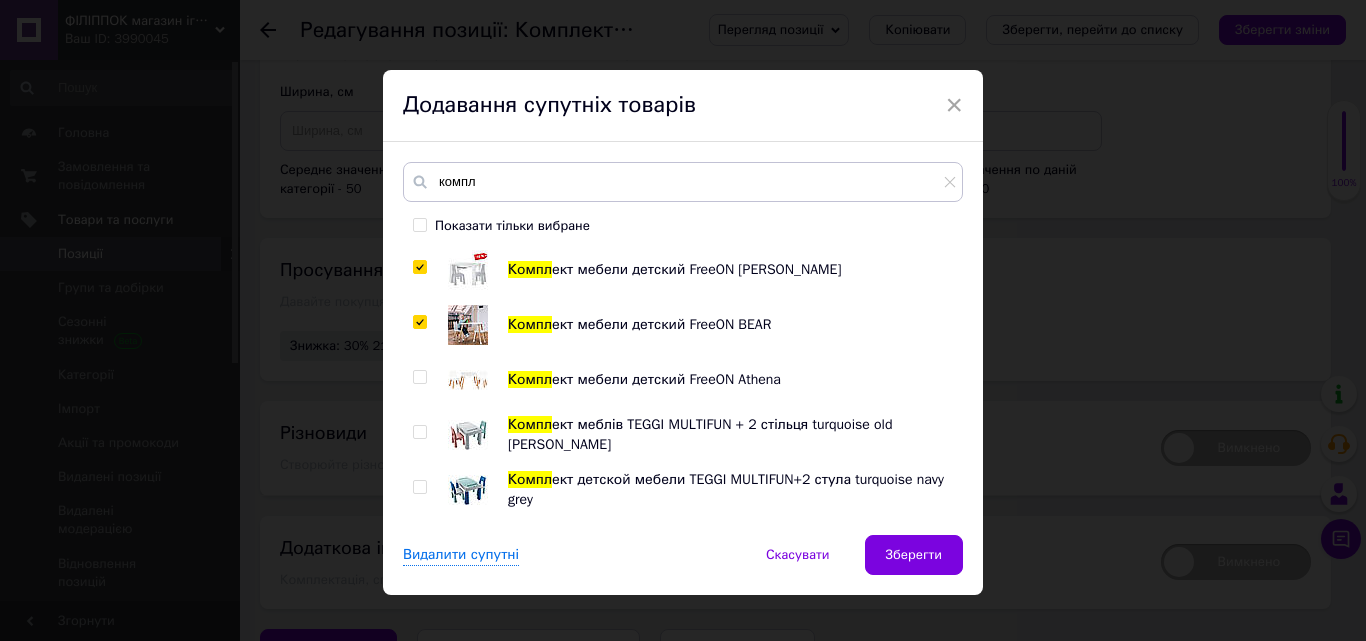 checkbox on "true" 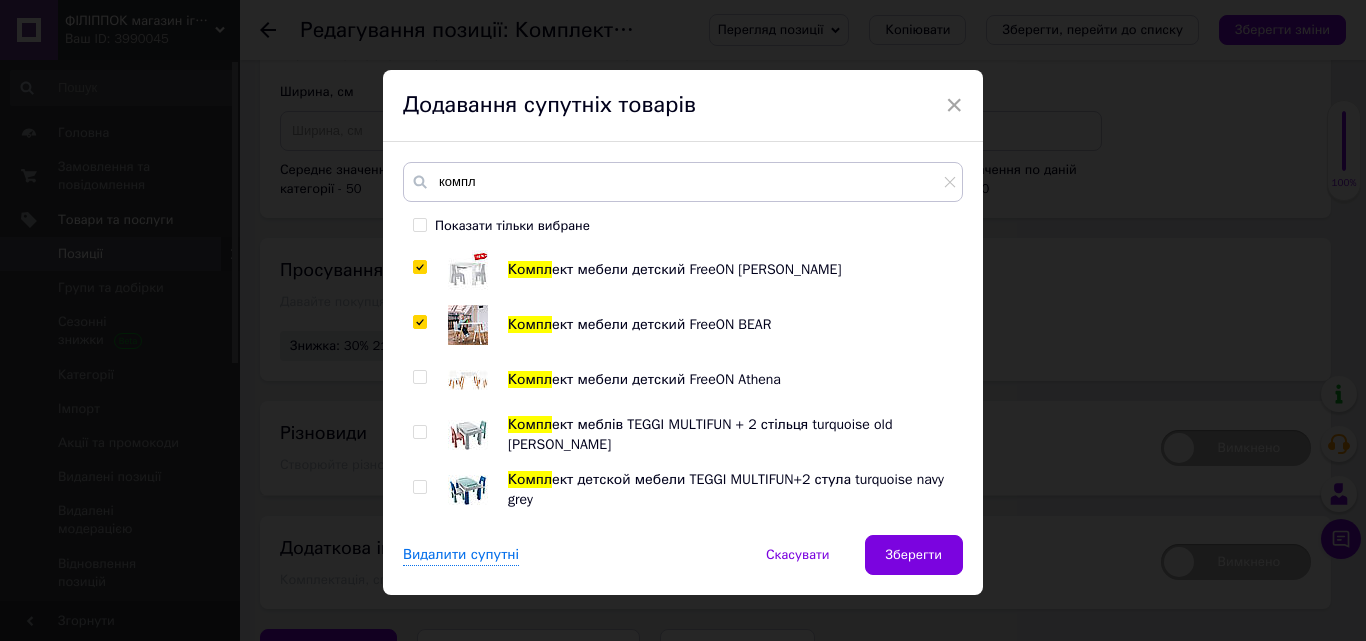 click at bounding box center [419, 377] 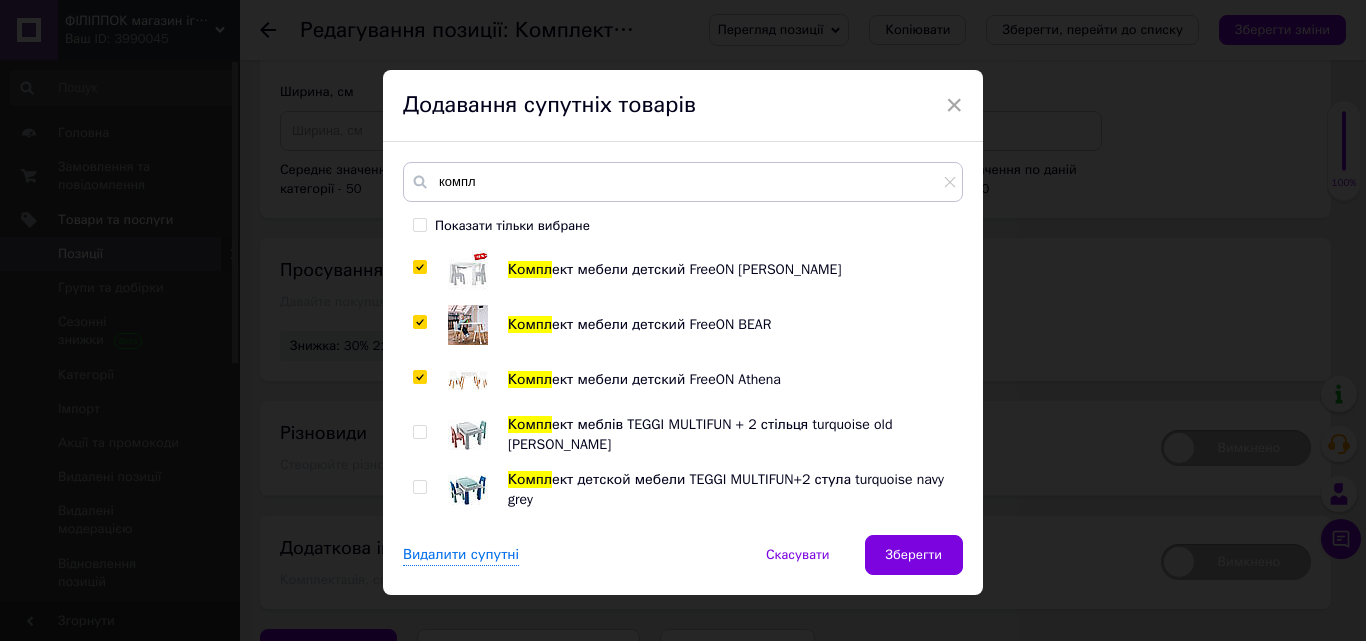 checkbox on "true" 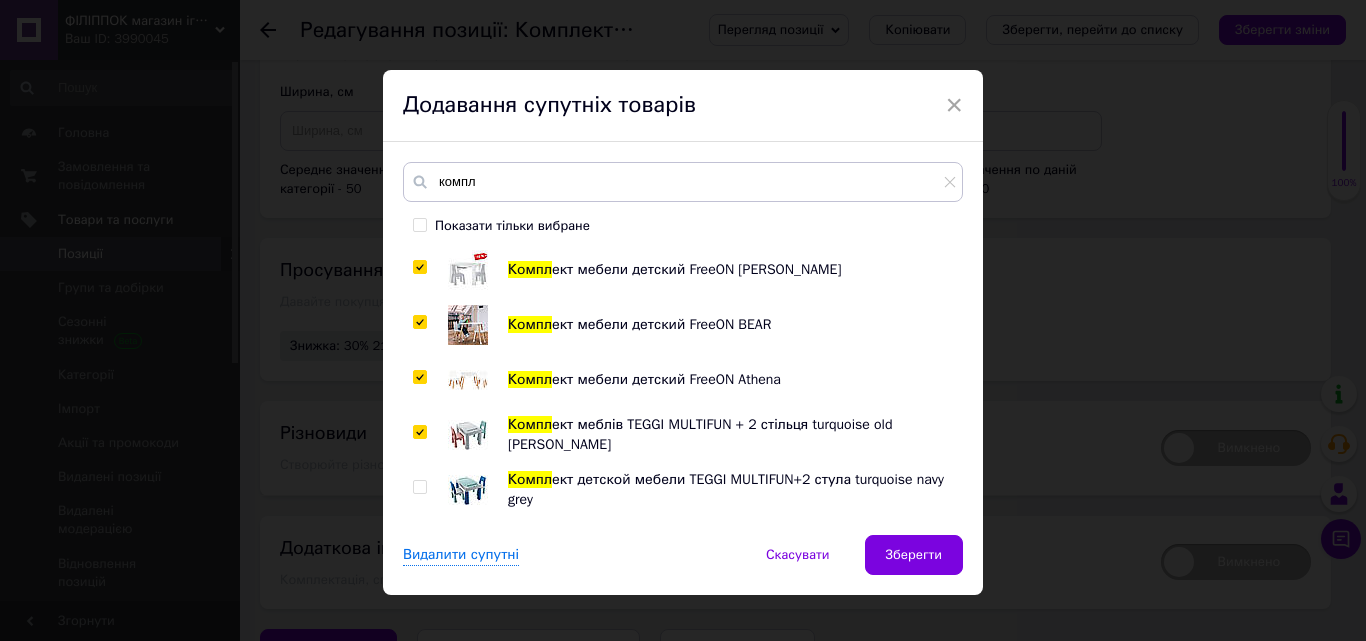 checkbox on "true" 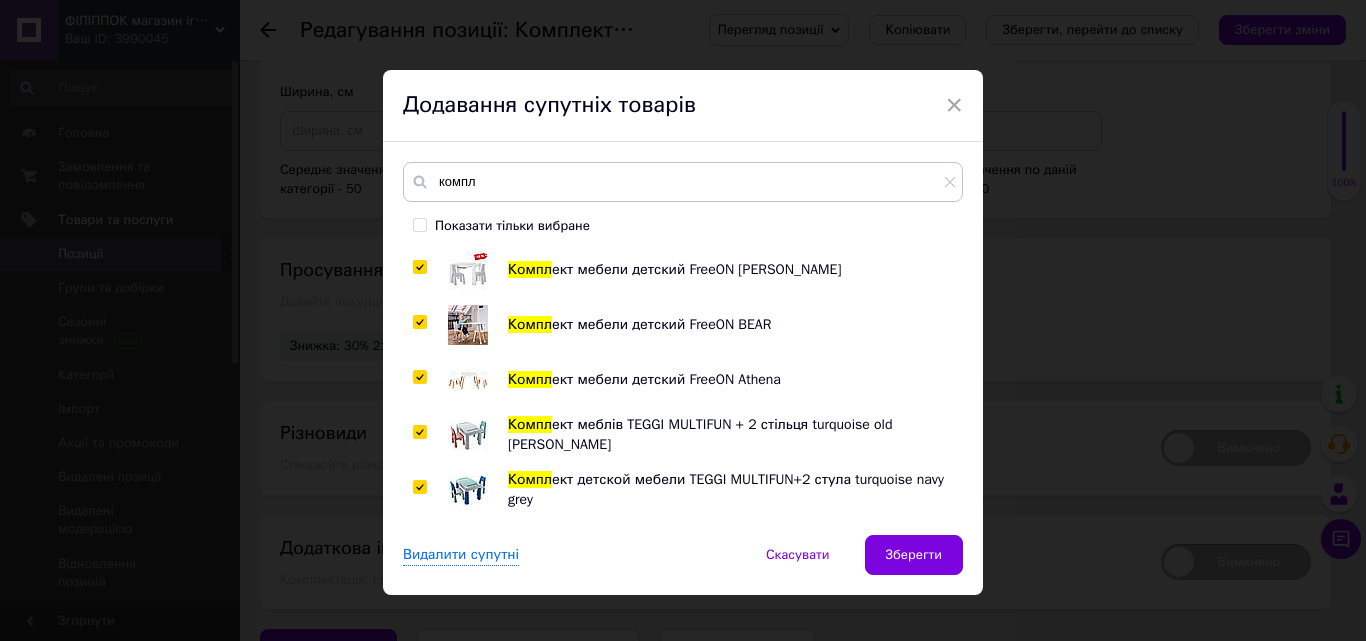checkbox on "true" 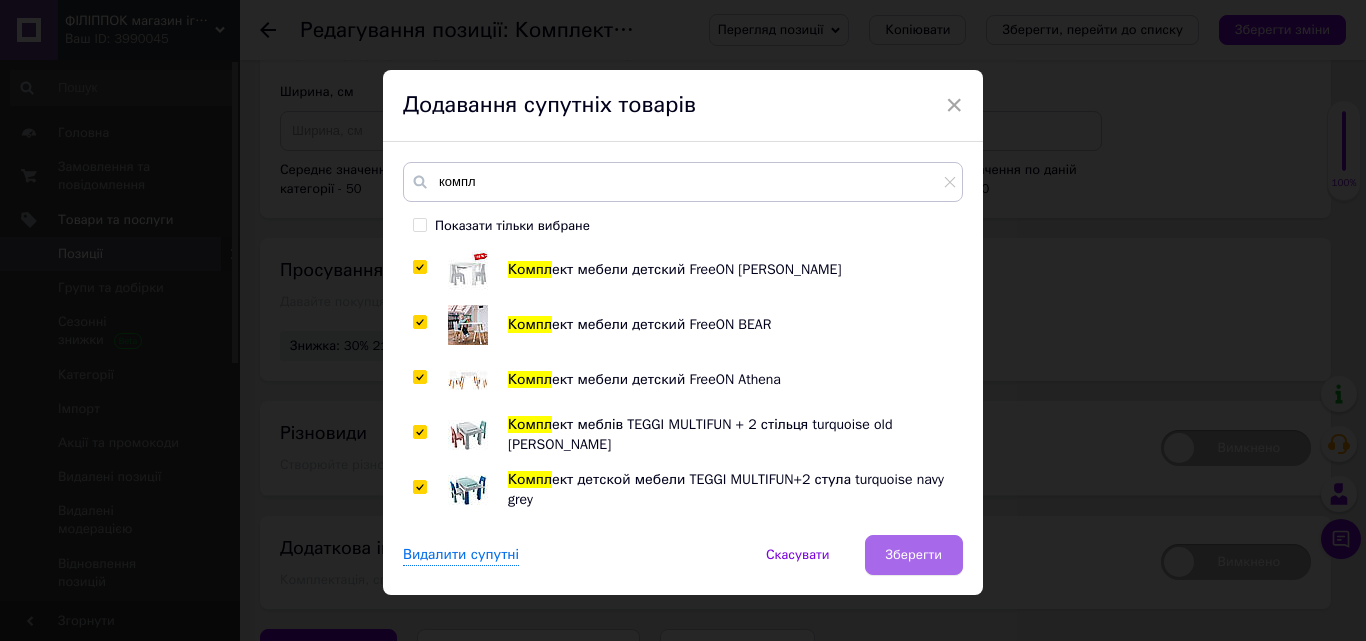 click on "Зберегти" at bounding box center (914, 555) 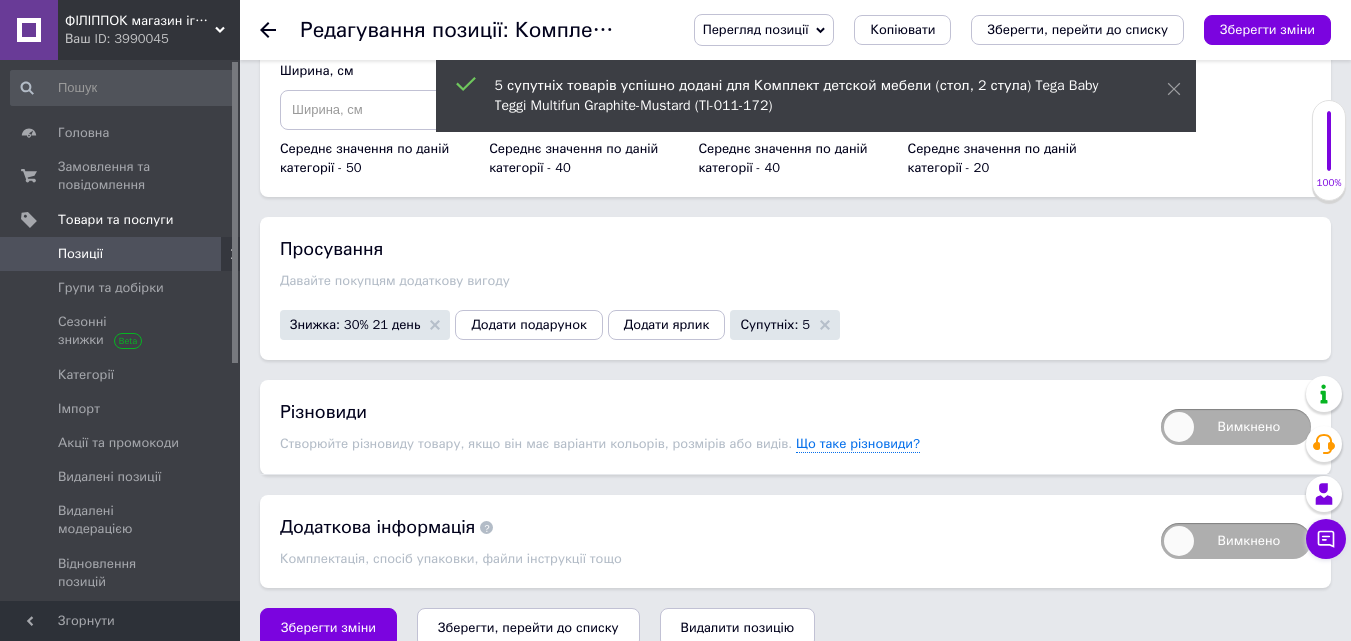 scroll, scrollTop: 5118, scrollLeft: 0, axis: vertical 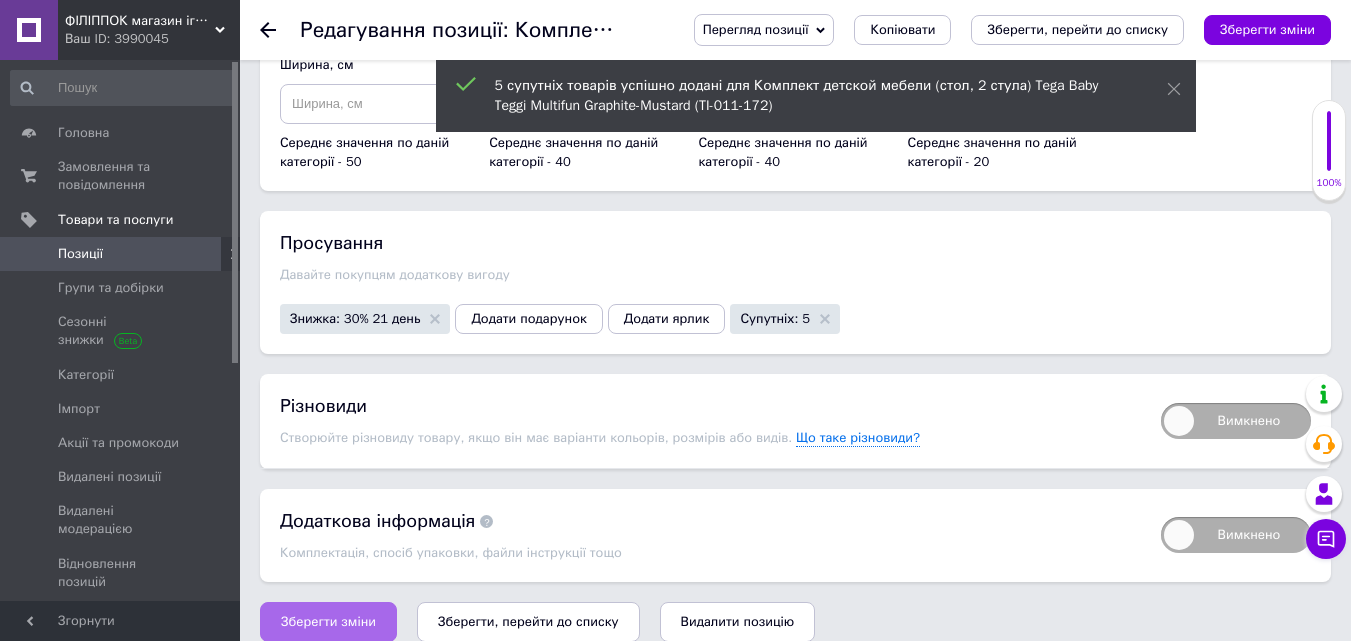 click on "Зберегти зміни" at bounding box center [328, 622] 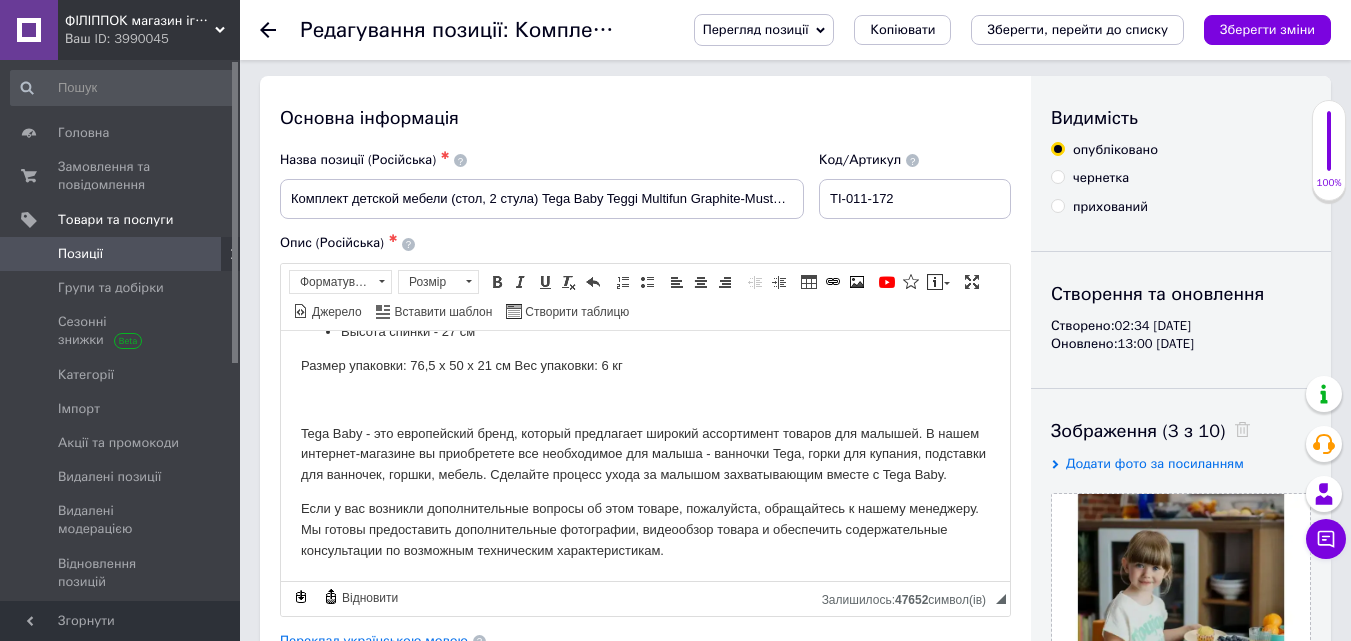 scroll, scrollTop: 0, scrollLeft: 0, axis: both 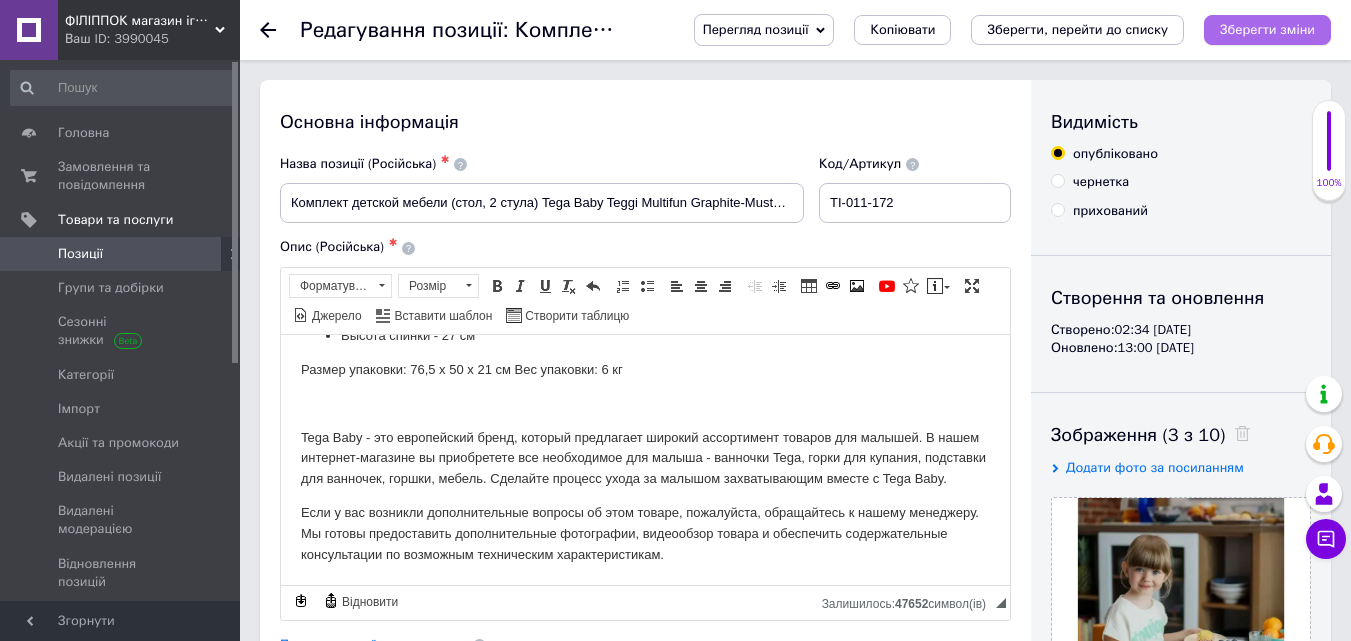 click on "Зберегти зміни" at bounding box center [1267, 29] 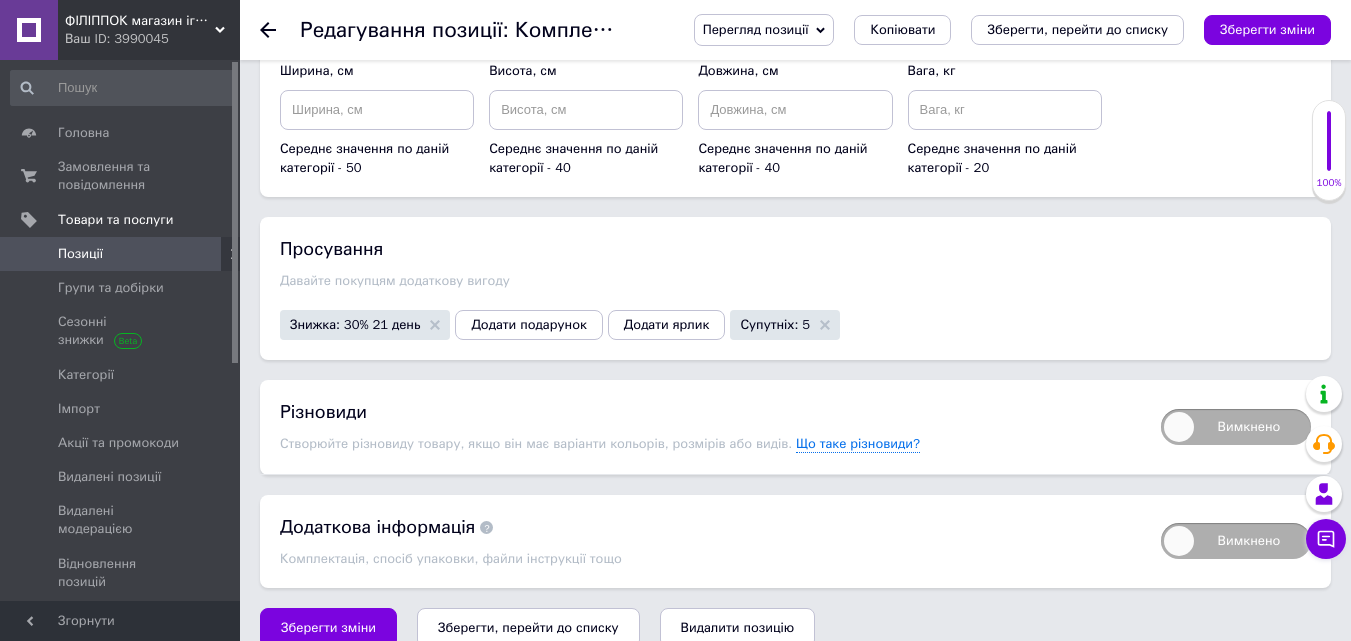 scroll, scrollTop: 5118, scrollLeft: 0, axis: vertical 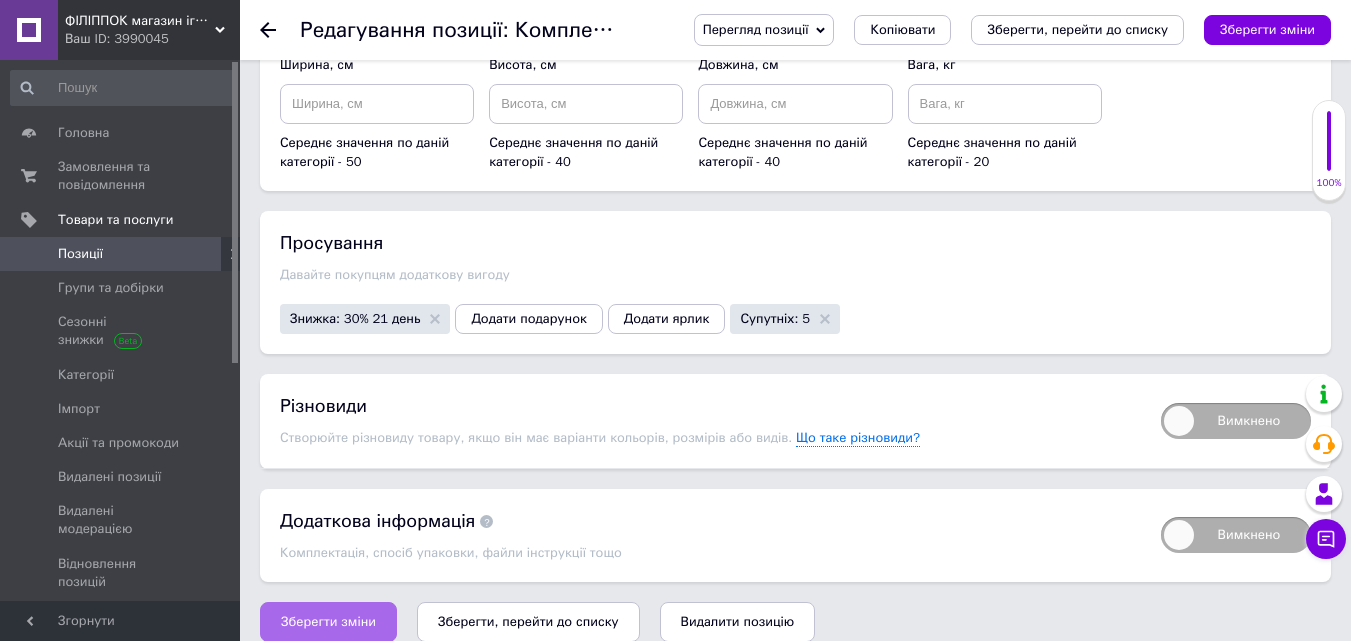click on "Зберегти зміни" at bounding box center (328, 622) 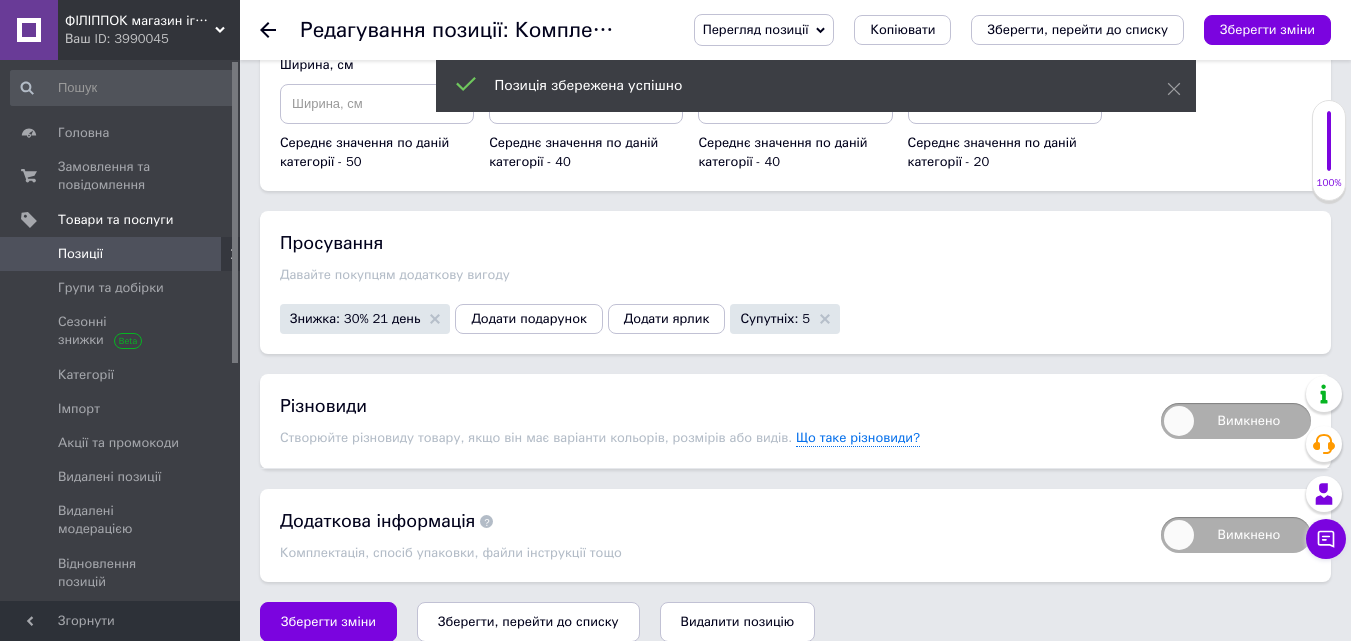 click 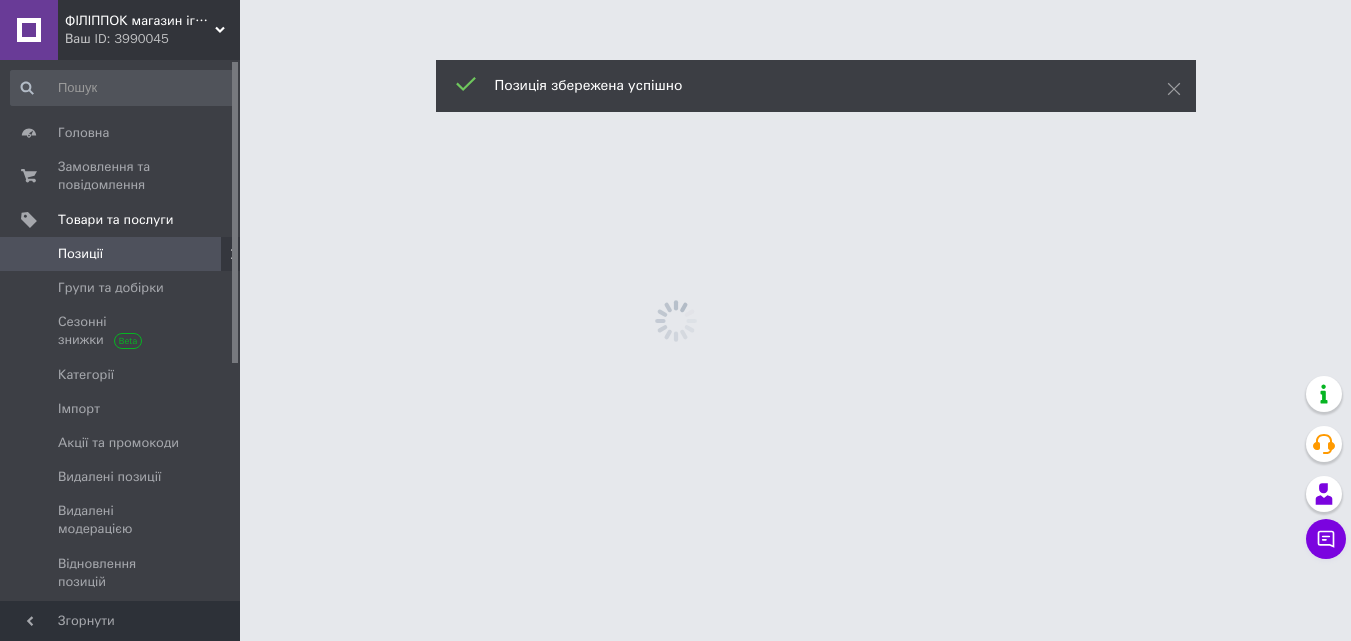 scroll, scrollTop: 0, scrollLeft: 0, axis: both 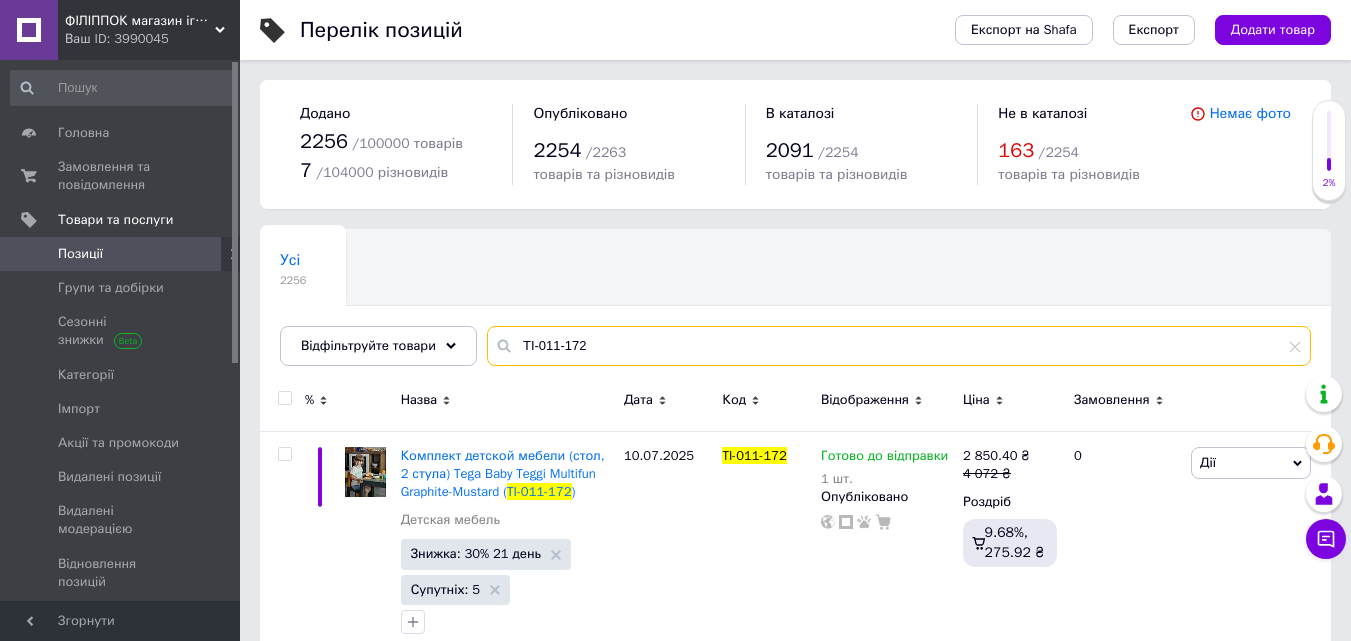 drag, startPoint x: 614, startPoint y: 340, endPoint x: 506, endPoint y: 347, distance: 108.226616 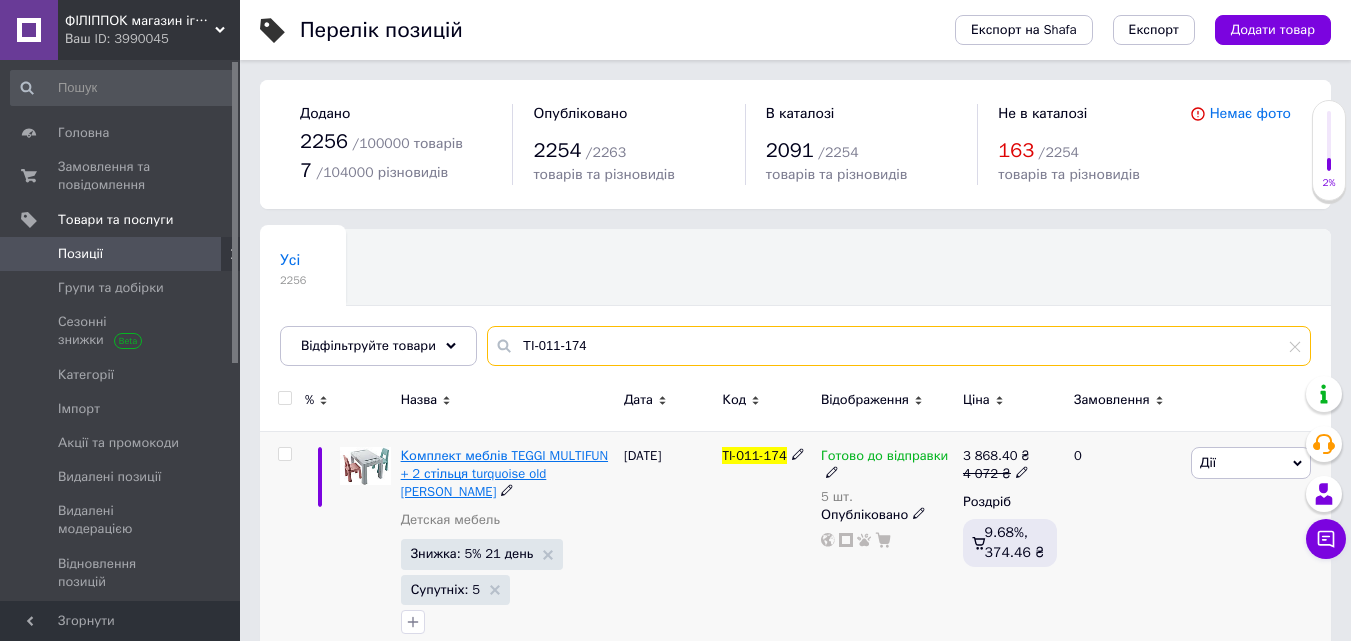 type on "TI-011-174" 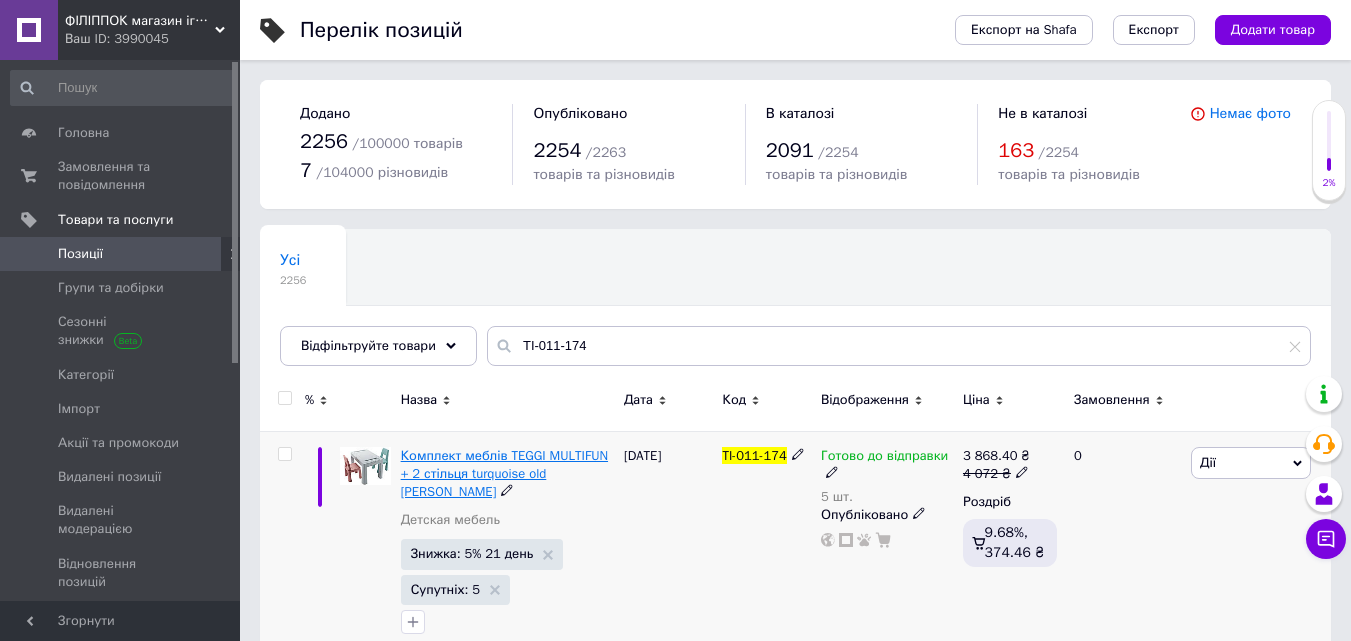 click on "Комплект меблів TEGGI MULTIFUN + 2 стільця turquoise old [PERSON_NAME]" at bounding box center [504, 473] 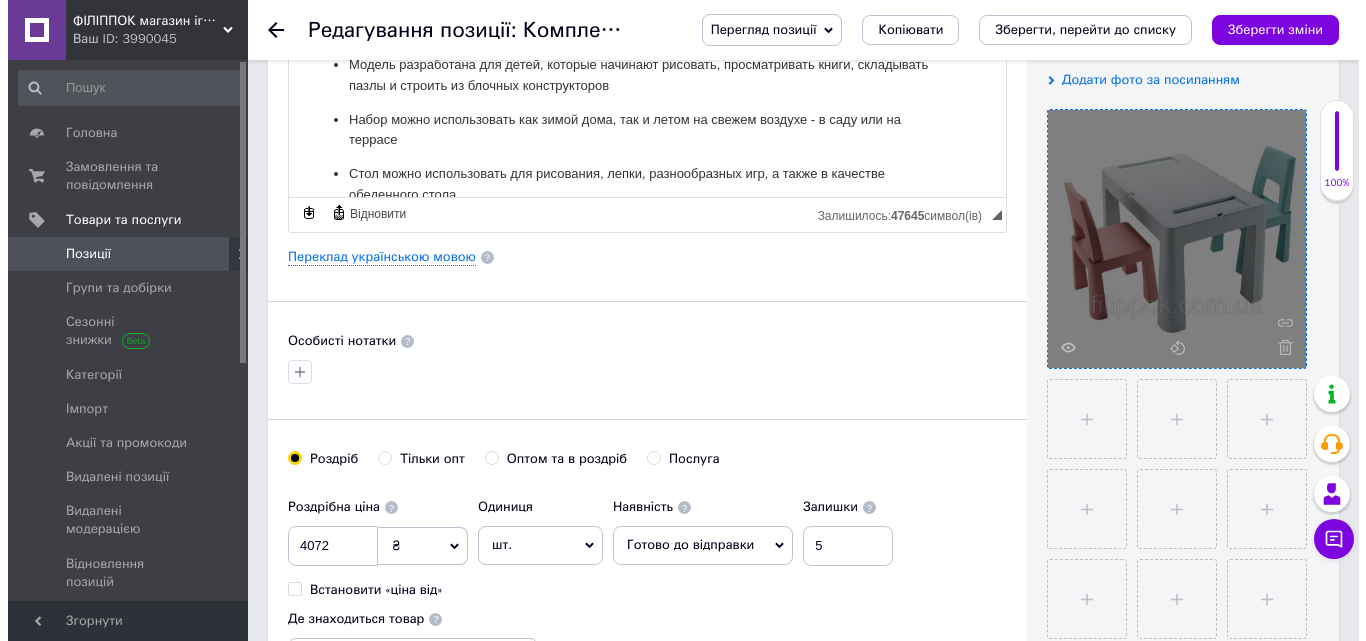 scroll, scrollTop: 400, scrollLeft: 0, axis: vertical 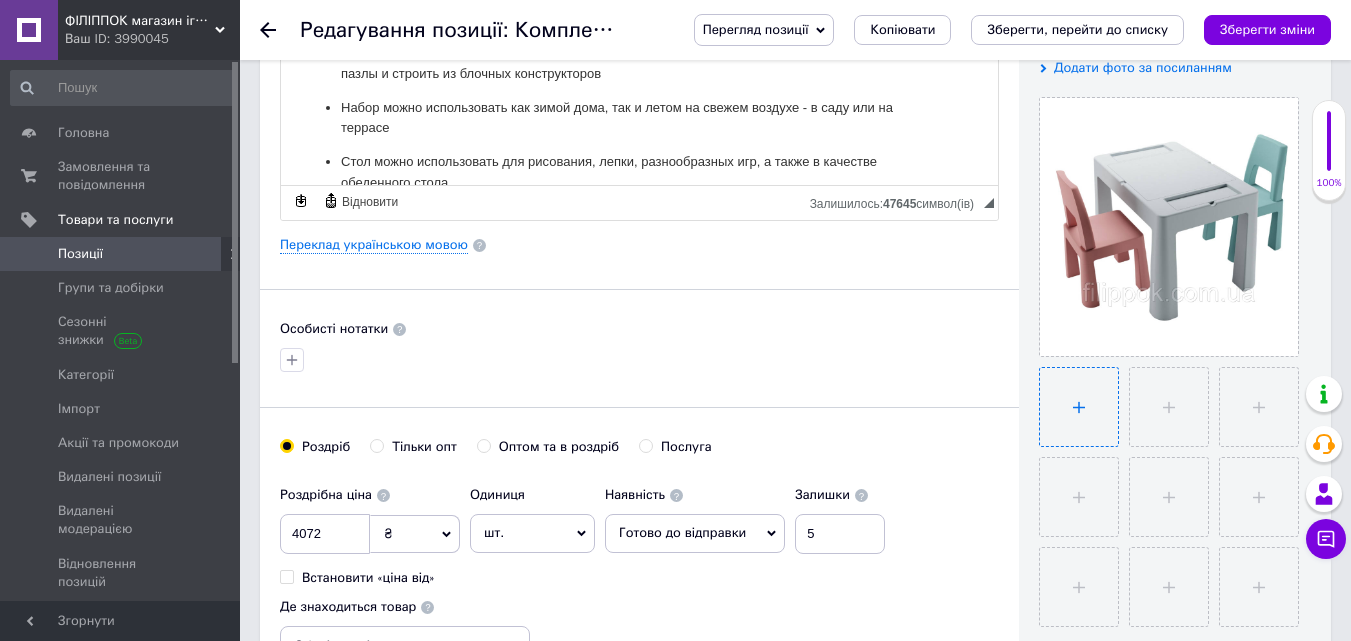 click at bounding box center (1079, 407) 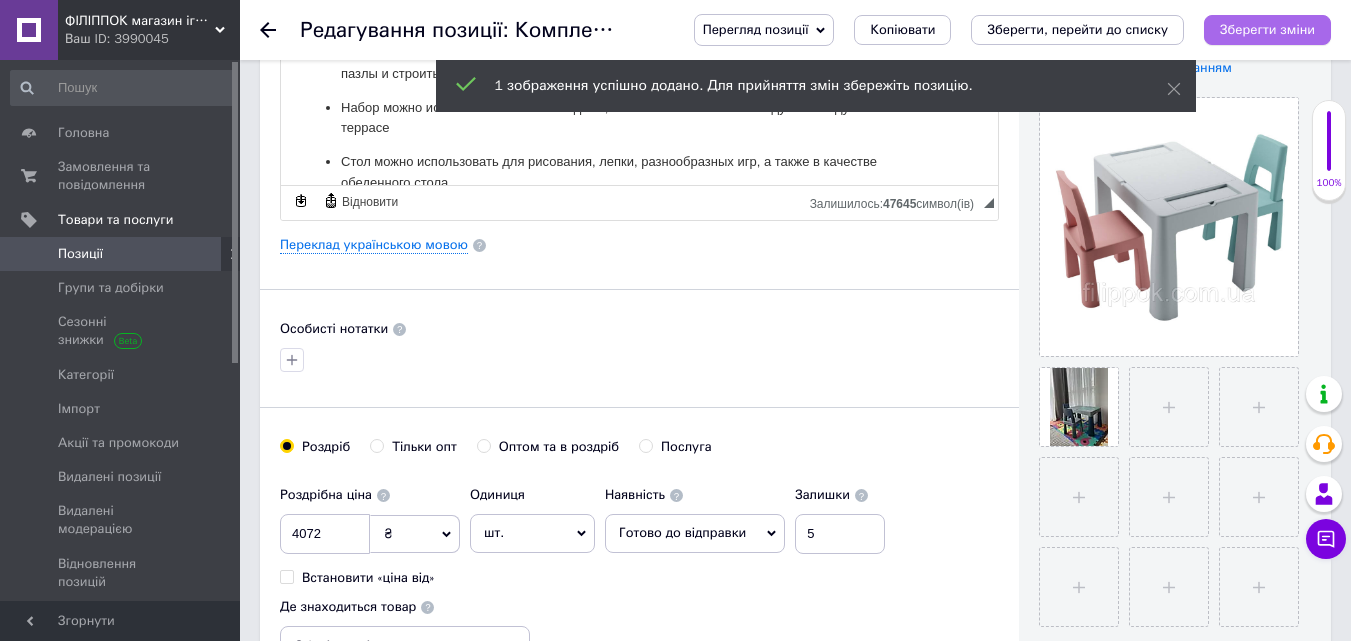 click on "Зберегти зміни" at bounding box center (1267, 29) 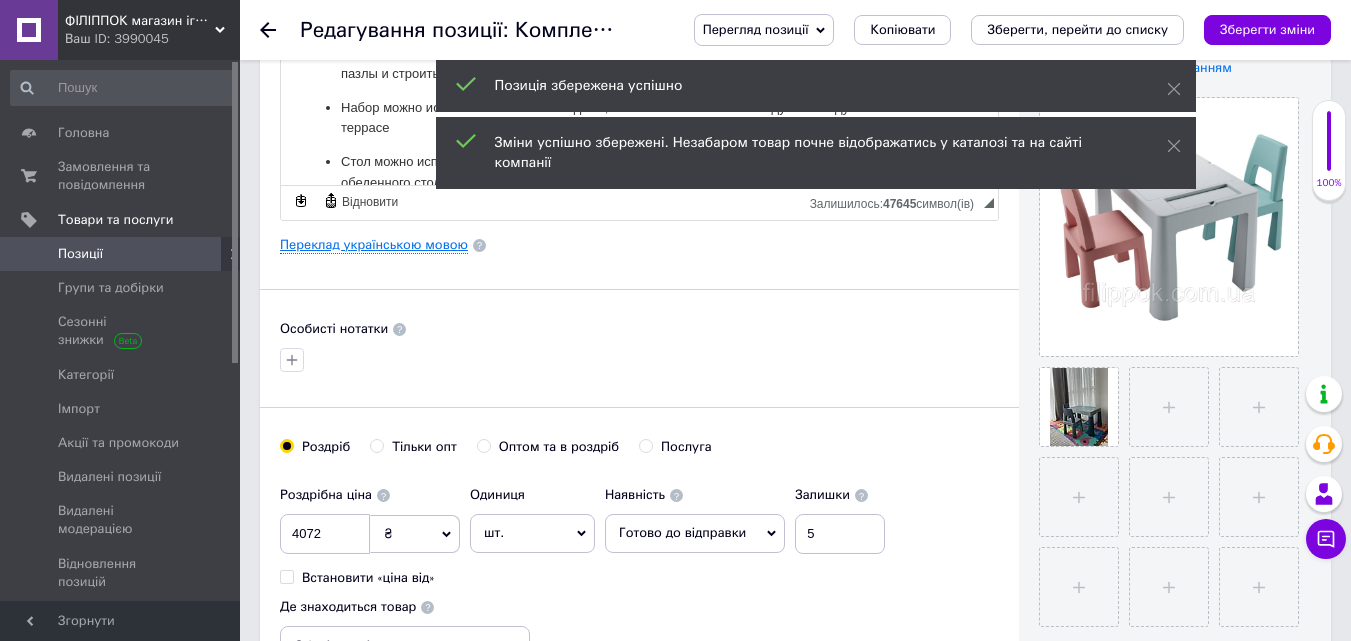 click on "Переклад українською мовою" at bounding box center [374, 245] 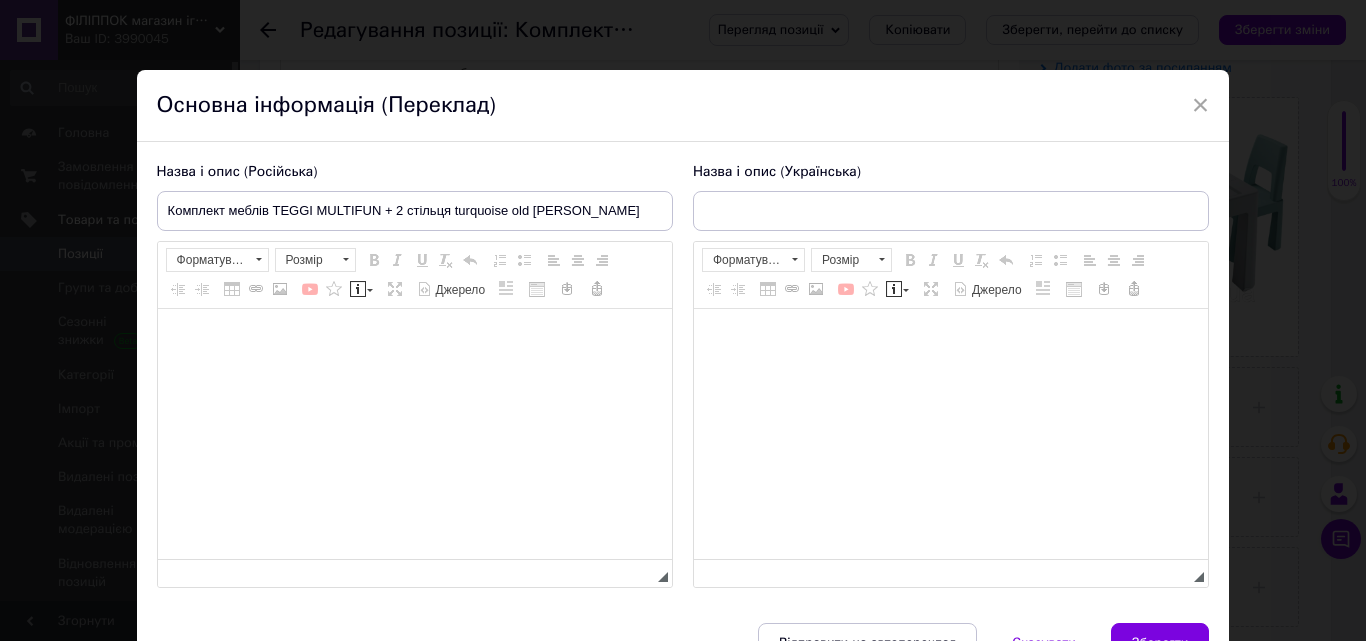 type on "Комплект меблів TEGGI MULTIFUN + 2 стільця turquoise old [PERSON_NAME]" 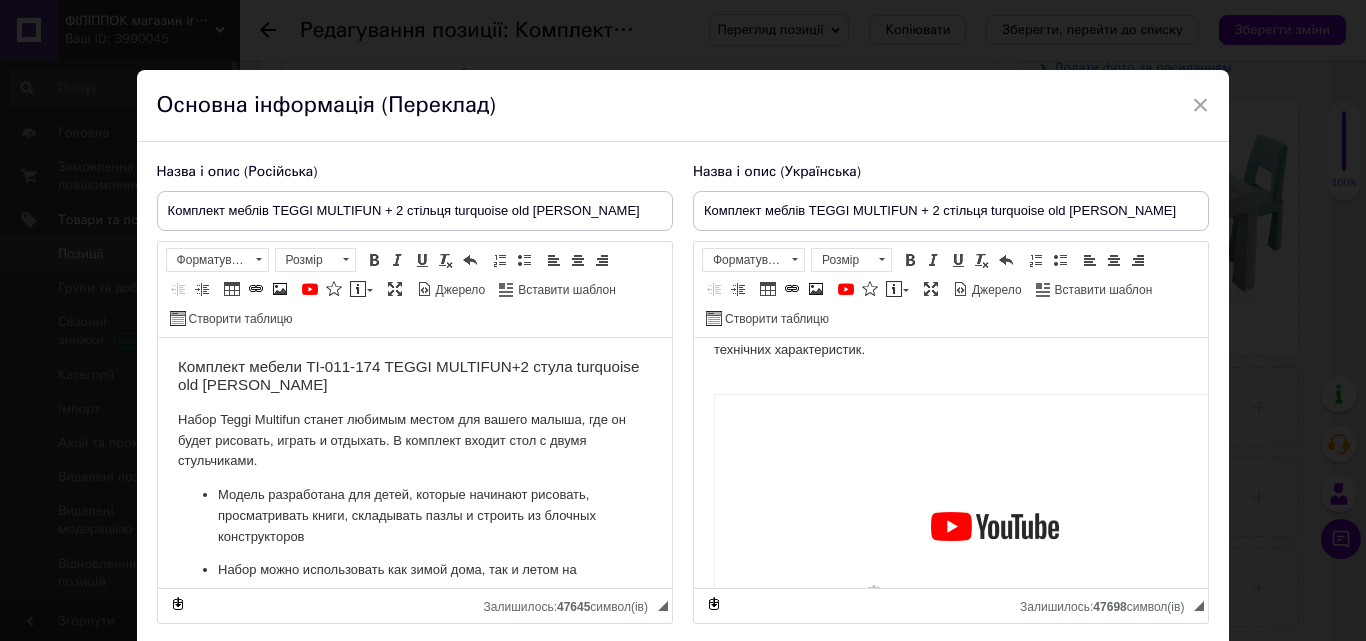 scroll, scrollTop: 1700, scrollLeft: 0, axis: vertical 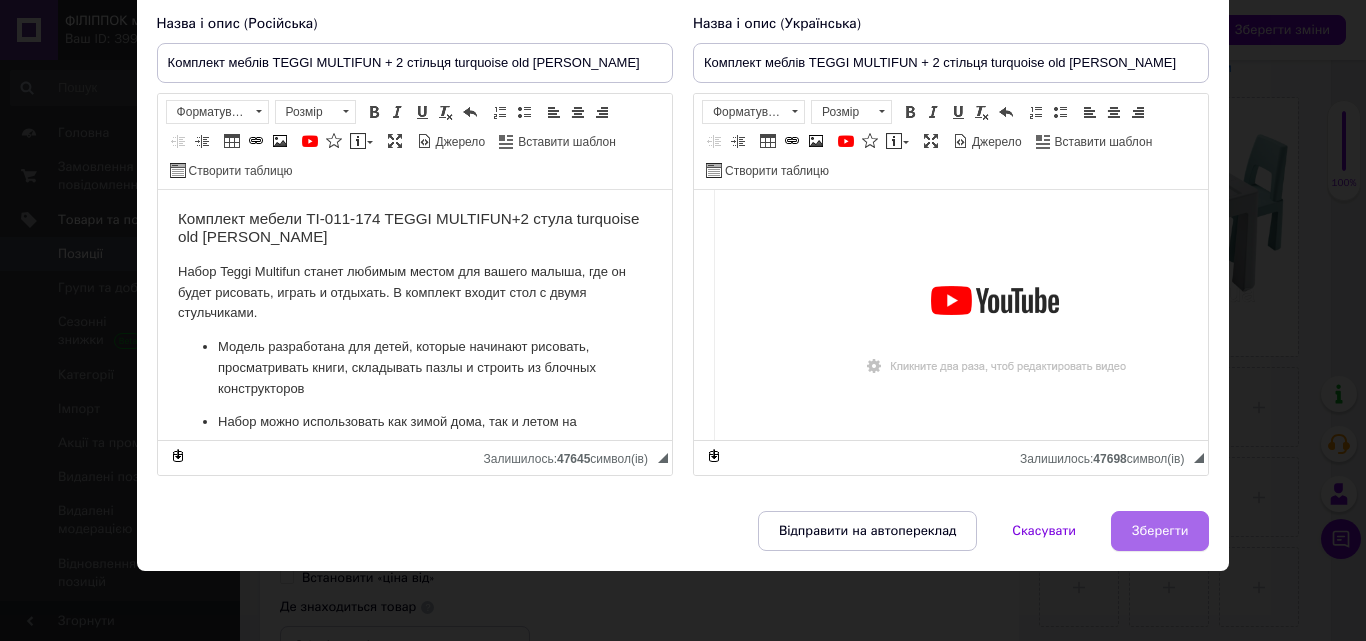 click on "Зберегти" at bounding box center [1160, 531] 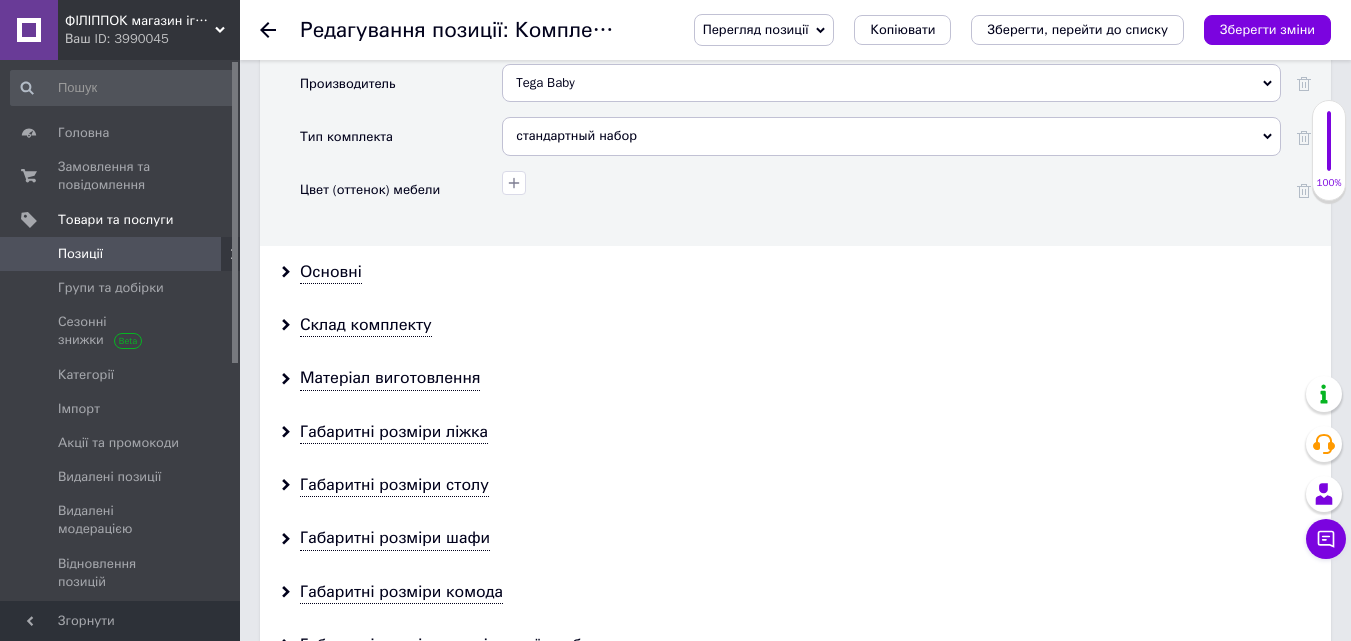 scroll, scrollTop: 2200, scrollLeft: 0, axis: vertical 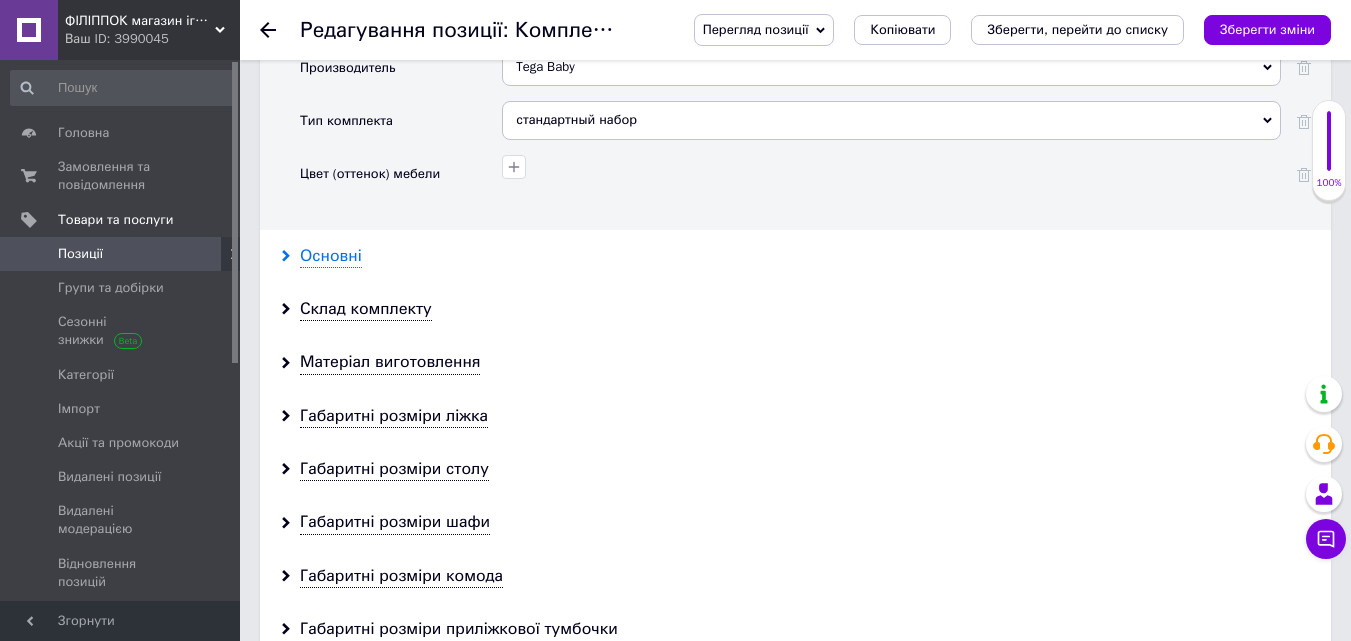 click on "Основні" at bounding box center [331, 256] 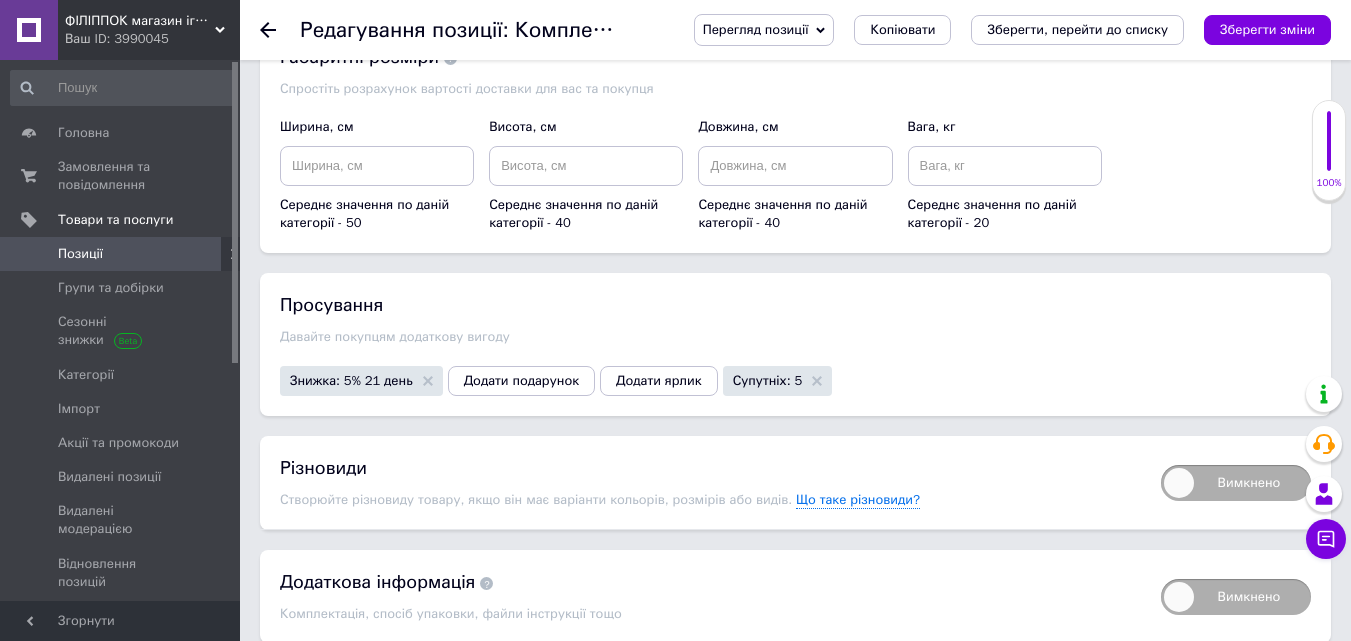 scroll, scrollTop: 3663, scrollLeft: 0, axis: vertical 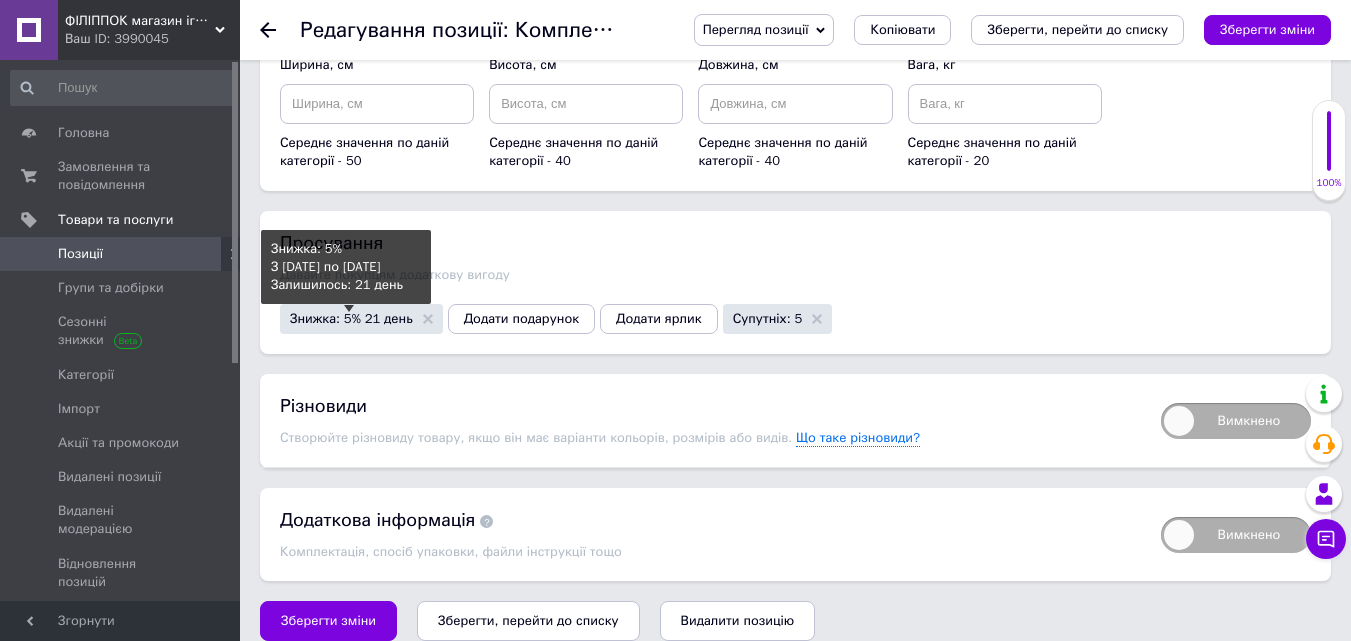 click on "Знижка: 5% 21 день" at bounding box center (351, 318) 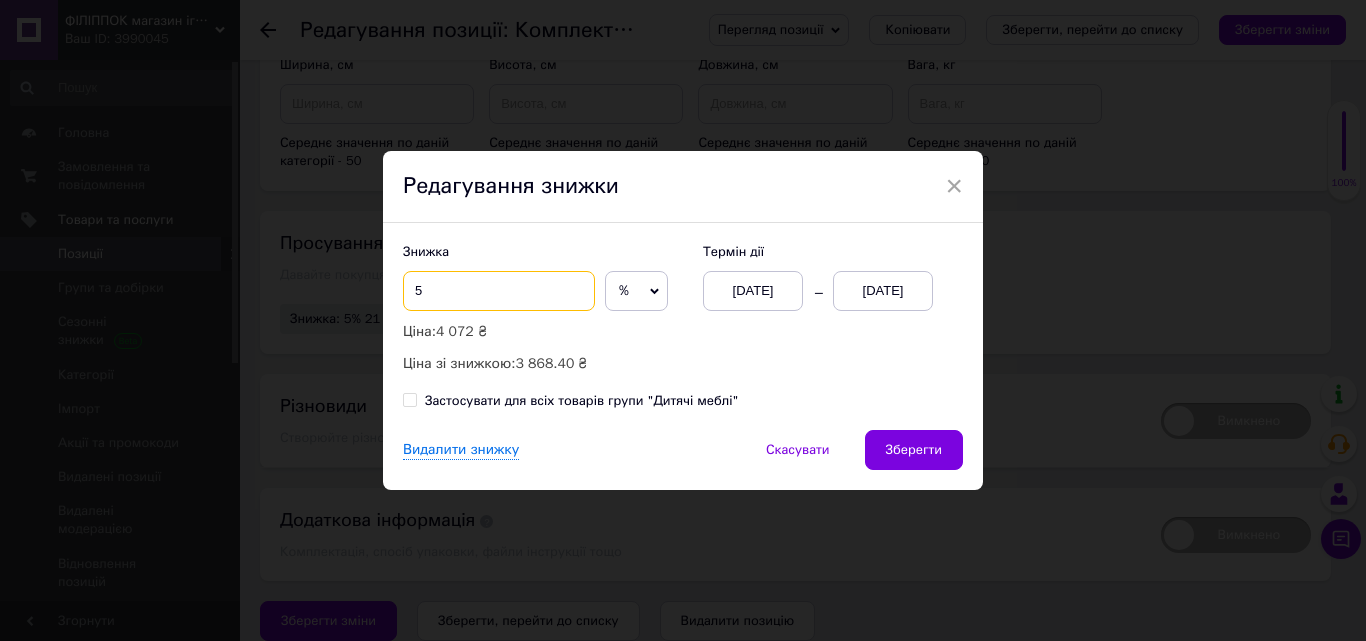 click on "5" at bounding box center [499, 291] 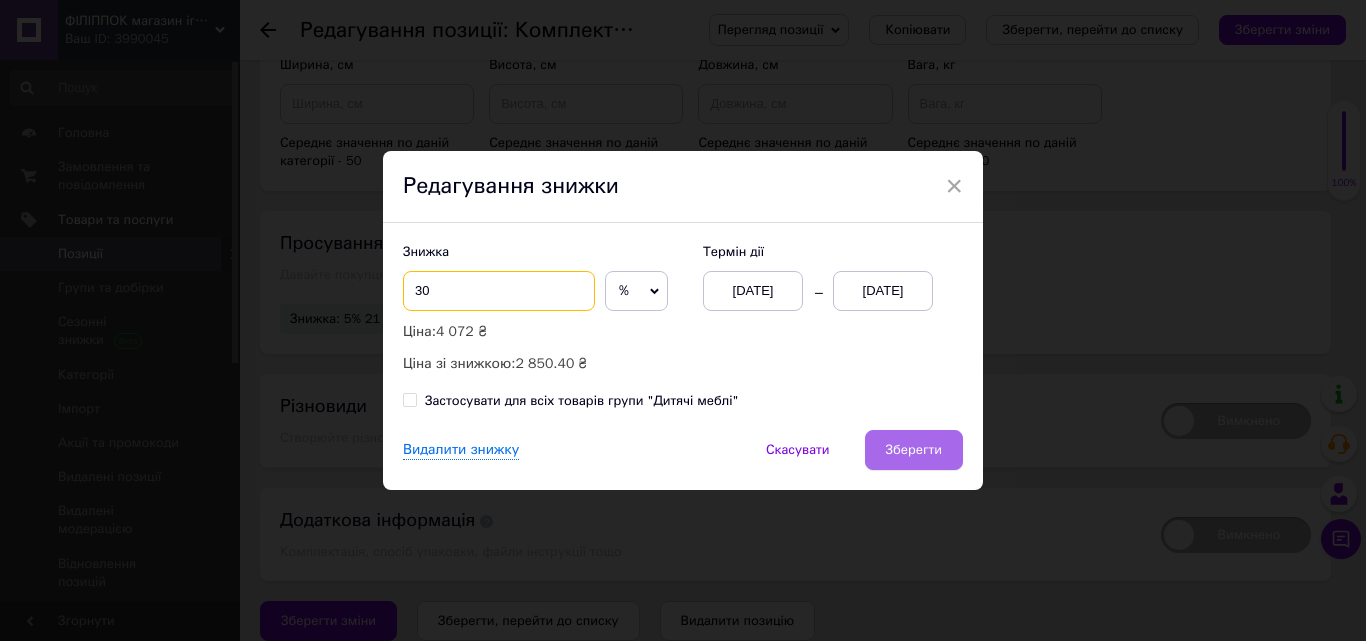 type on "30" 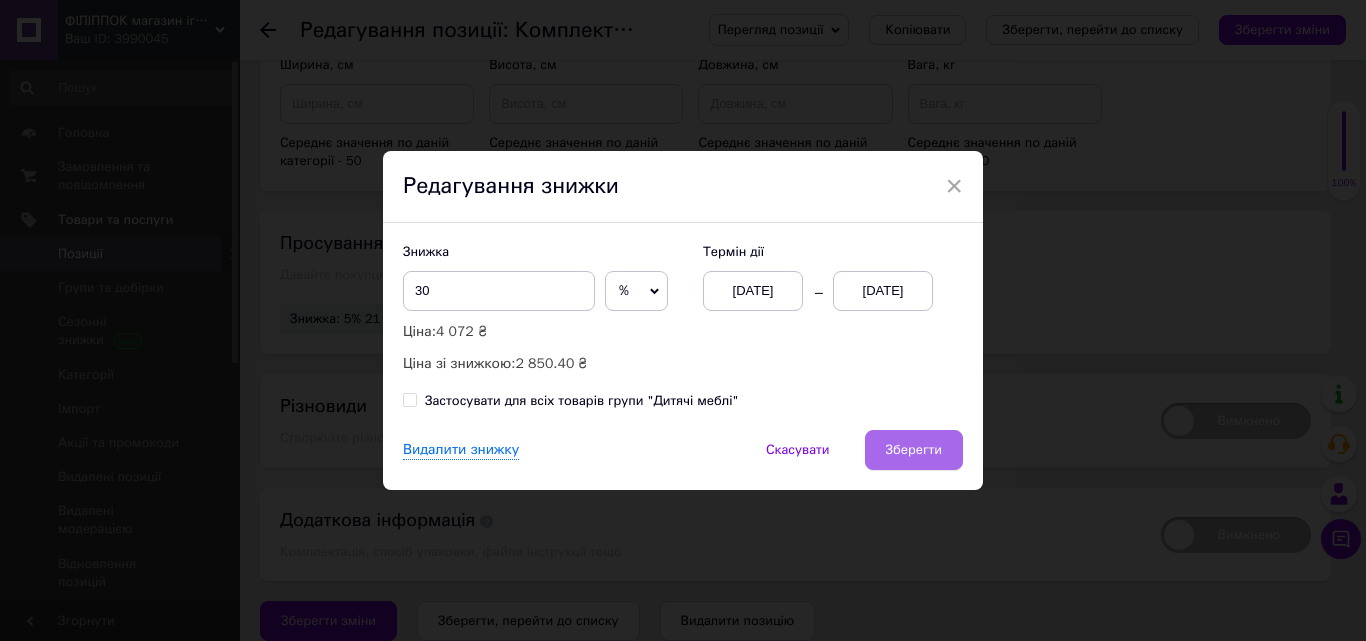 click on "Зберегти" at bounding box center (914, 450) 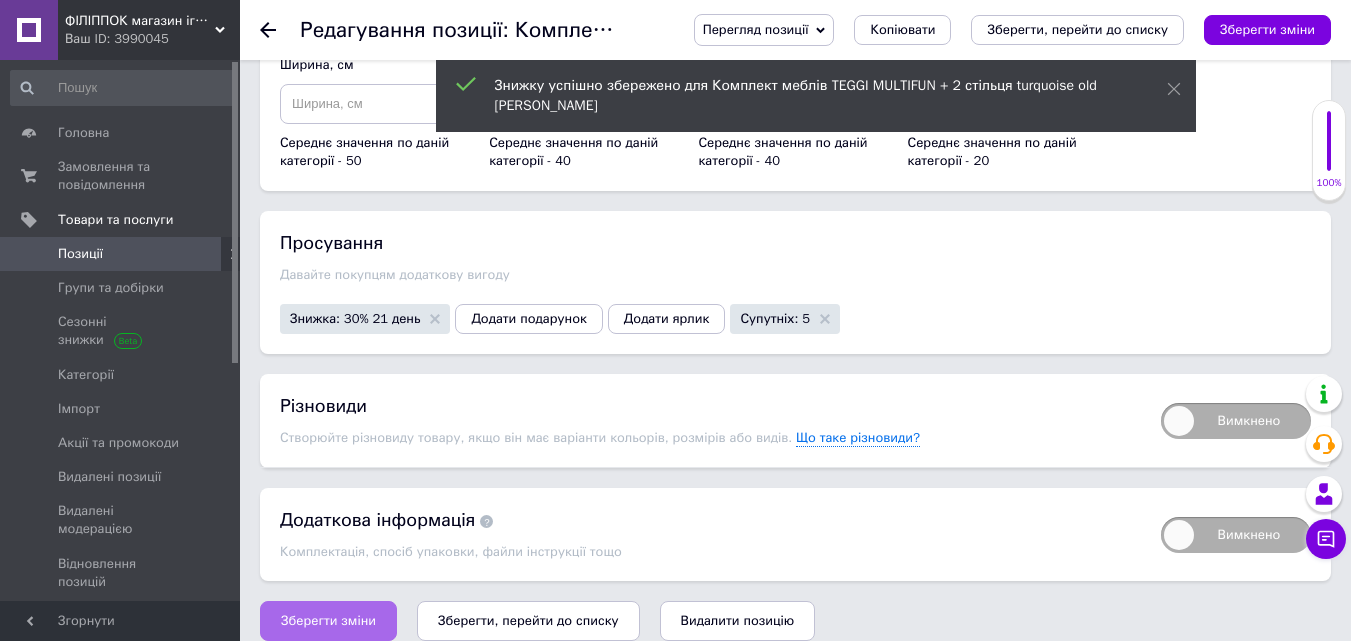 click on "Зберегти зміни" at bounding box center [328, 621] 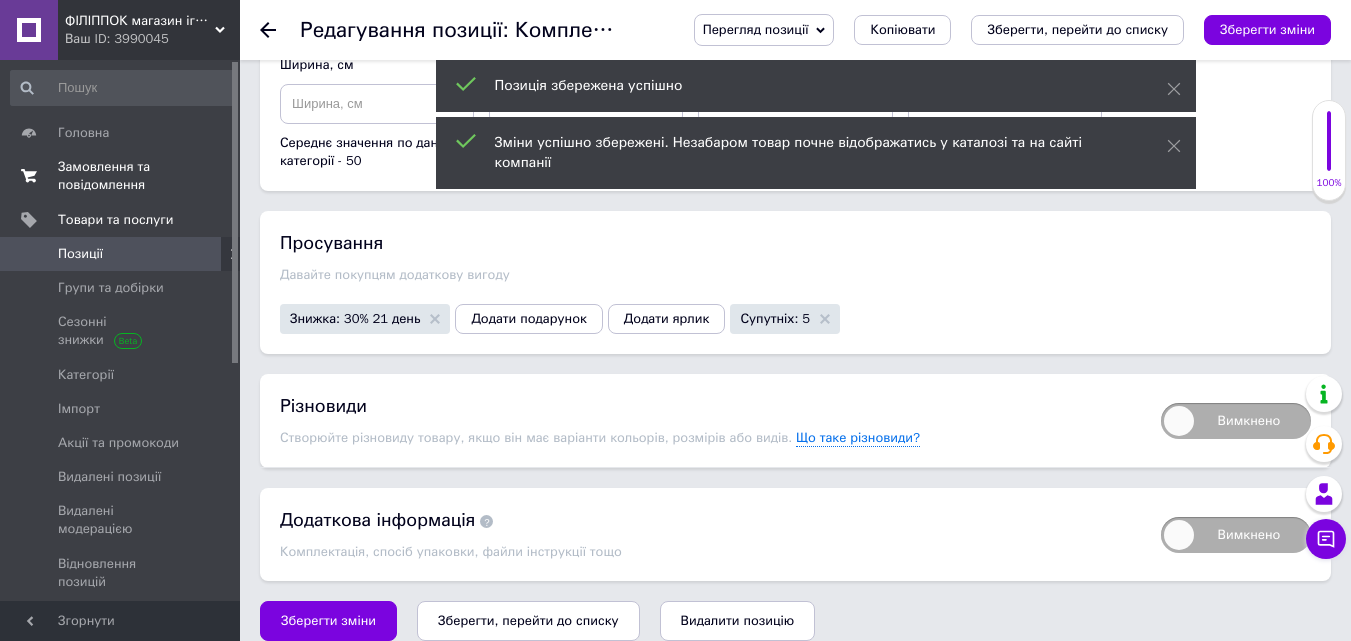 click on "Замовлення та повідомлення" at bounding box center [121, 176] 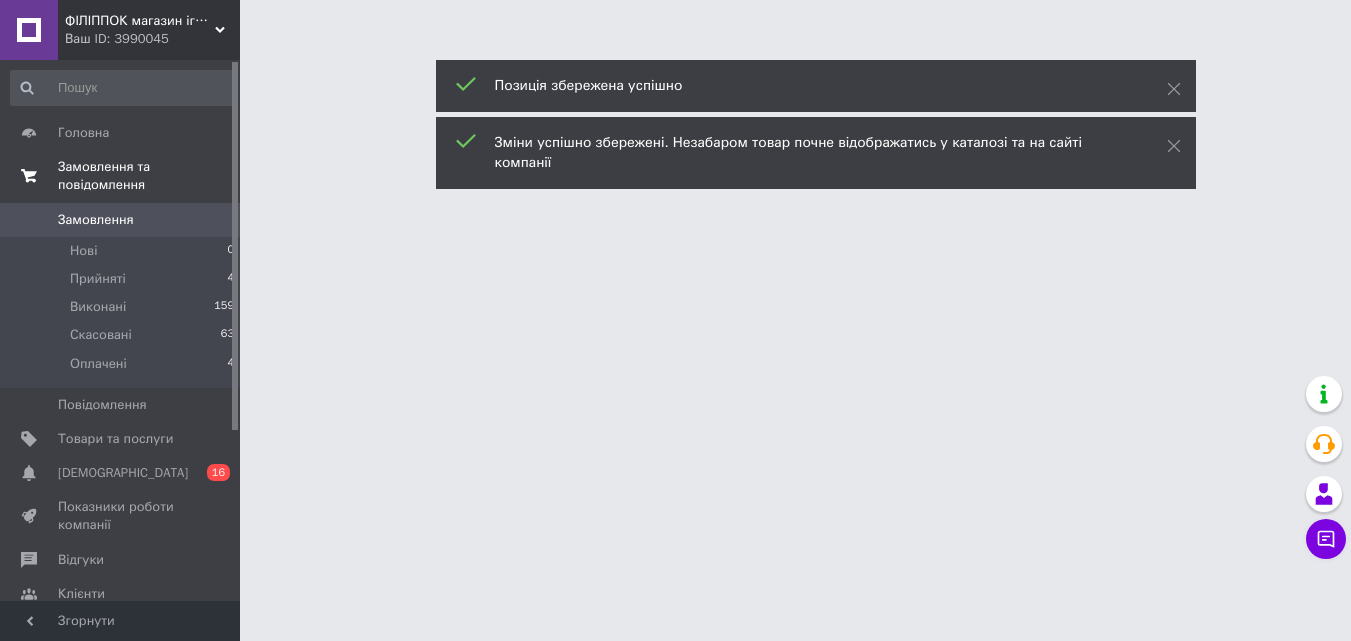 scroll, scrollTop: 0, scrollLeft: 0, axis: both 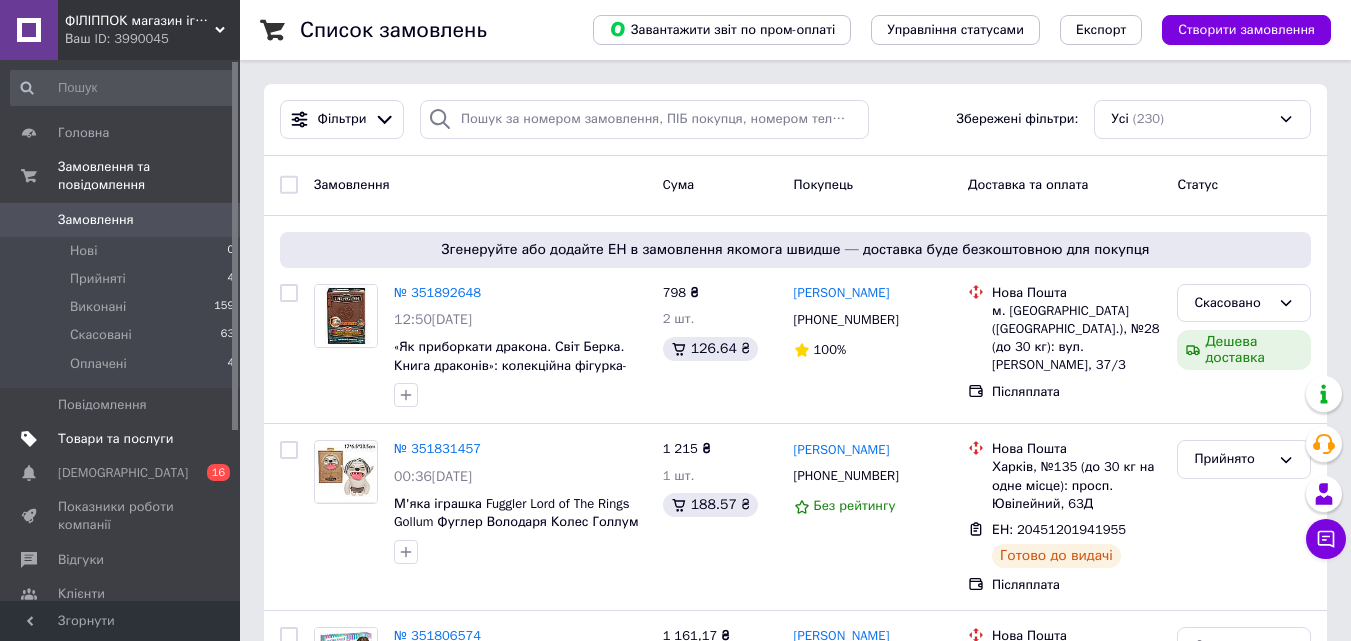 click on "Товари та послуги" at bounding box center (121, 439) 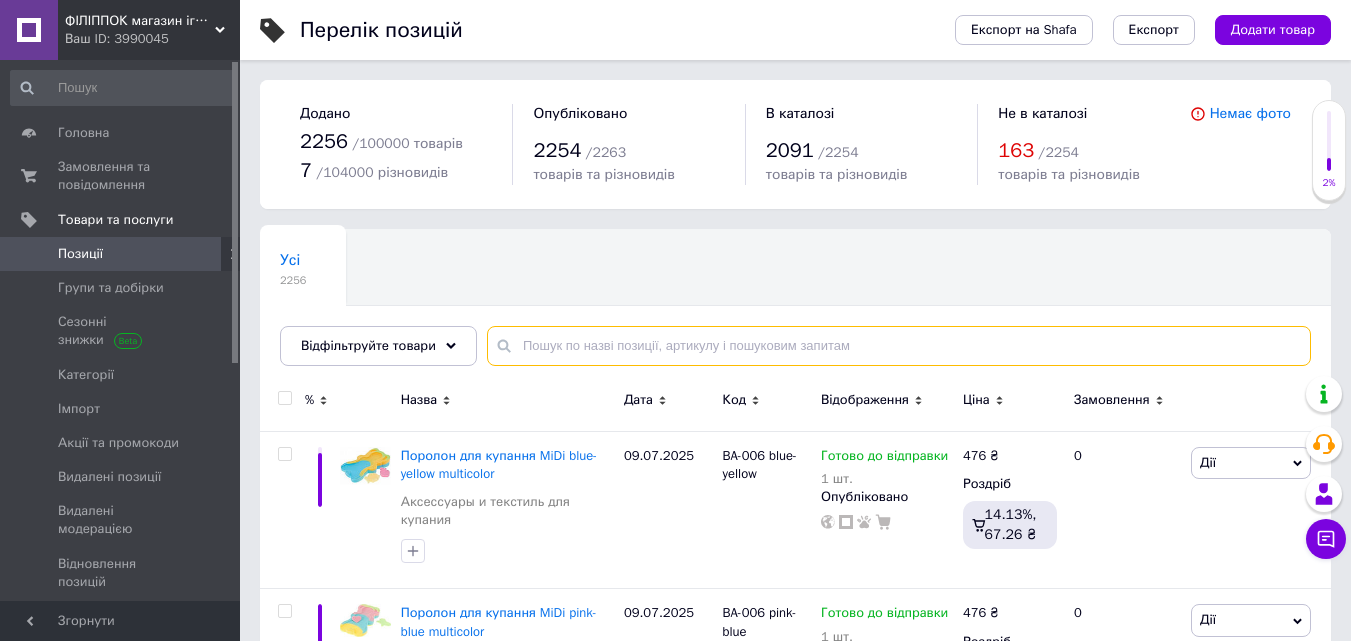 click at bounding box center (899, 346) 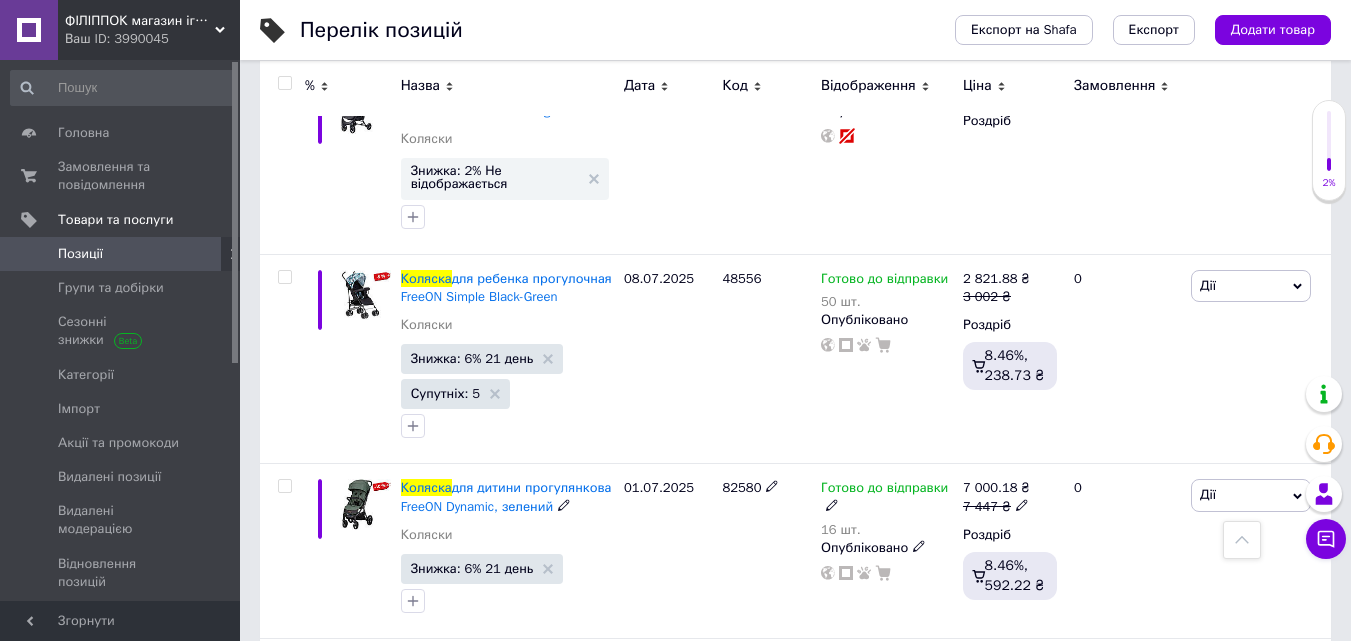 scroll, scrollTop: 2700, scrollLeft: 0, axis: vertical 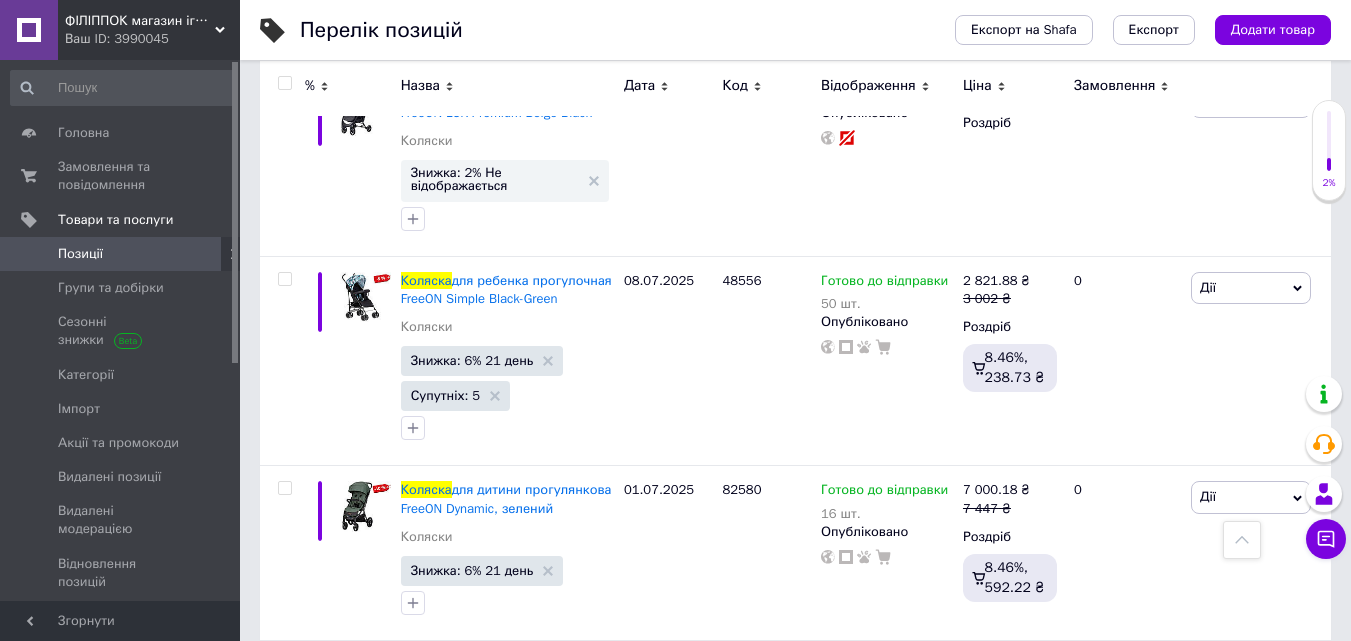 type on "коляска" 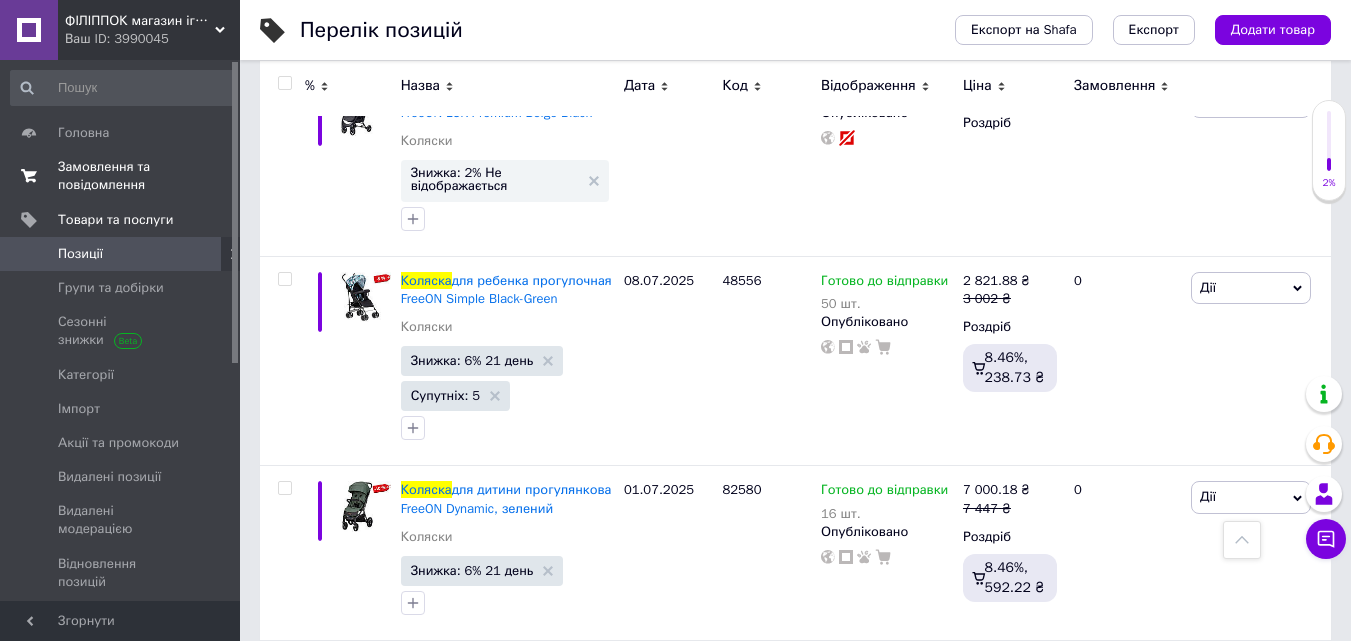 click on "Замовлення та повідомлення" at bounding box center (121, 176) 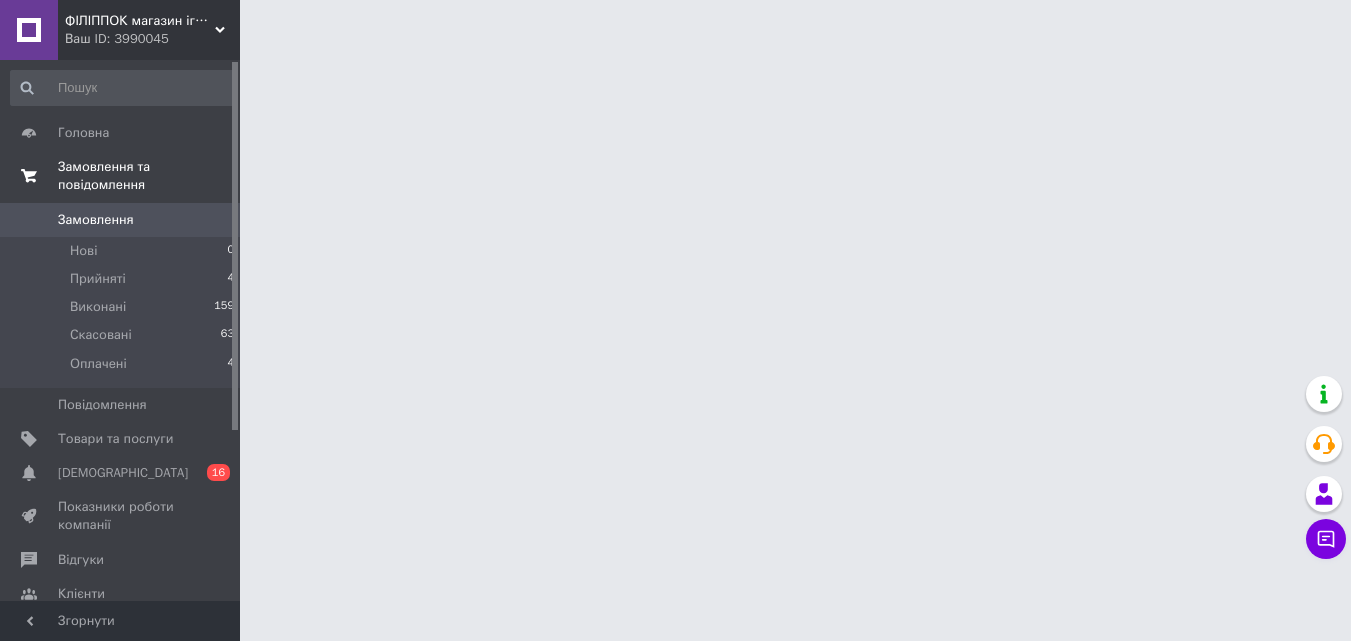 scroll, scrollTop: 0, scrollLeft: 0, axis: both 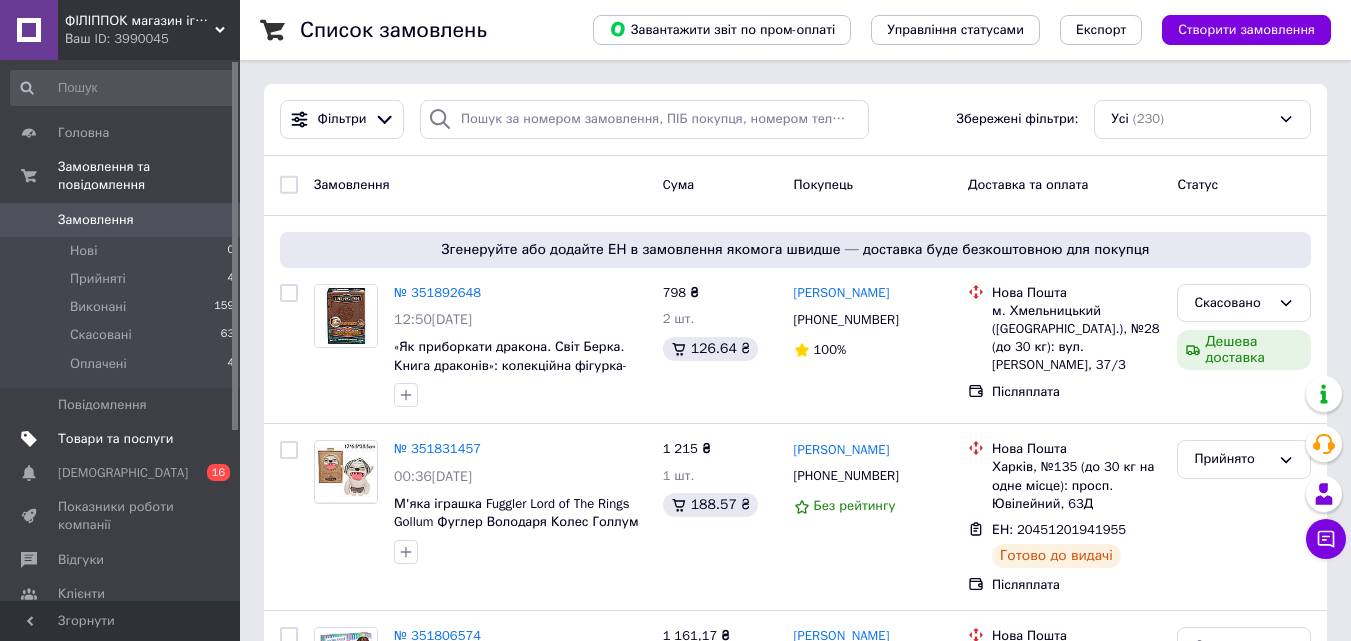 click on "Товари та послуги" at bounding box center [115, 439] 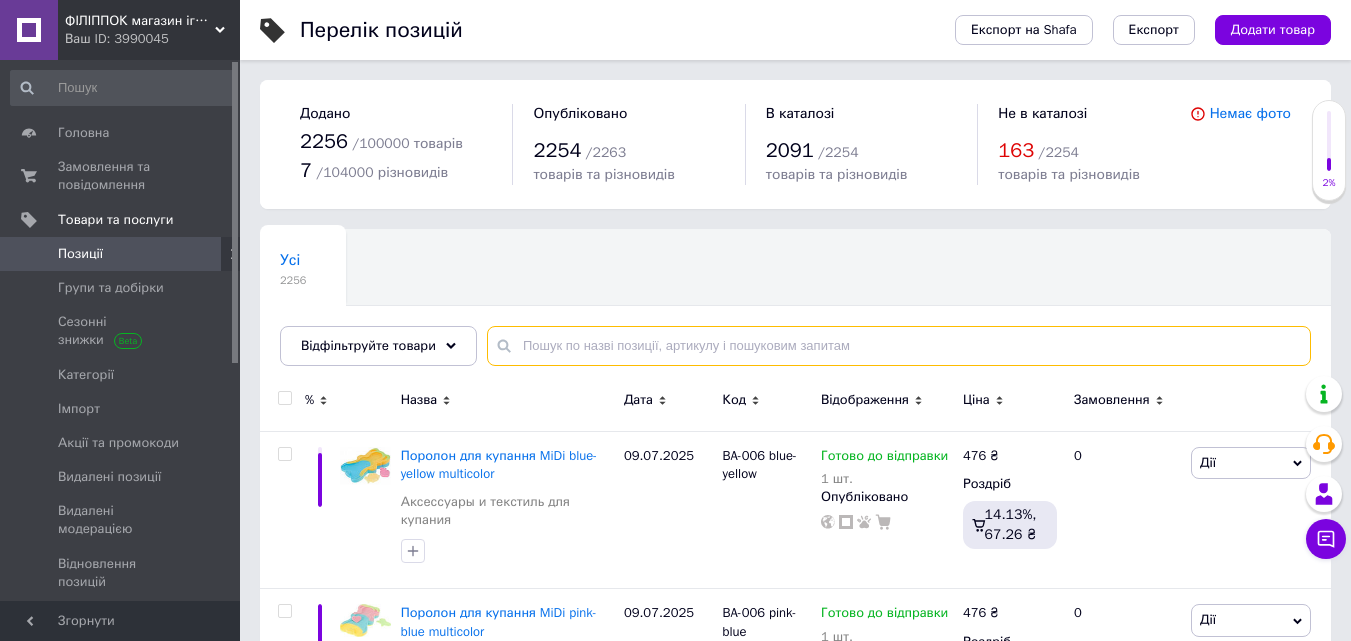 click at bounding box center (899, 346) 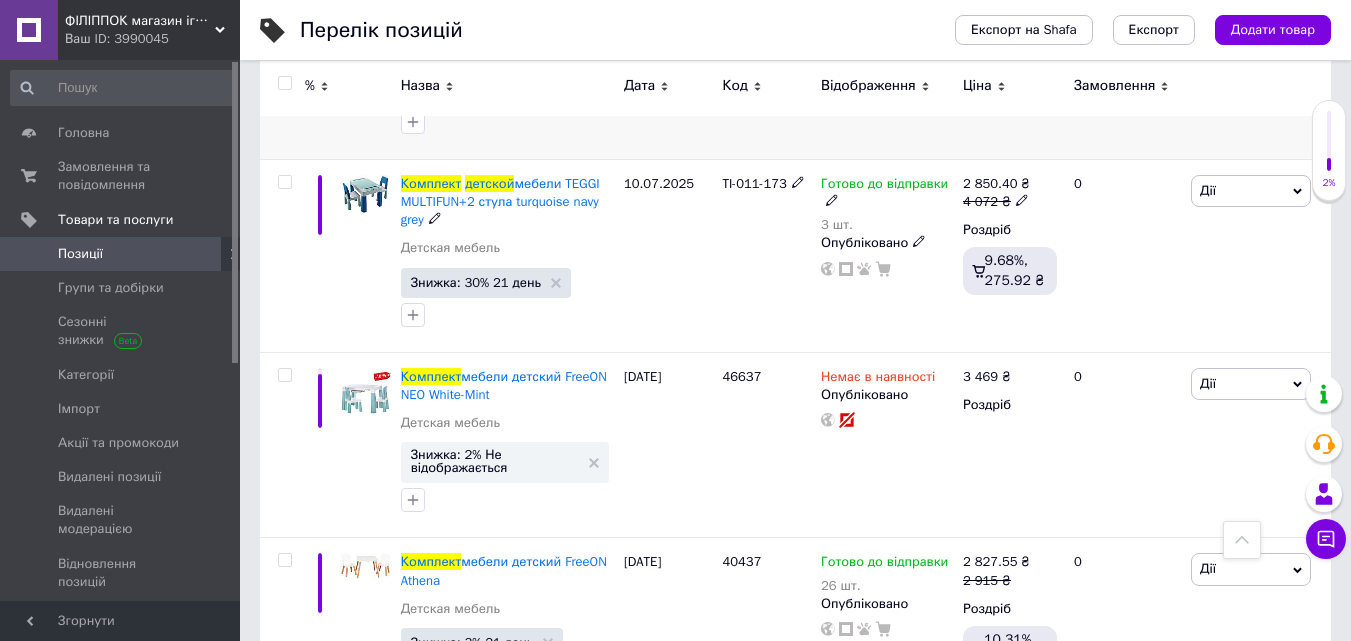 scroll, scrollTop: 600, scrollLeft: 0, axis: vertical 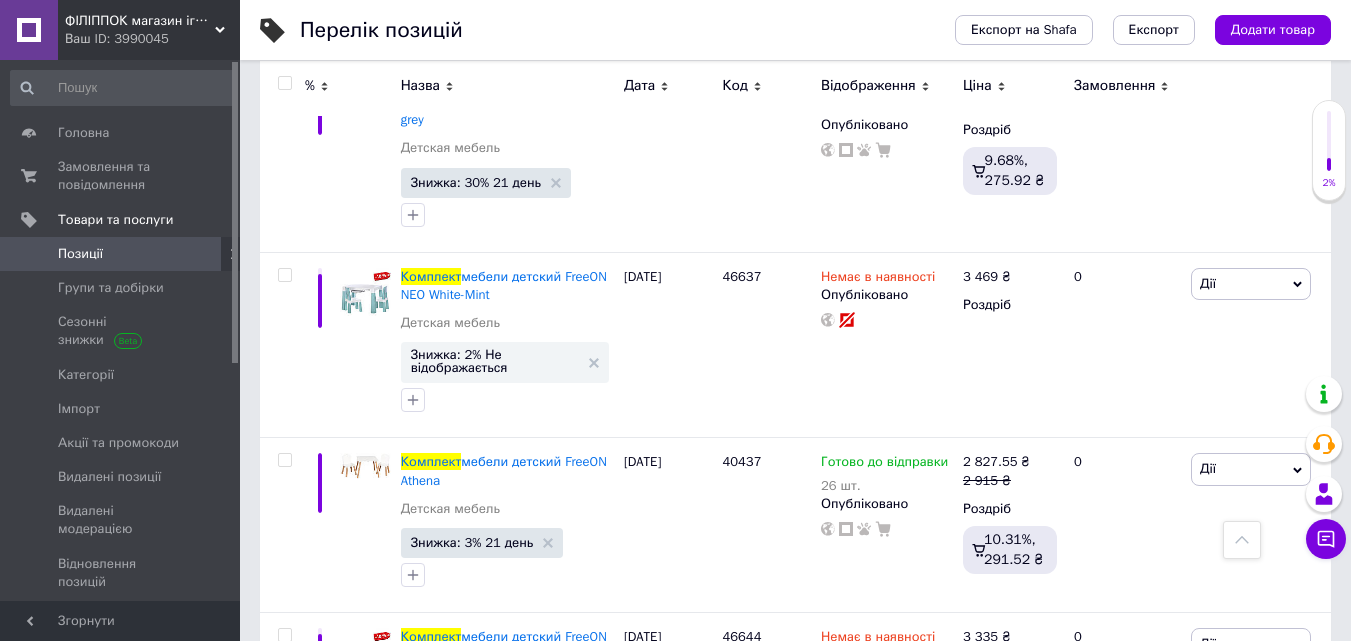 type on "комплект детской" 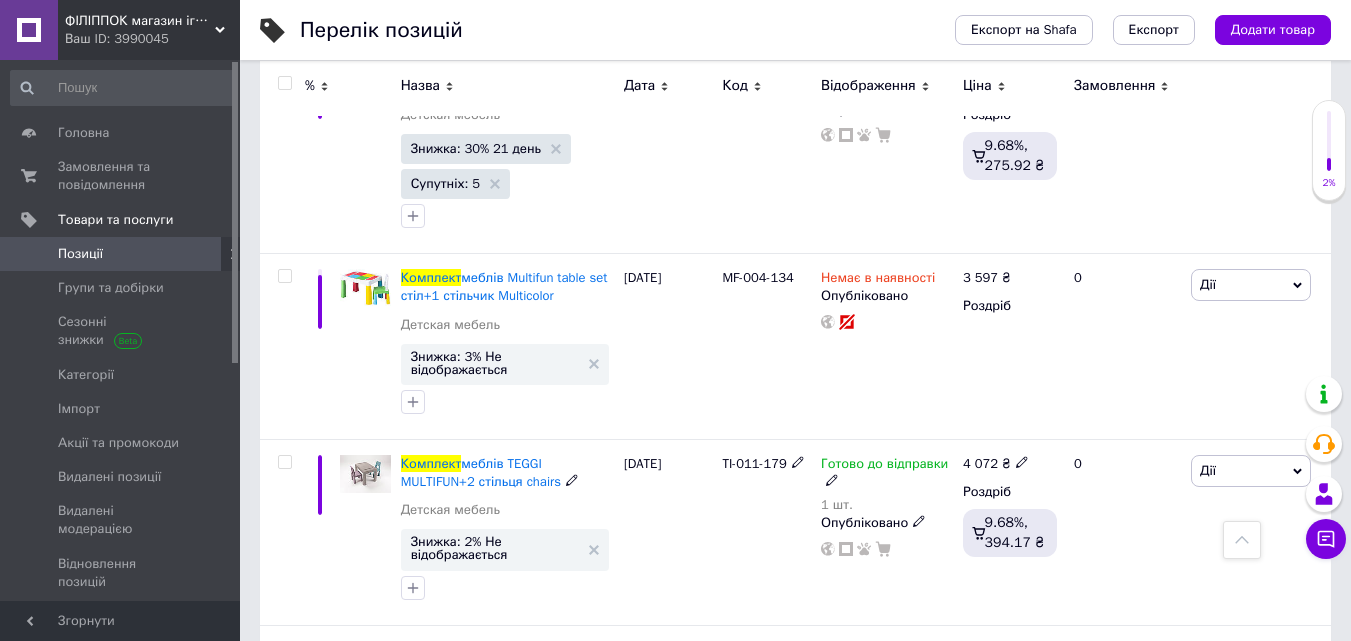 scroll, scrollTop: 1900, scrollLeft: 0, axis: vertical 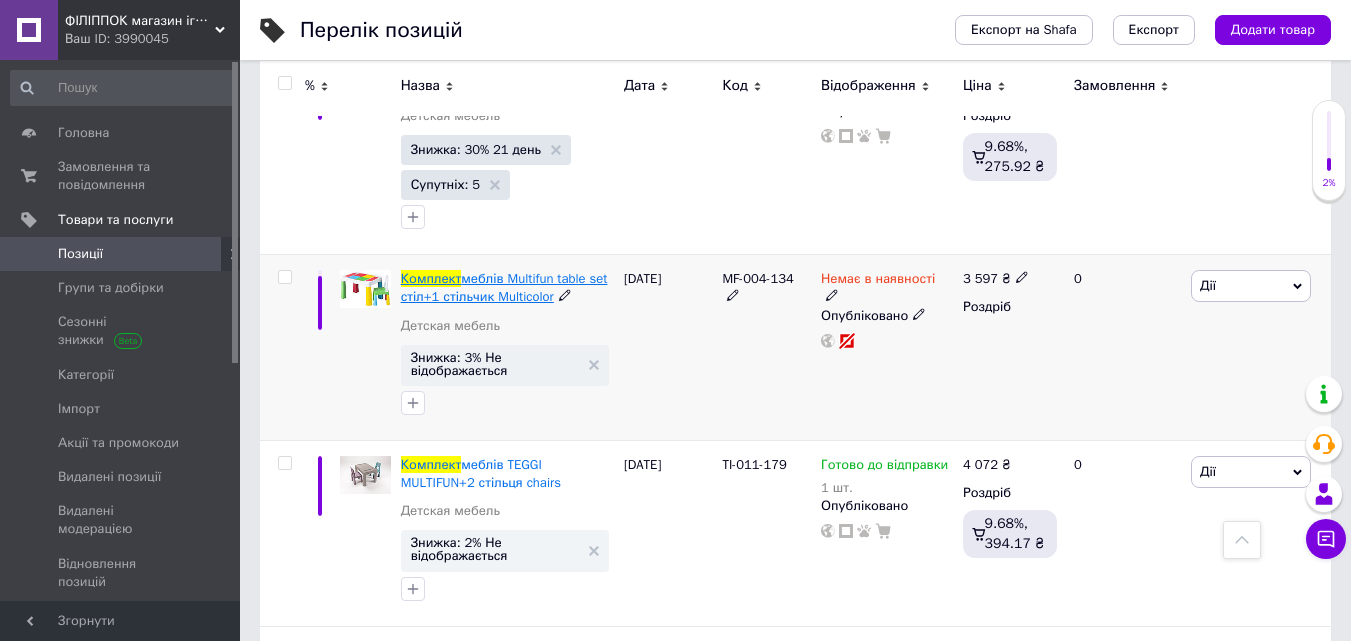 click on "меблів Multifun table set стіл+1 стільчик Multicolor" at bounding box center [504, 287] 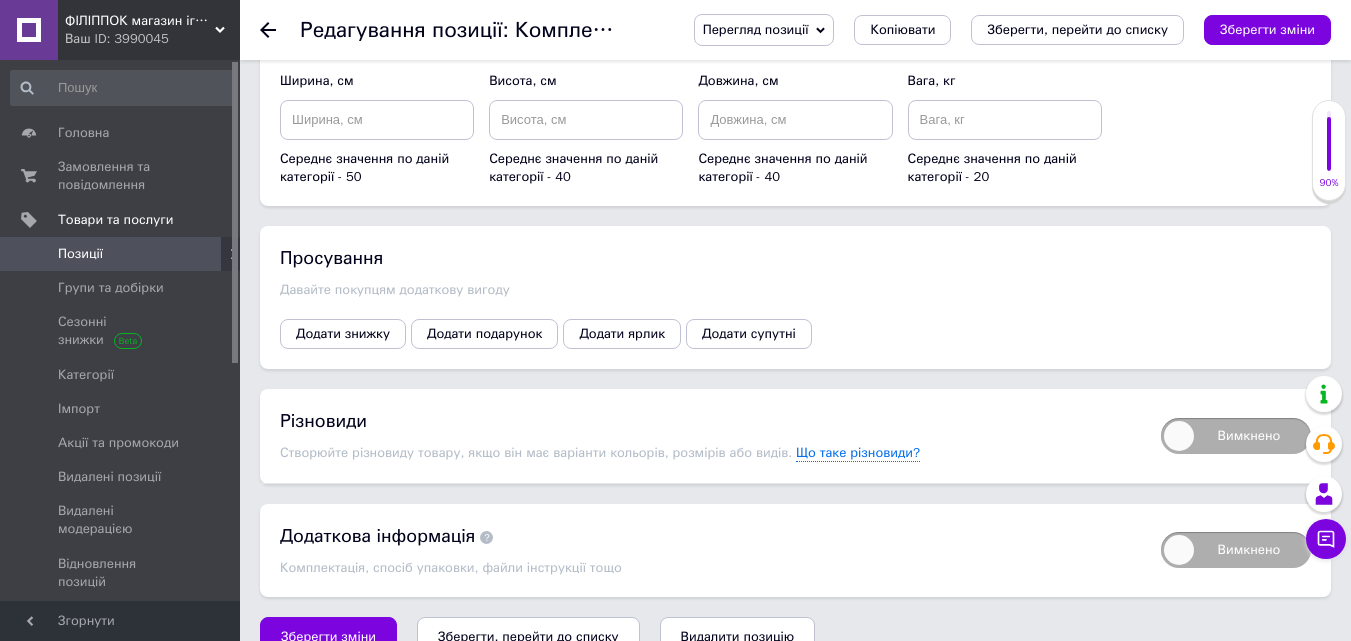 scroll, scrollTop: 3142, scrollLeft: 0, axis: vertical 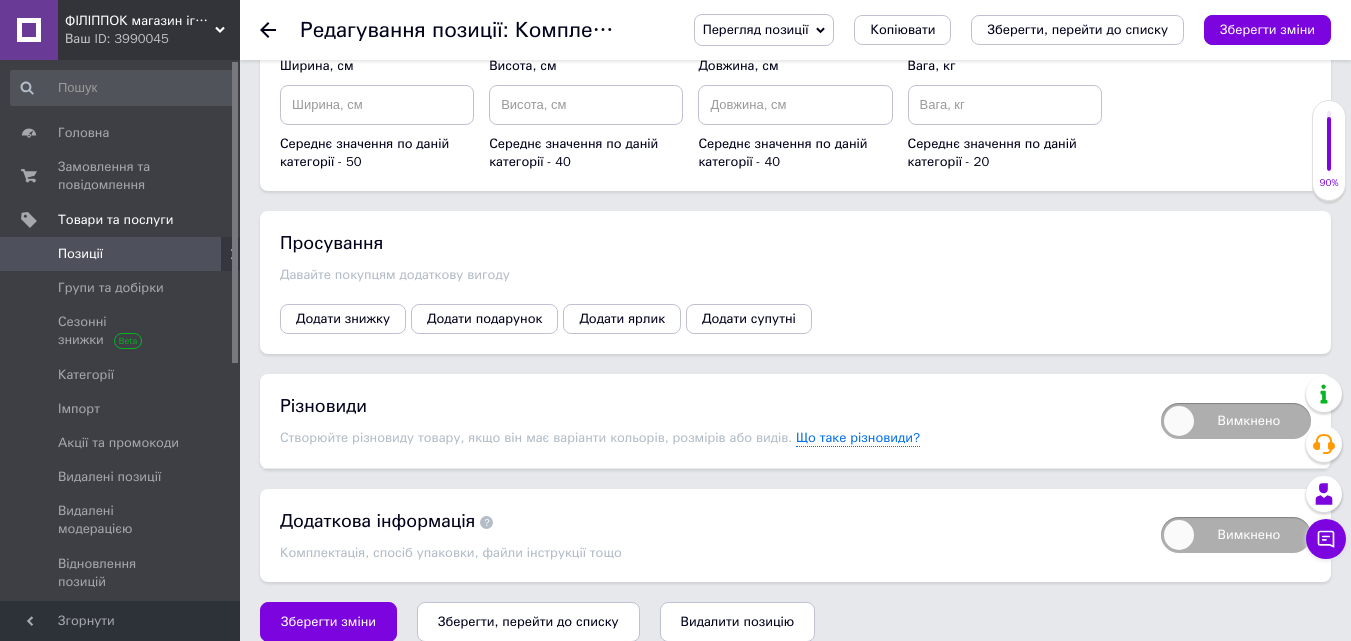 click on "Вимкнено" at bounding box center (1236, 421) 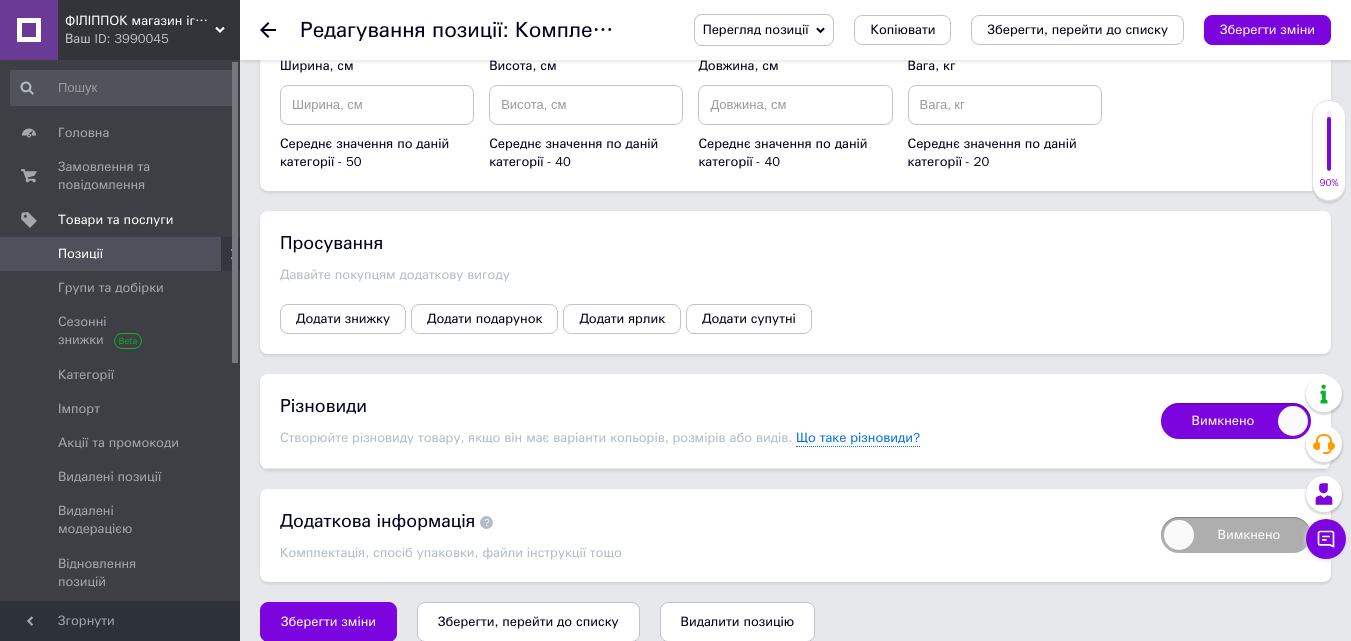 checkbox on "true" 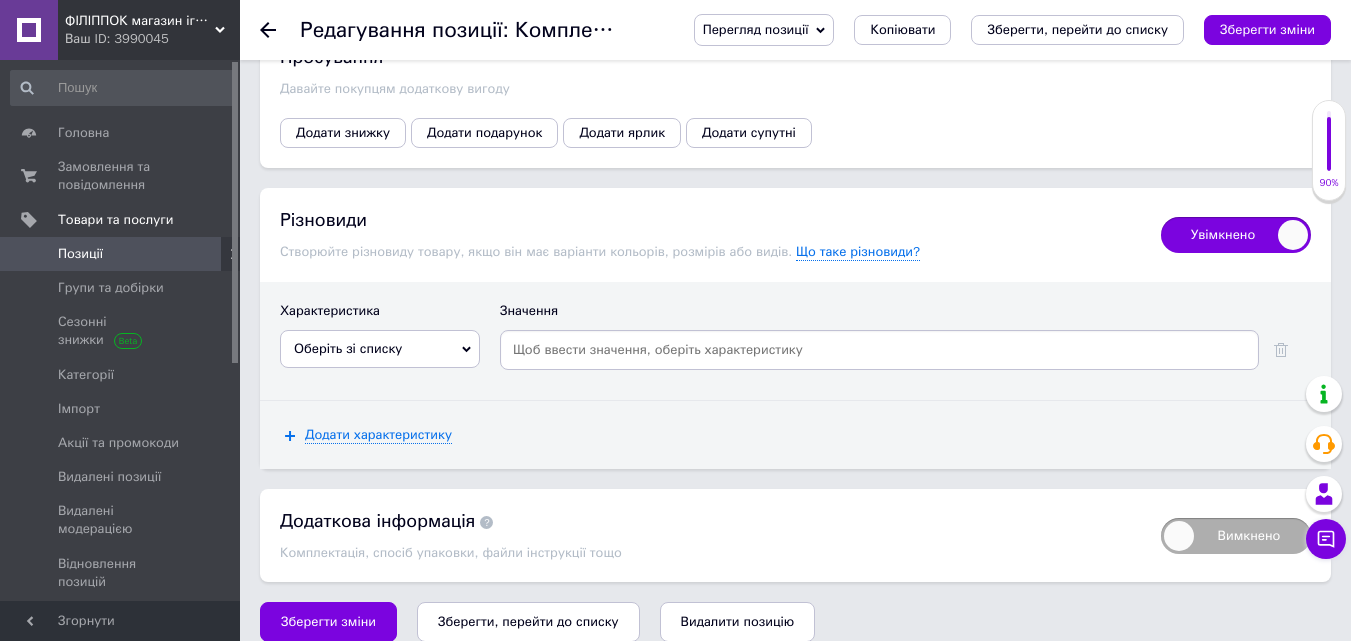 scroll, scrollTop: 3329, scrollLeft: 0, axis: vertical 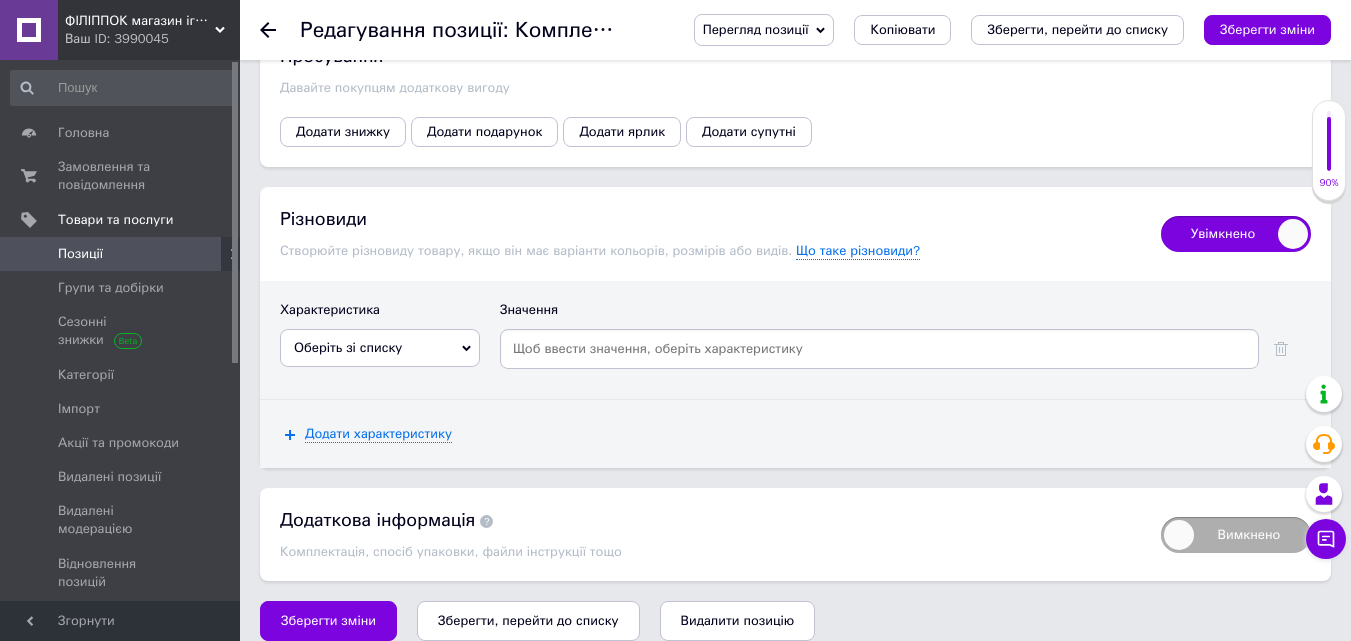 click on "Оберіть зі списку" at bounding box center (380, 348) 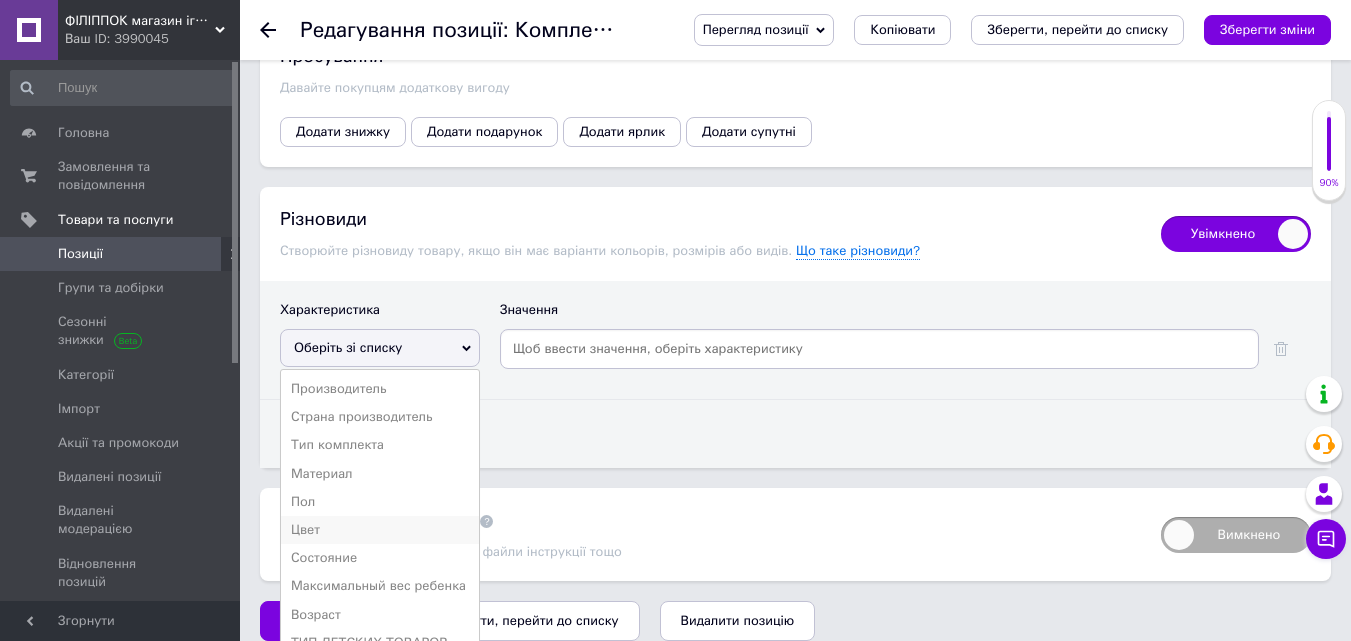 click on "Цвет" at bounding box center [380, 530] 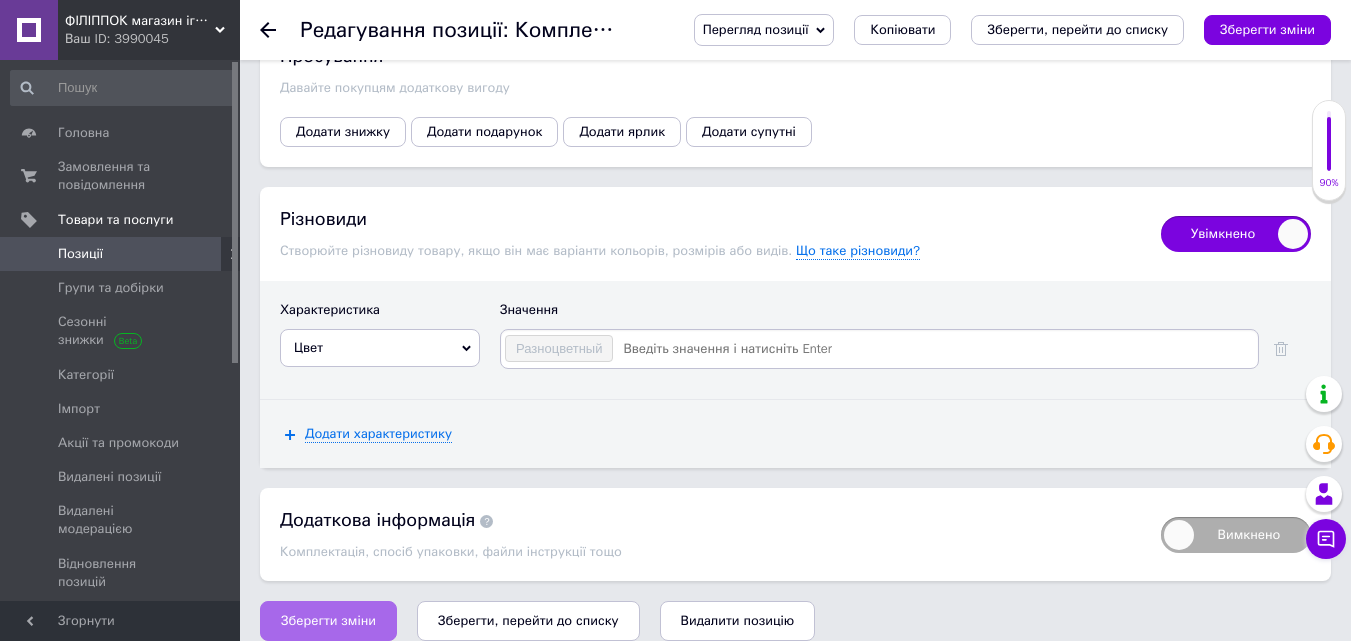 click on "Зберегти зміни" at bounding box center [328, 621] 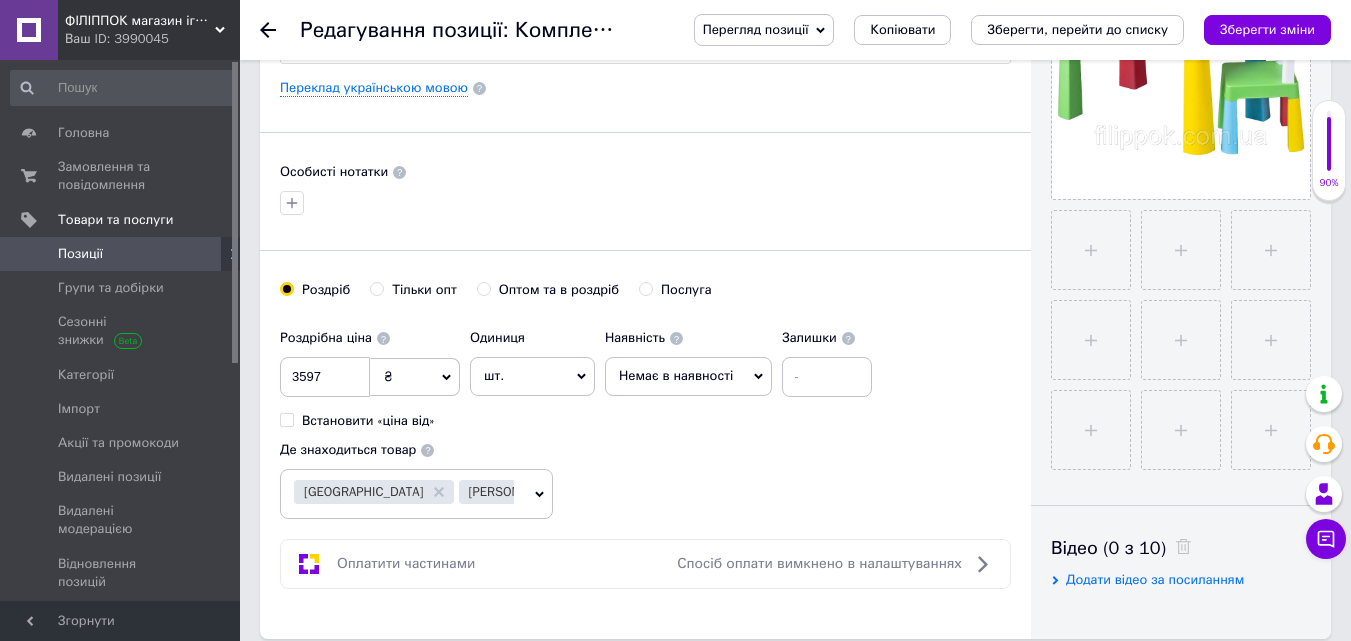 scroll, scrollTop: 542, scrollLeft: 0, axis: vertical 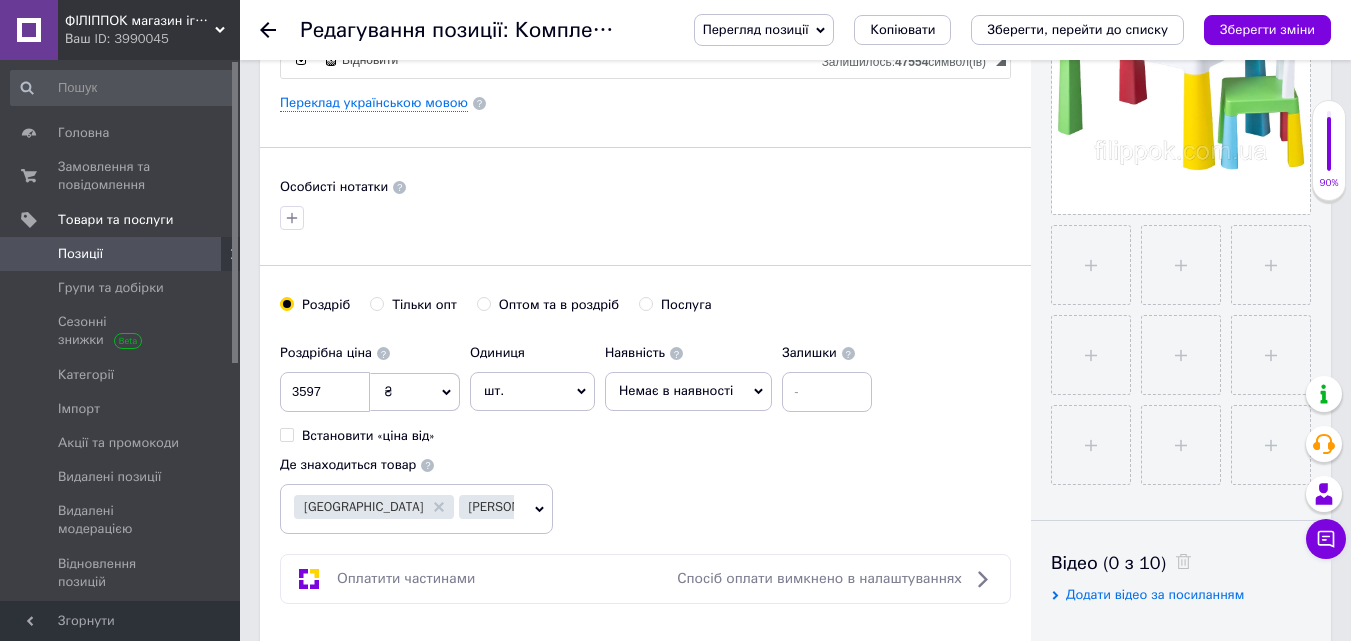 click on "Немає в наявності" at bounding box center (676, 390) 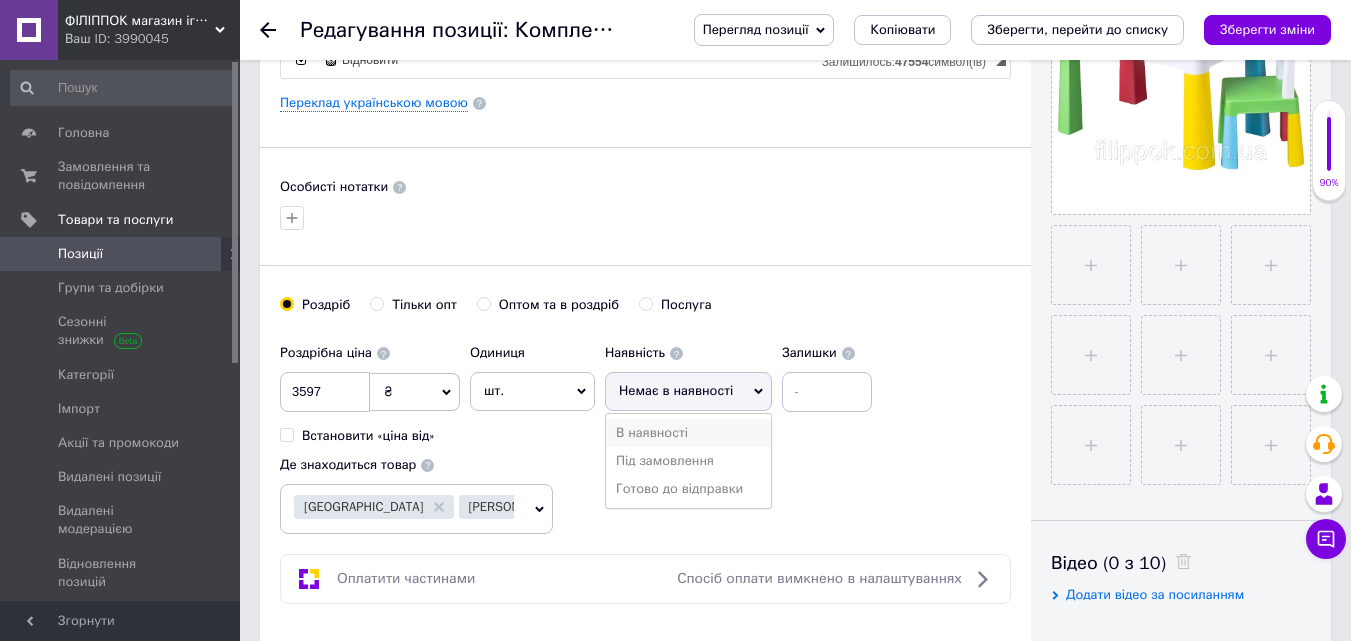 click on "В наявності" at bounding box center (688, 433) 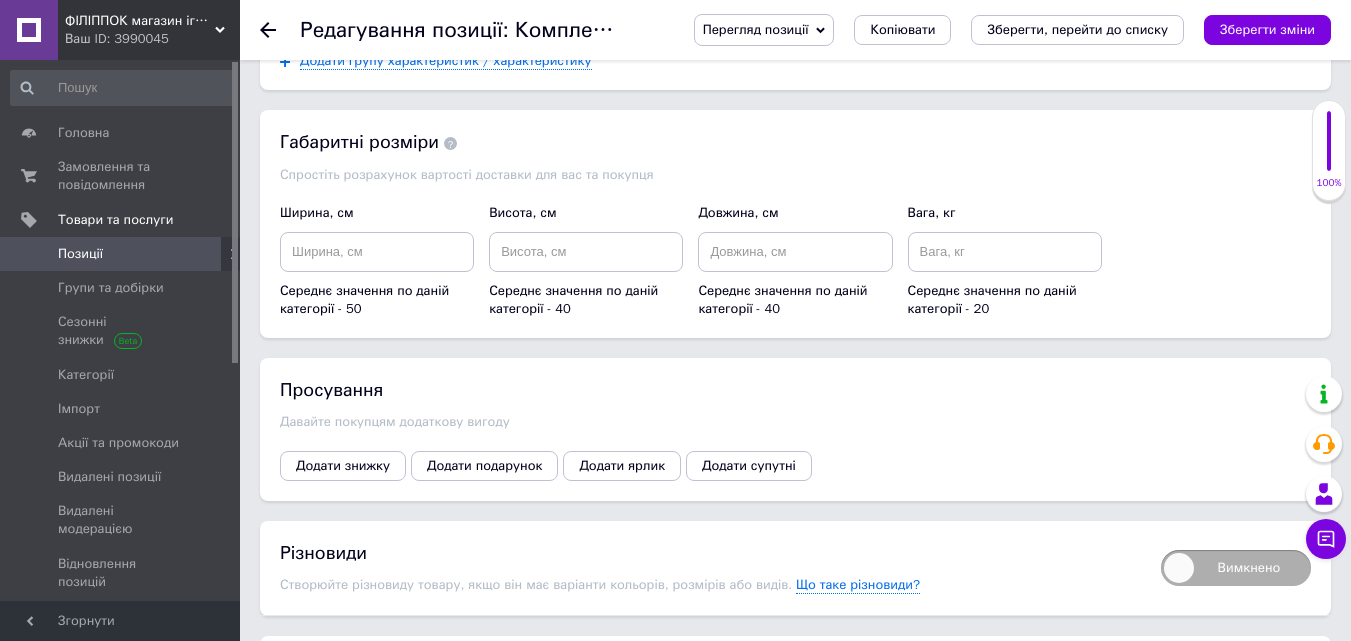 scroll, scrollTop: 3142, scrollLeft: 0, axis: vertical 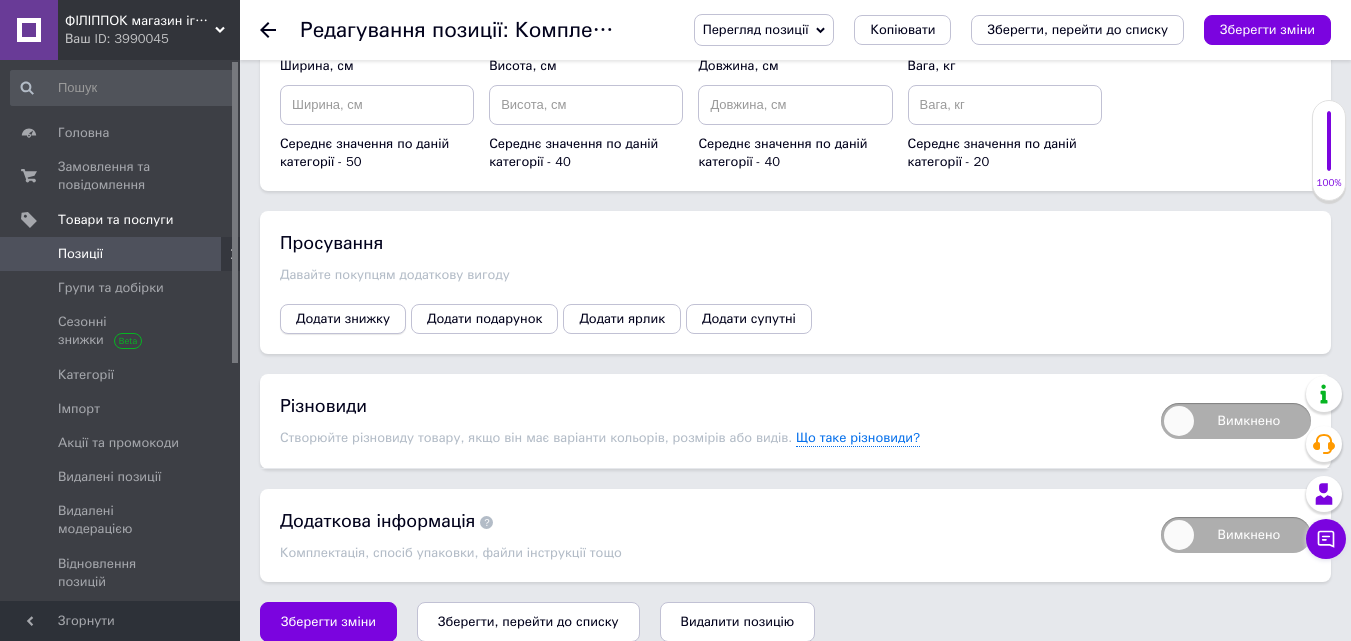 click on "Додати знижку" at bounding box center [343, 319] 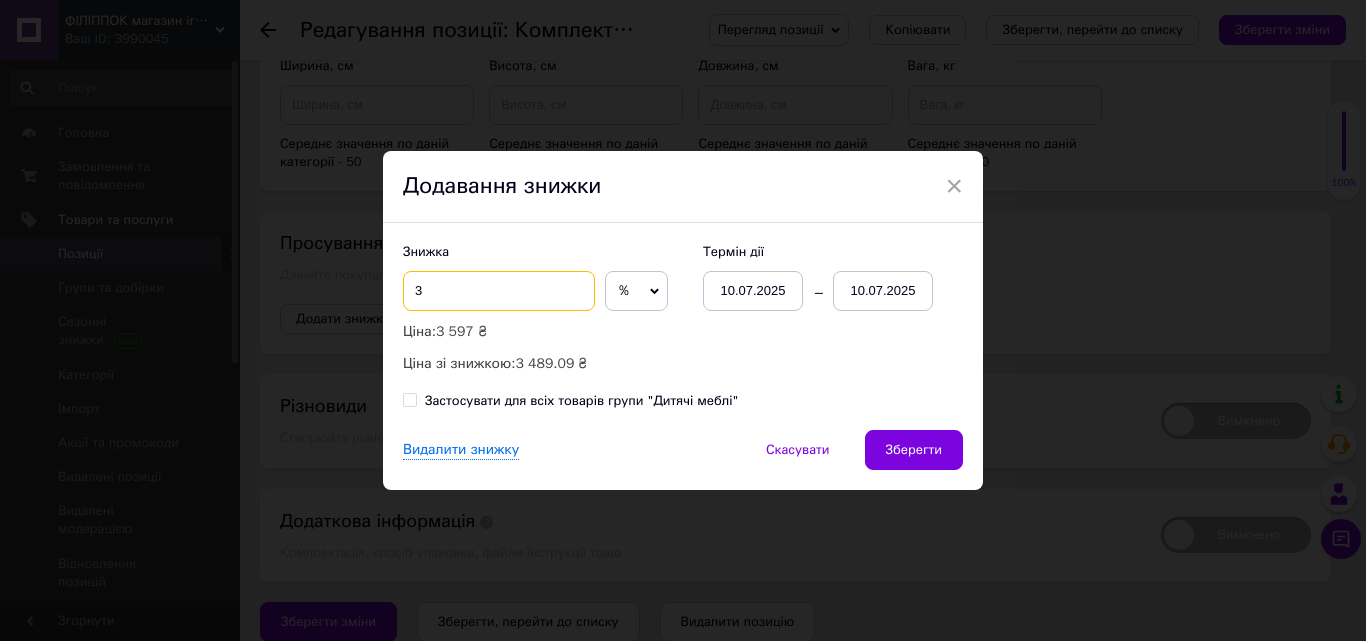 click on "3" at bounding box center (499, 291) 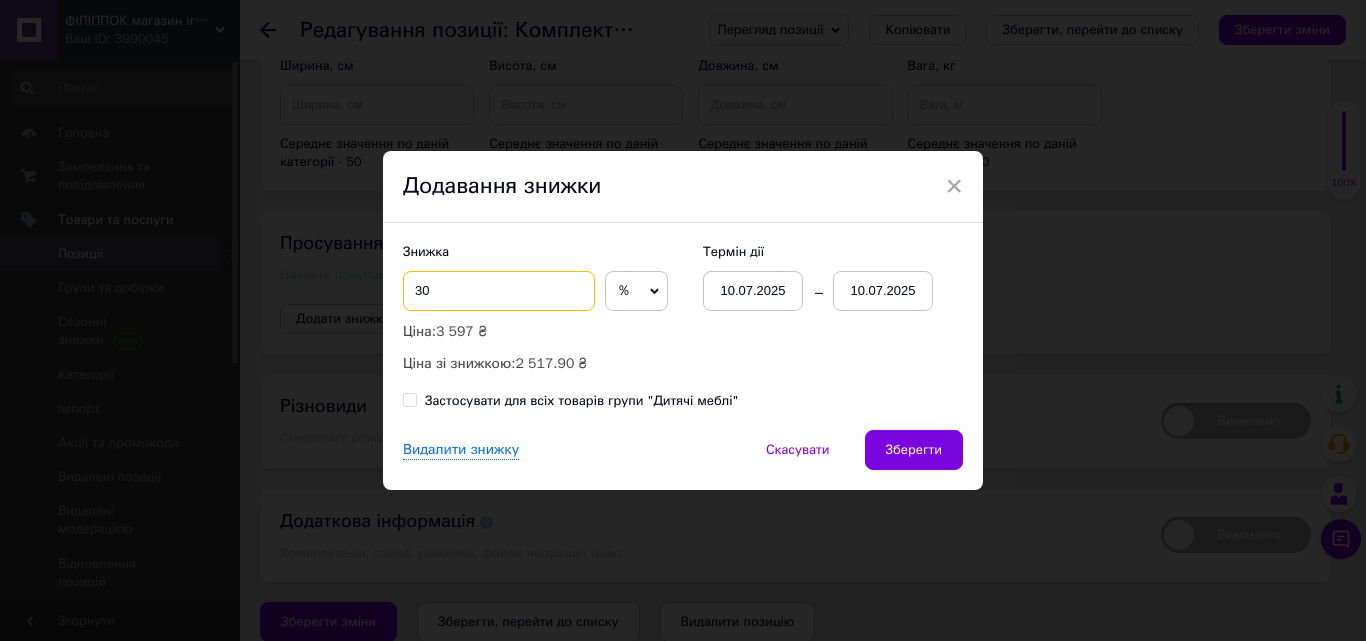 type on "3" 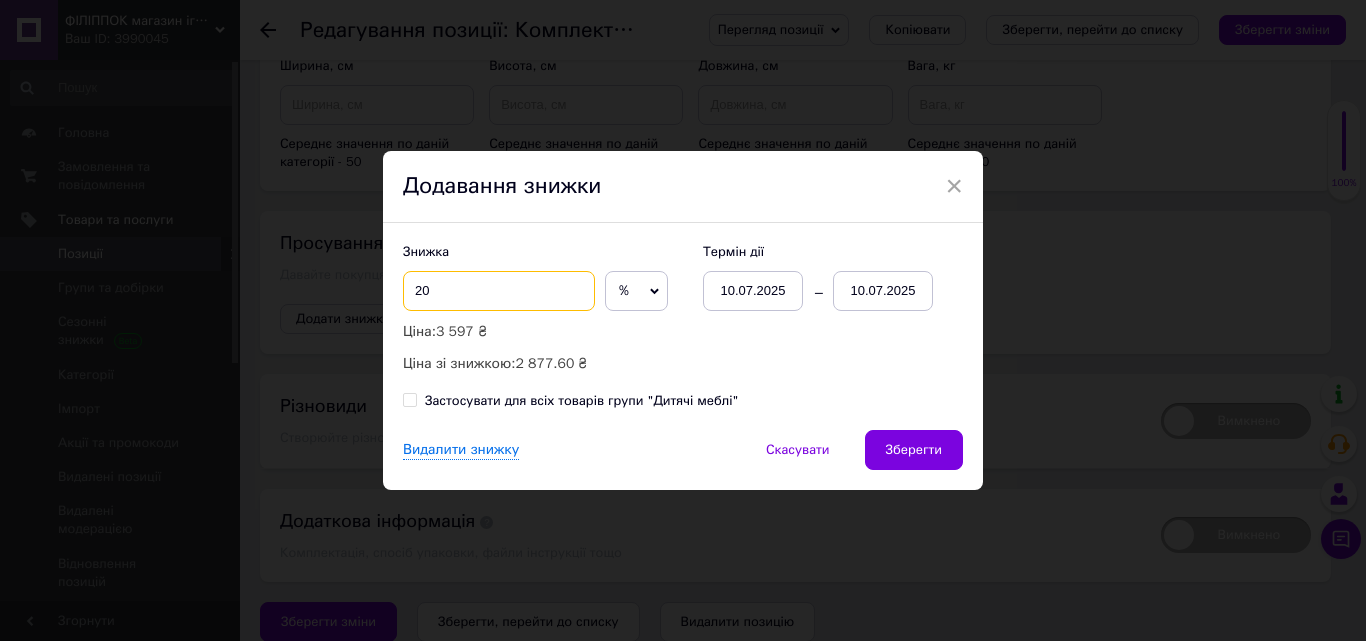 type on "20" 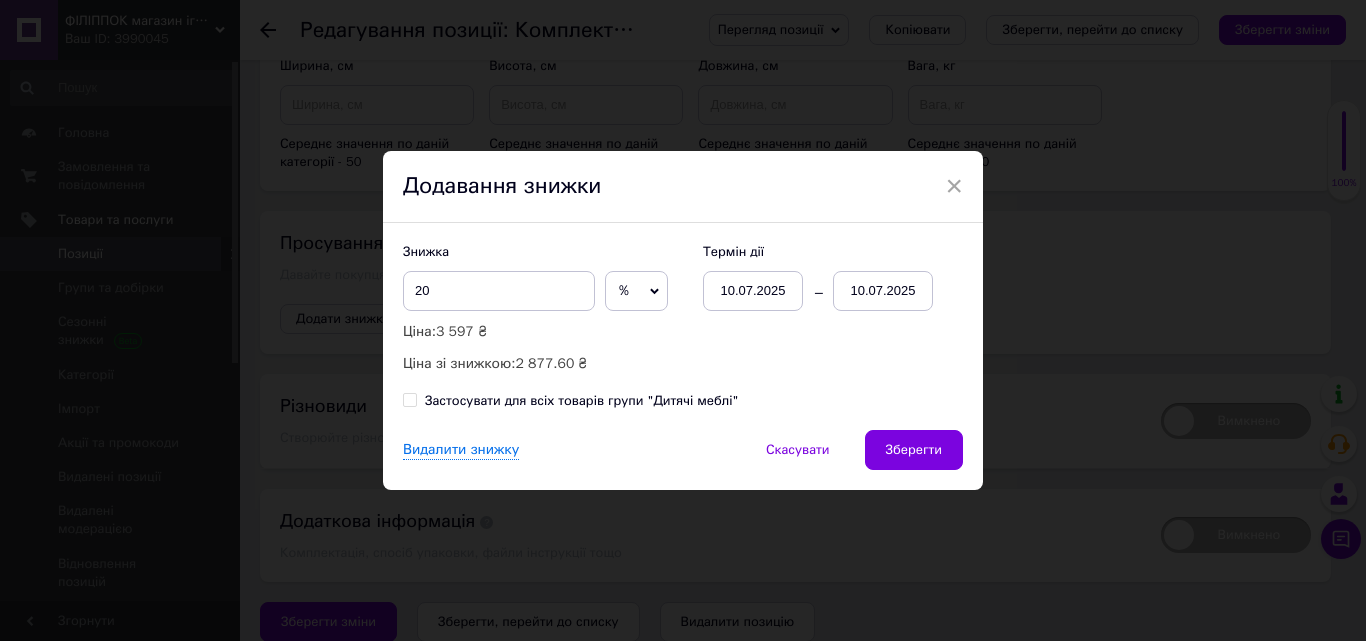 click on "10.07.2025" at bounding box center [883, 291] 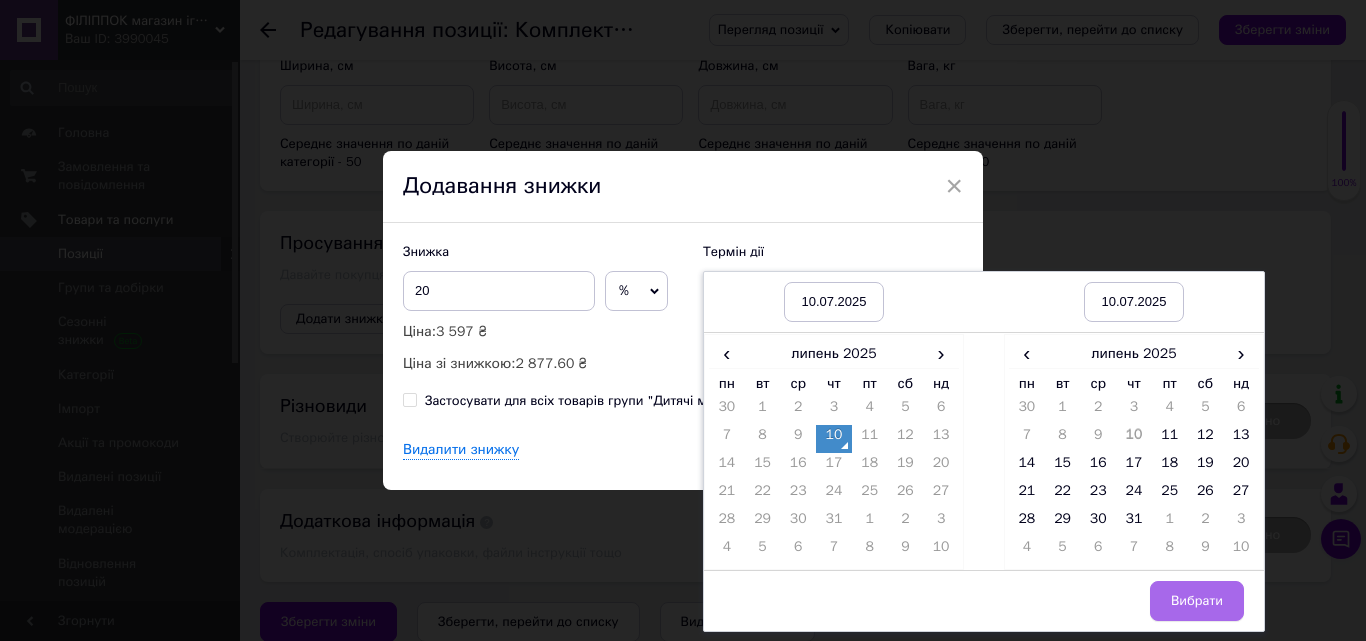 click on "31" at bounding box center [1134, 523] 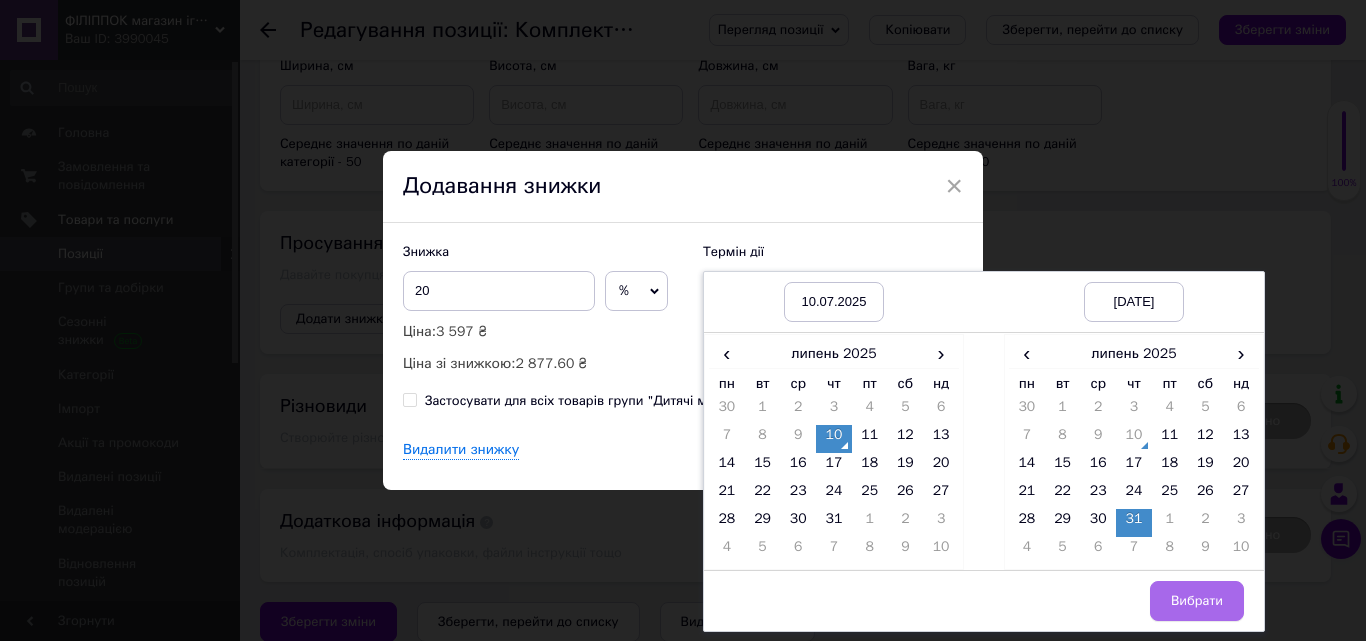 click on "Вибрати" at bounding box center [1197, 601] 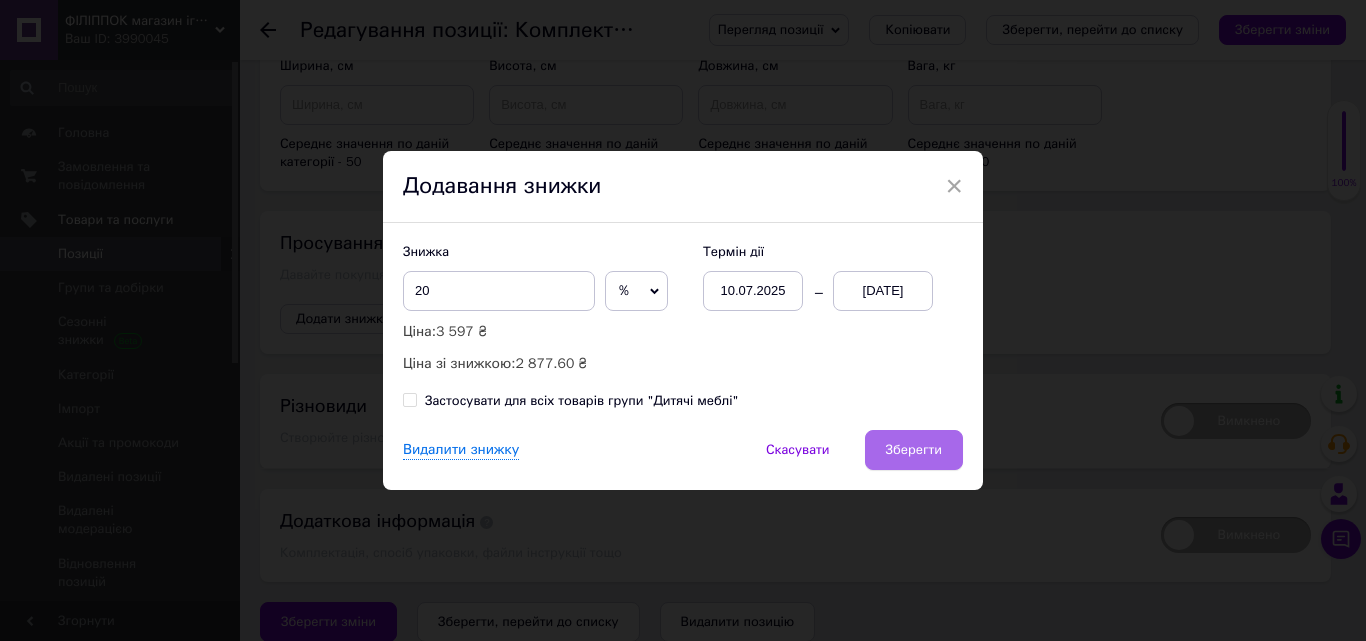 click on "Зберегти" at bounding box center (914, 450) 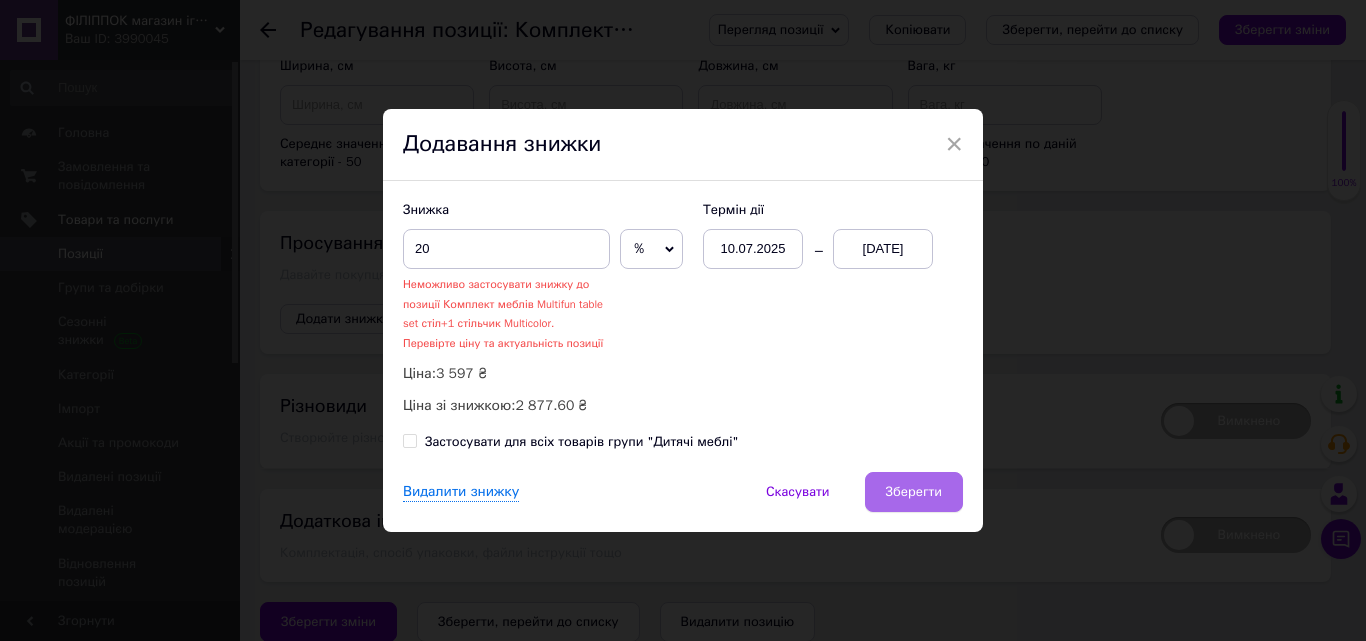 click on "Зберегти" at bounding box center (914, 492) 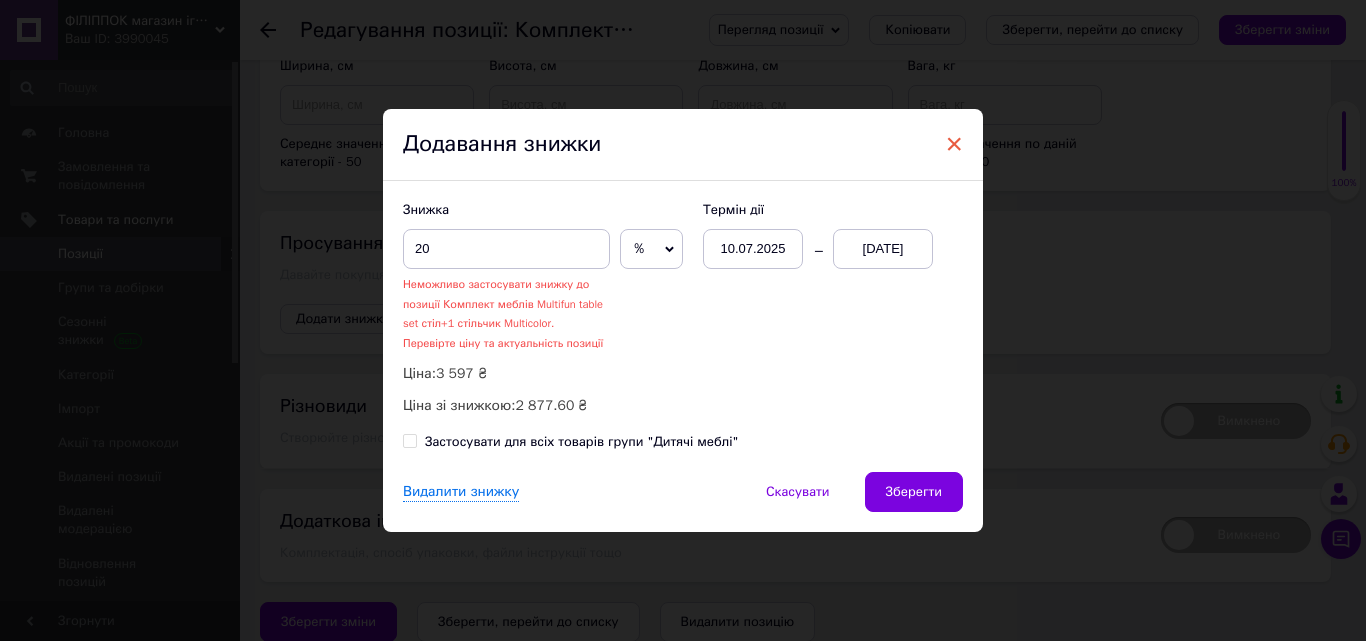 click on "×" at bounding box center (954, 144) 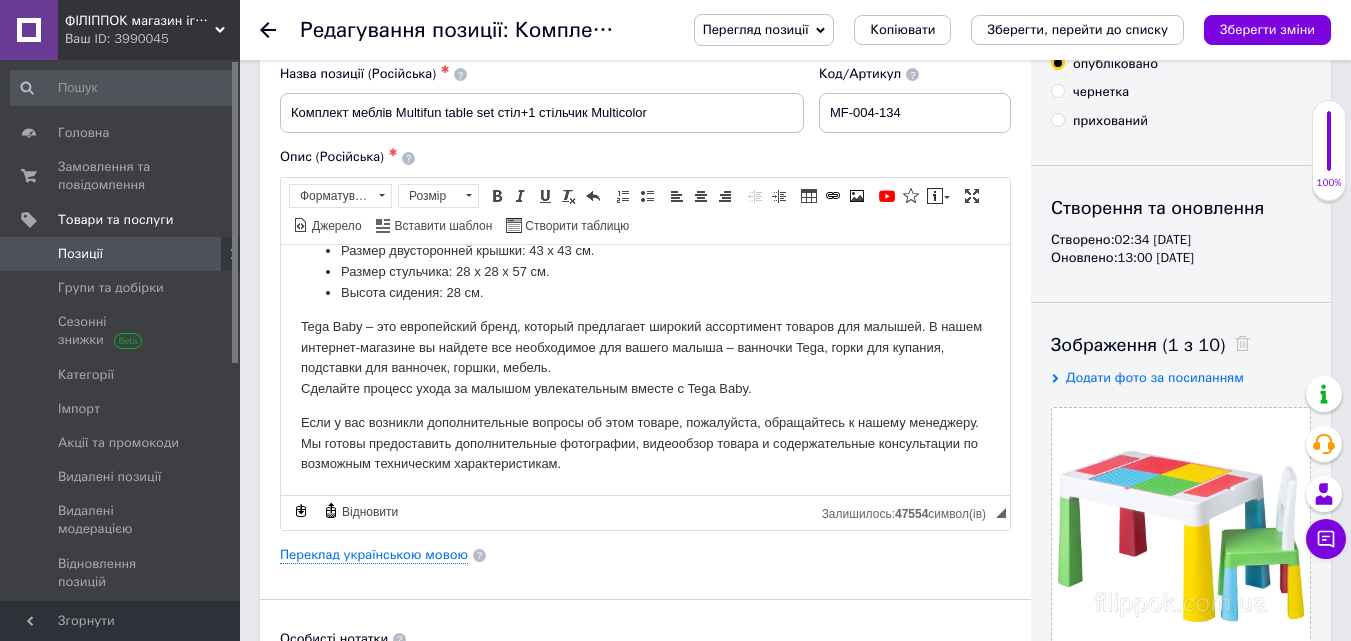 scroll, scrollTop: 0, scrollLeft: 0, axis: both 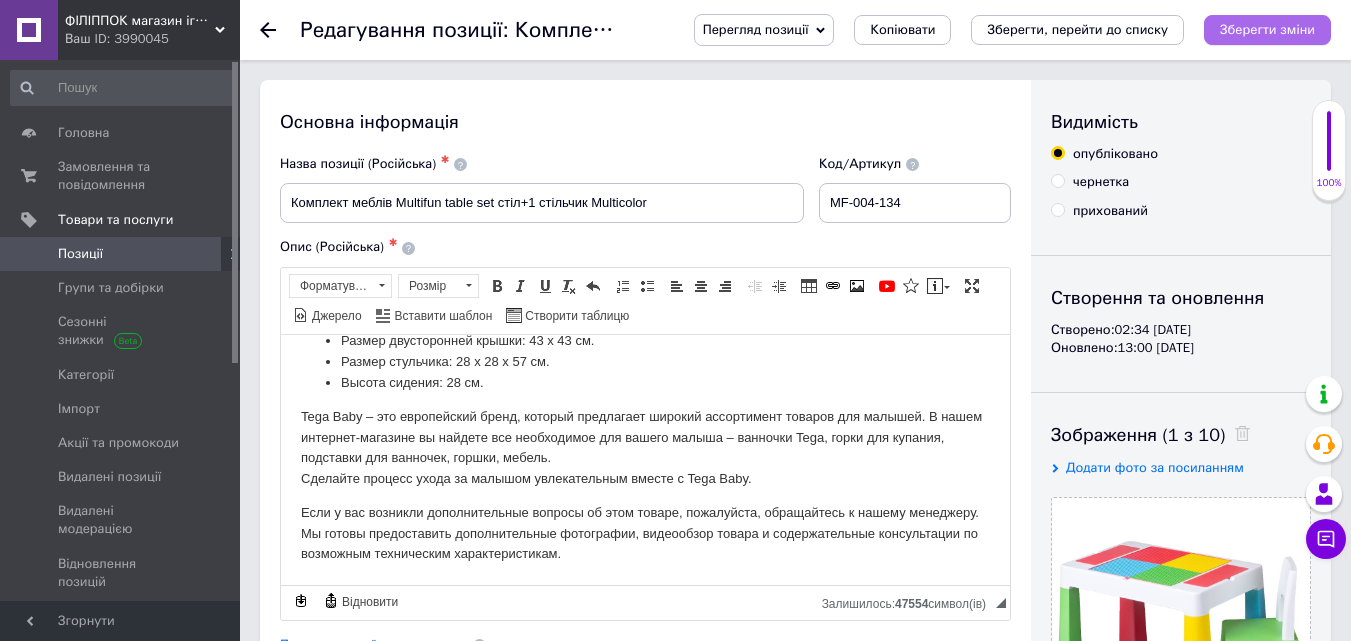 drag, startPoint x: 1220, startPoint y: 26, endPoint x: 488, endPoint y: 62, distance: 732.8847 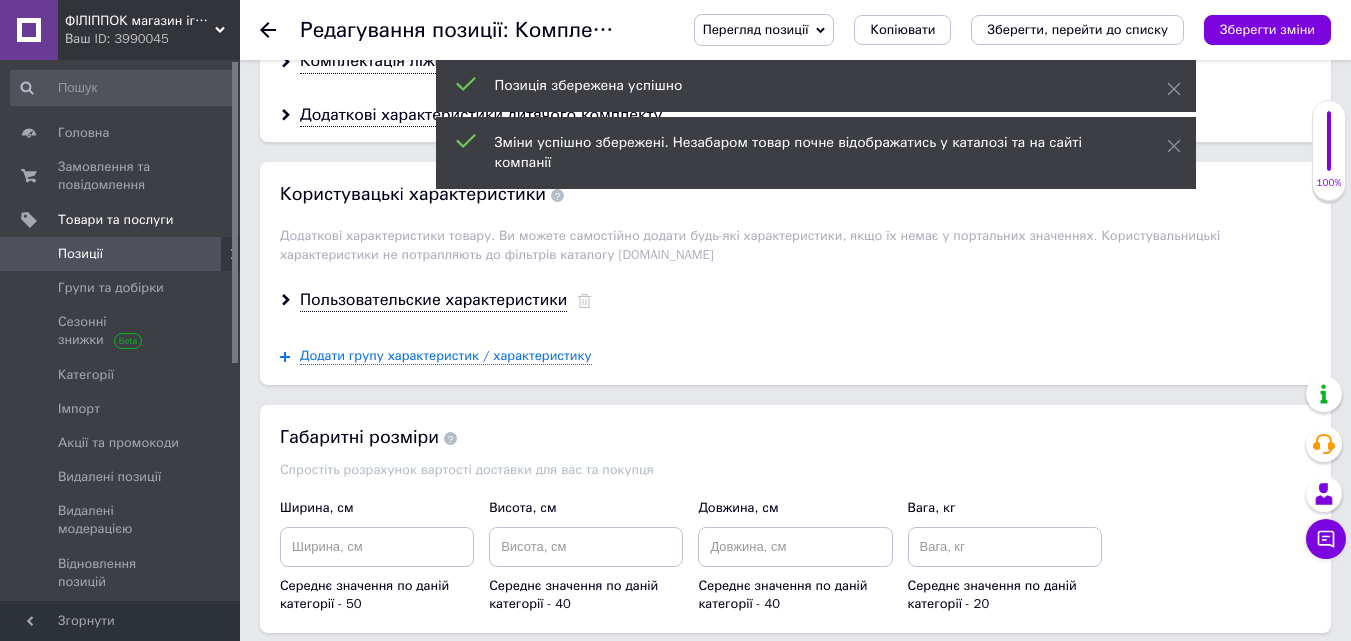 scroll, scrollTop: 2900, scrollLeft: 0, axis: vertical 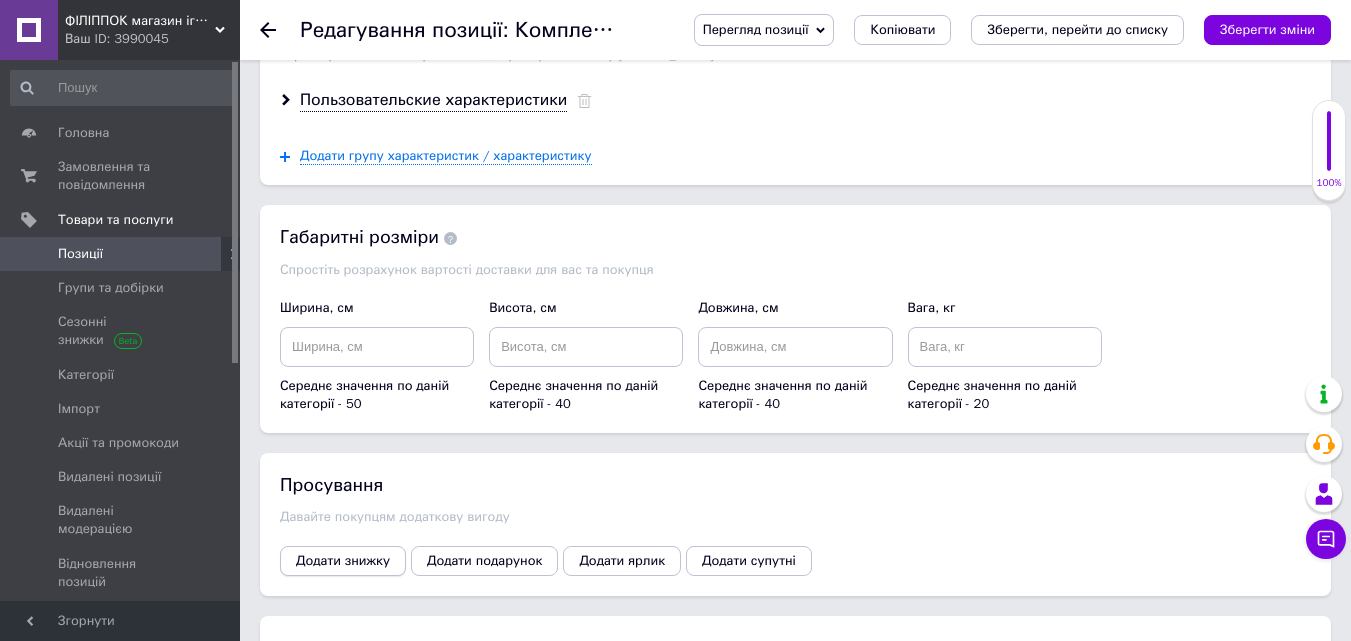 click on "Додати знижку" at bounding box center [343, 561] 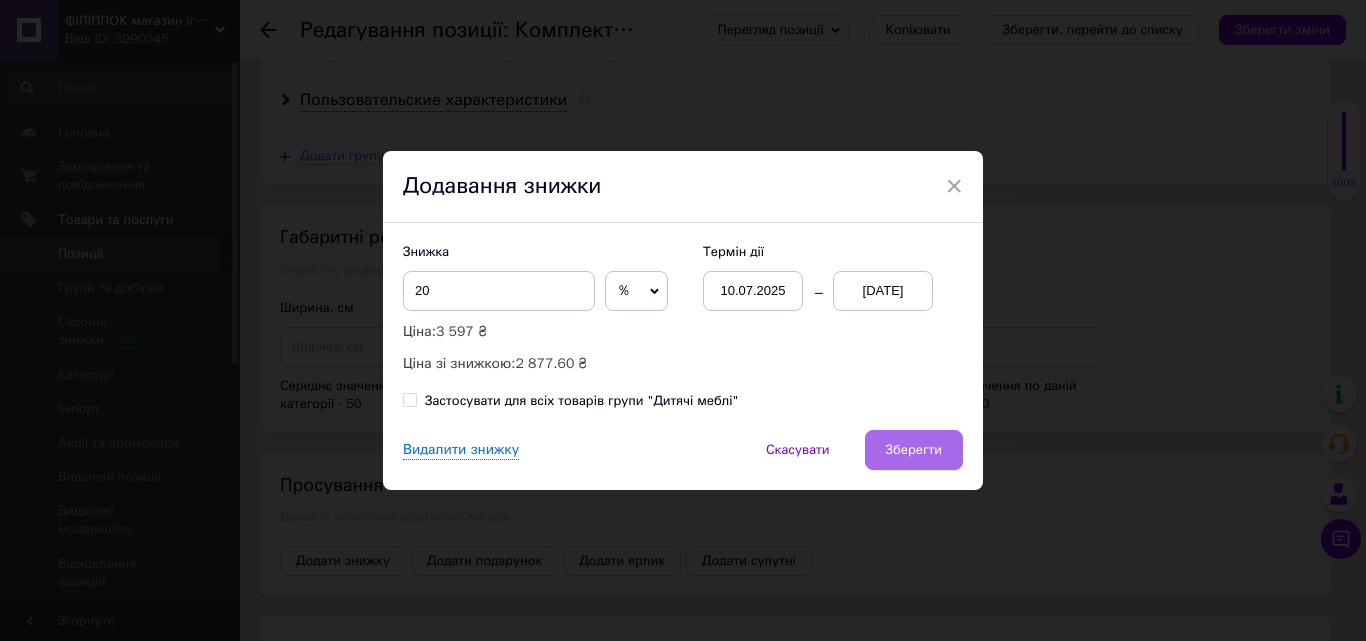click on "Зберегти" at bounding box center [914, 450] 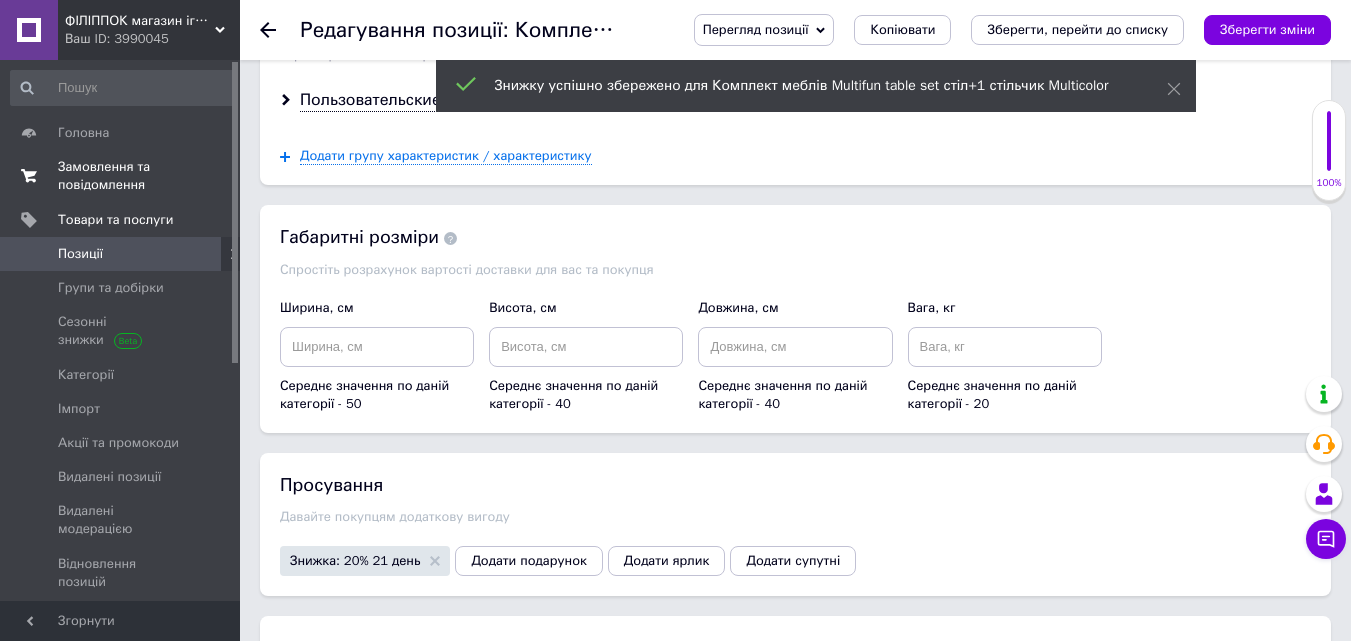 click on "Замовлення та повідомлення" at bounding box center [121, 176] 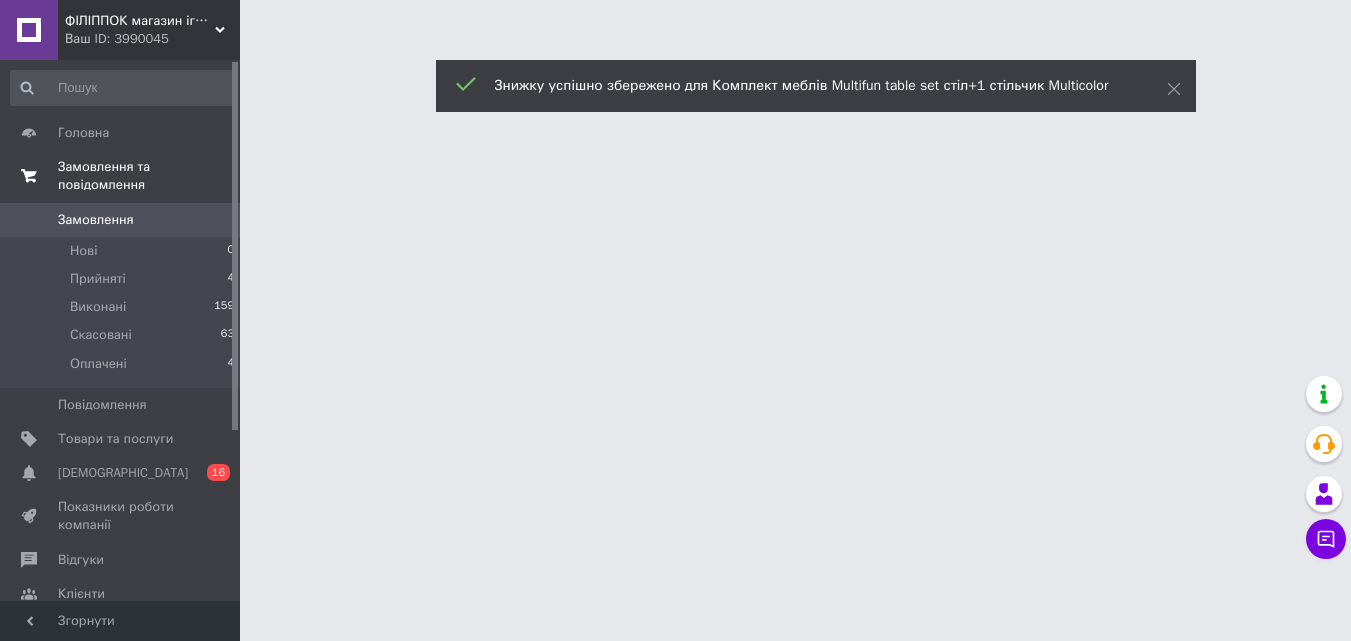 scroll, scrollTop: 0, scrollLeft: 0, axis: both 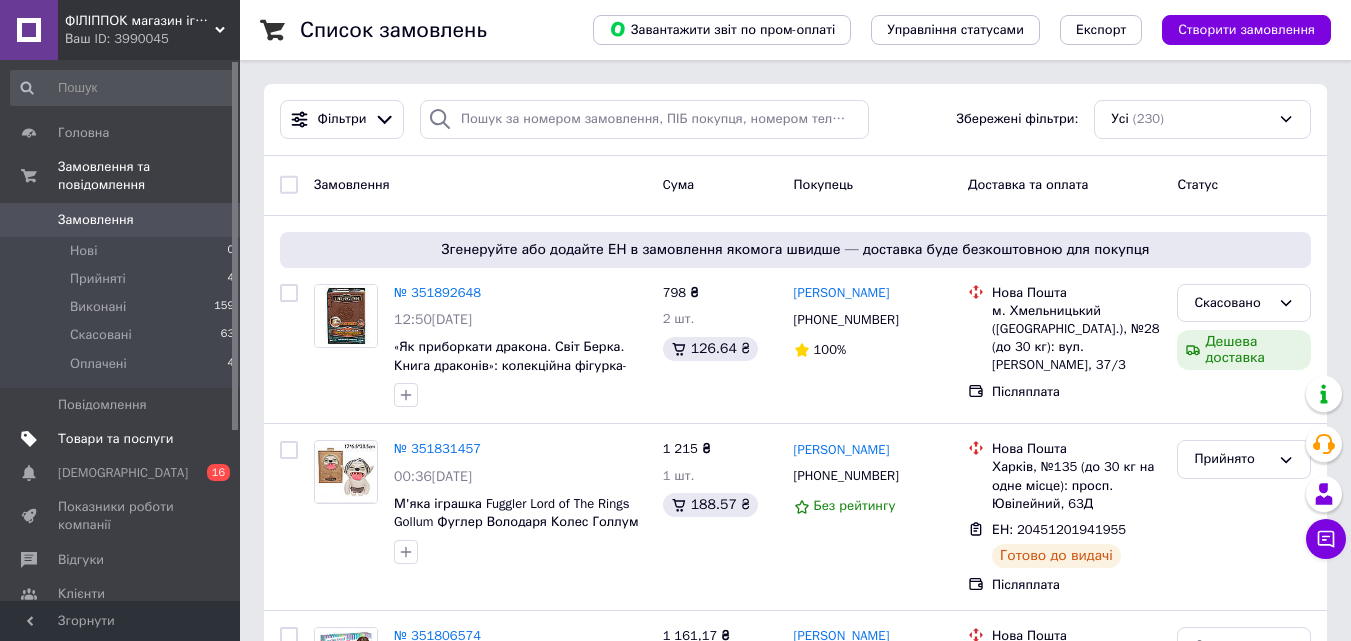 click on "Товари та послуги" at bounding box center (121, 439) 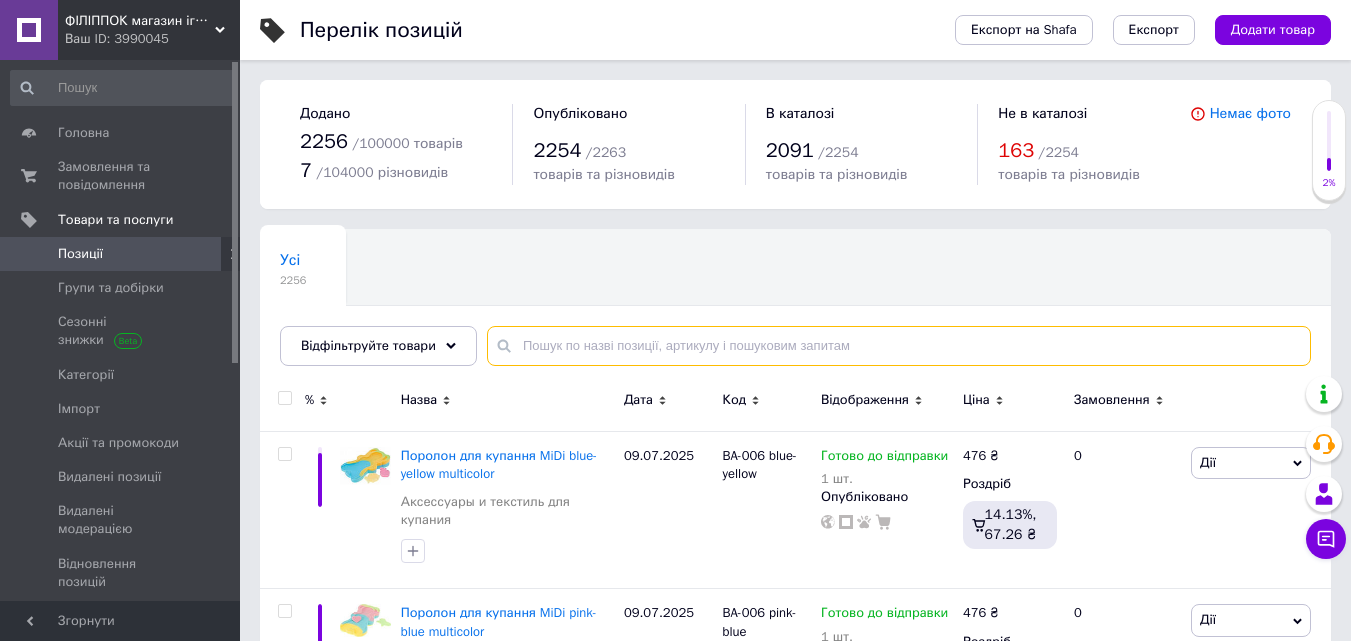 click at bounding box center (899, 346) 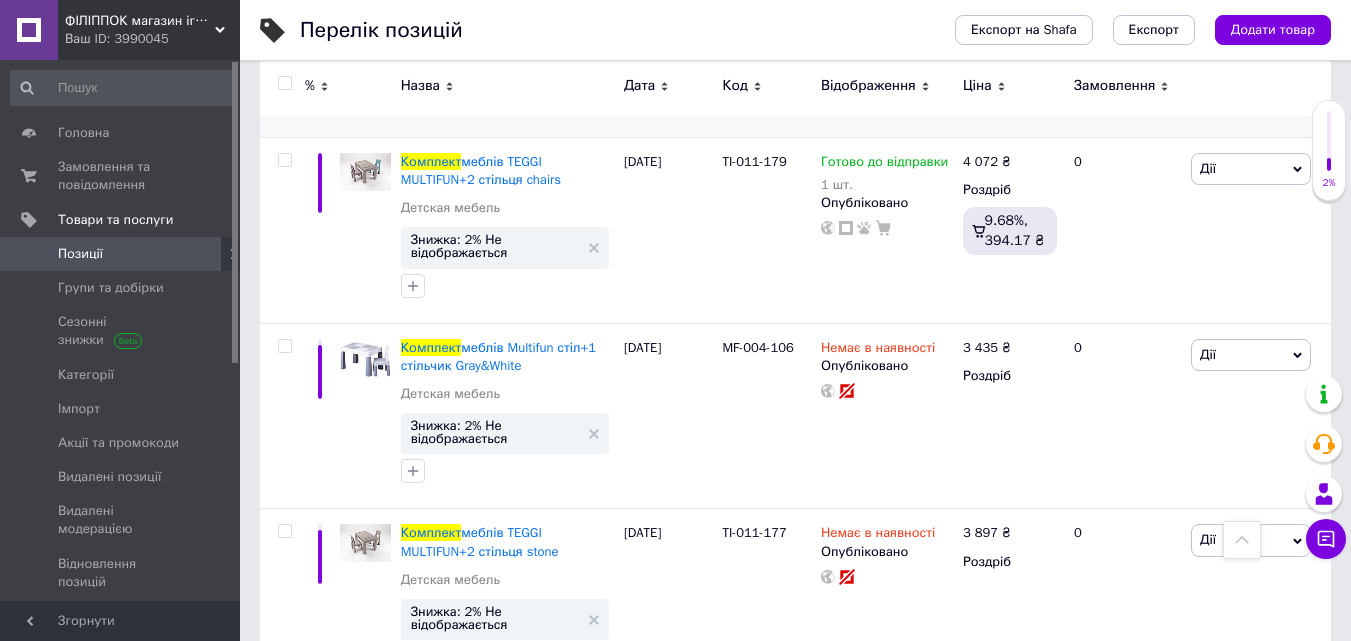 scroll, scrollTop: 2265, scrollLeft: 0, axis: vertical 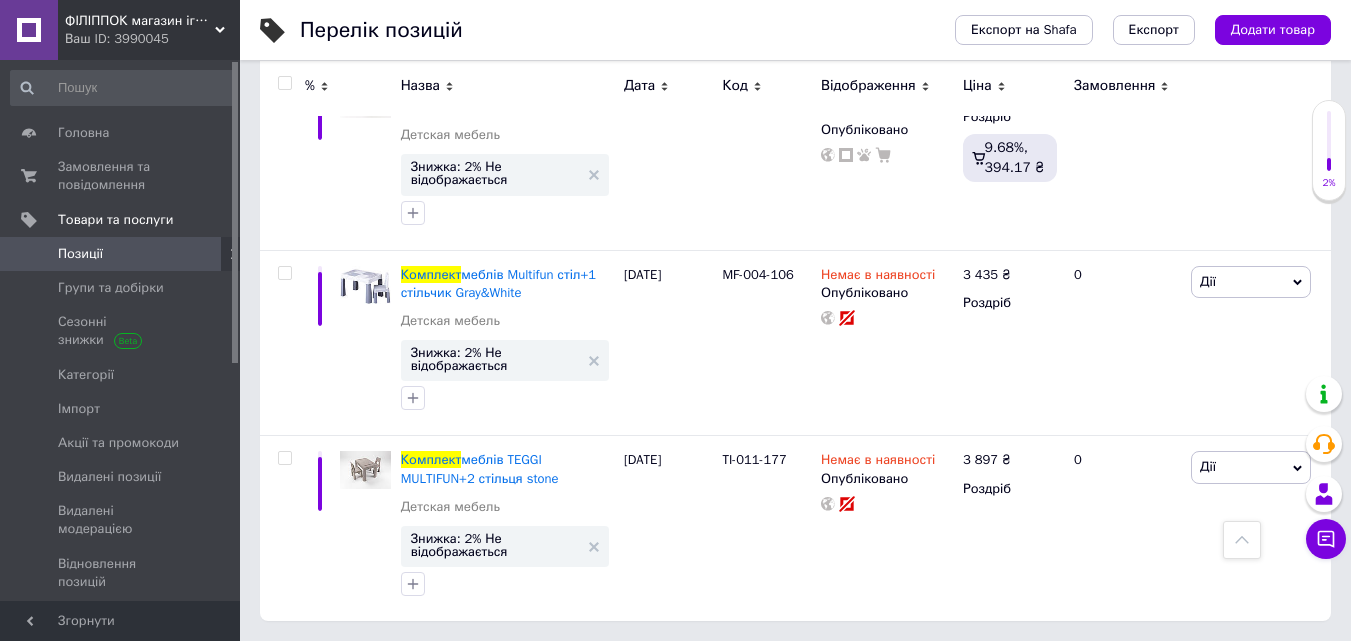 type on "комплект детской мебели" 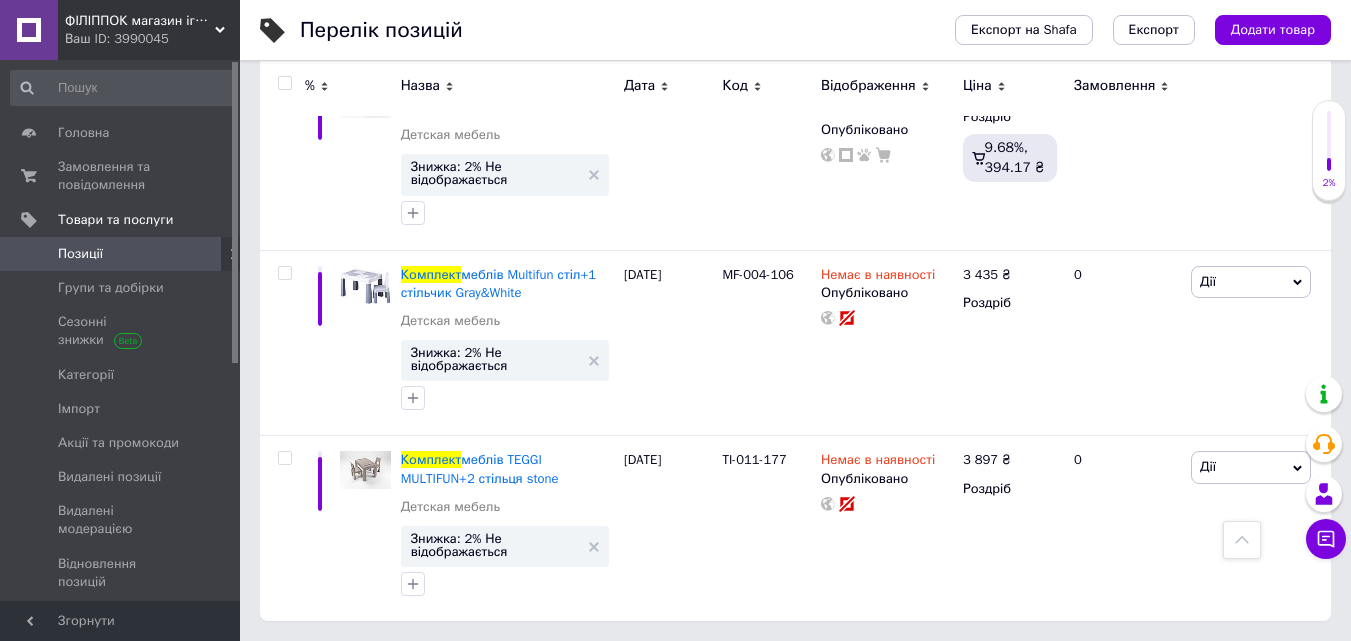 click on "ФІЛІППОК магазин іграшок та товарів для дітей" at bounding box center (140, 21) 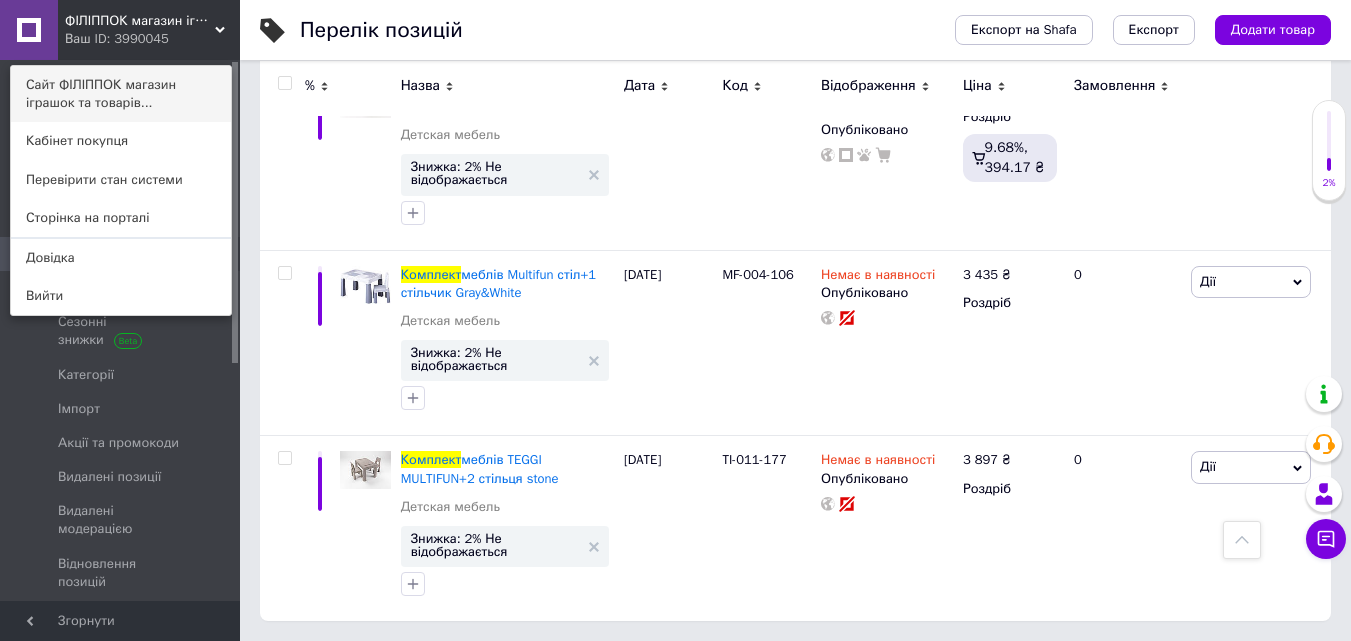click on "Сайт ФІЛІППОК магазин іграшок та товарів..." at bounding box center [121, 94] 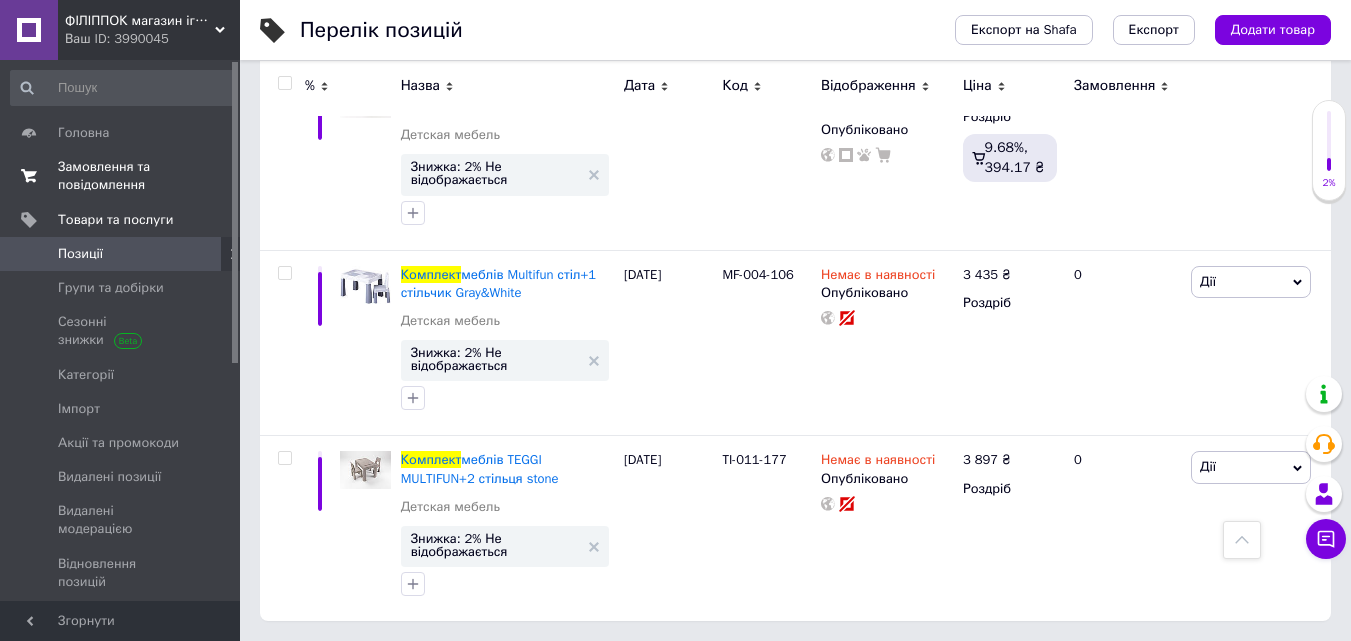 click on "Замовлення та повідомлення" at bounding box center [121, 176] 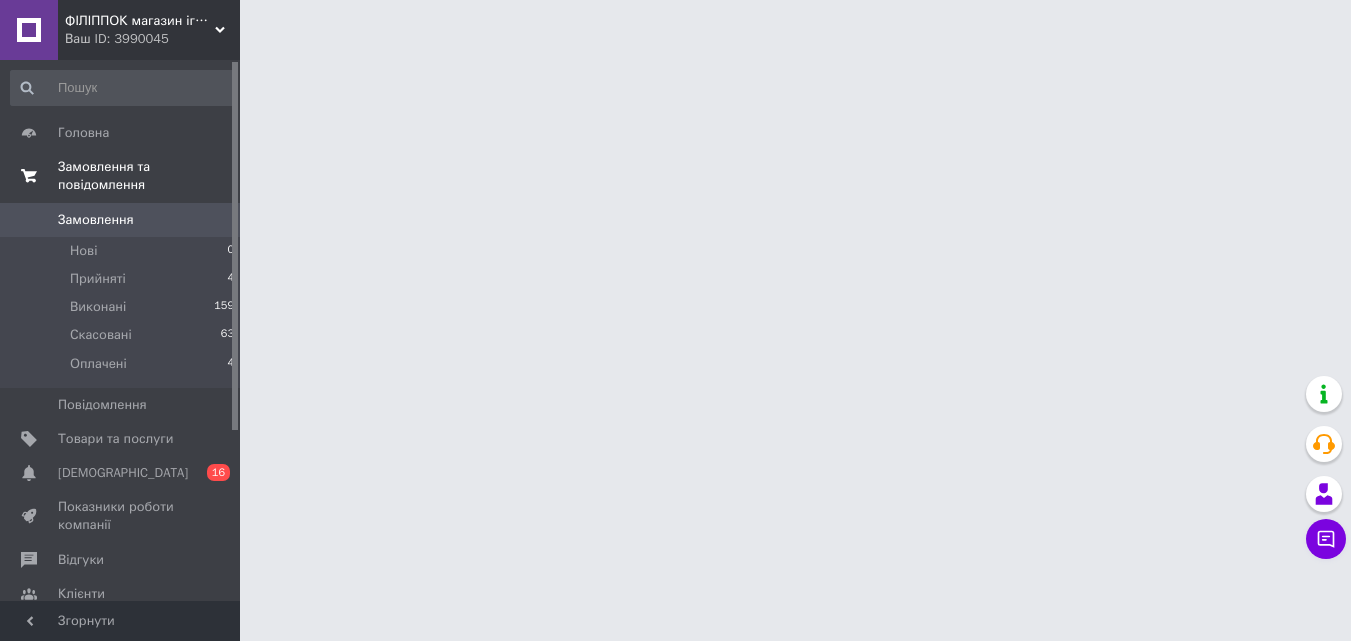 scroll, scrollTop: 0, scrollLeft: 0, axis: both 